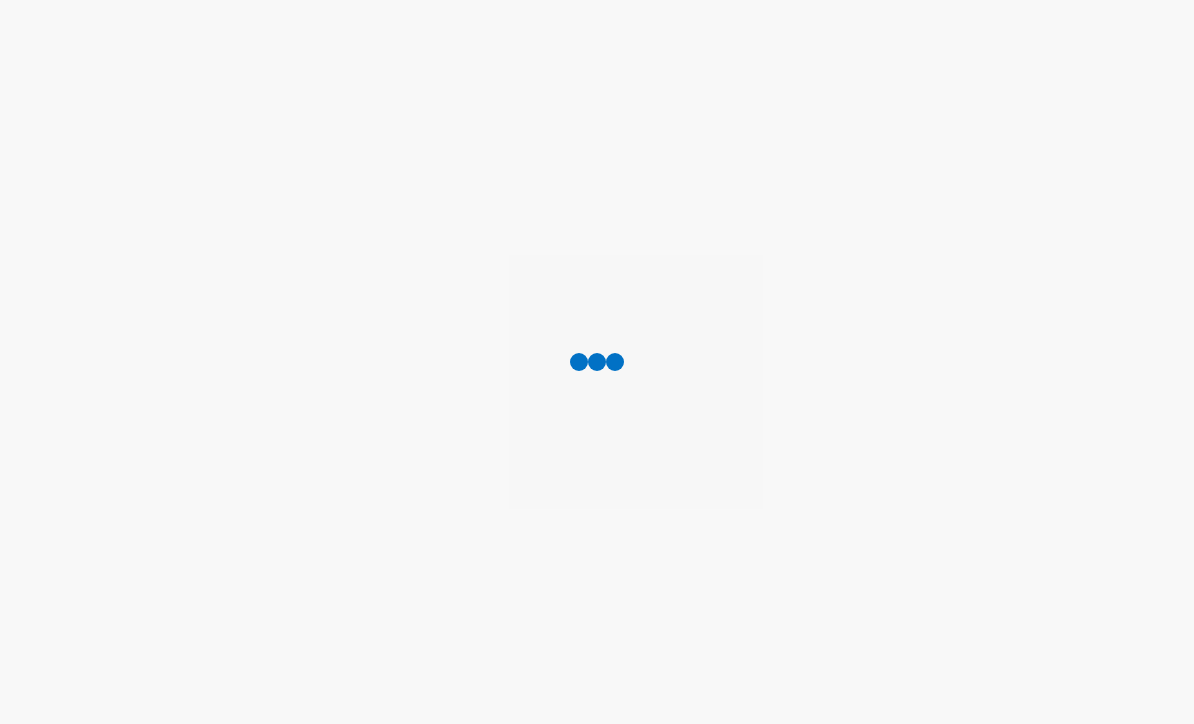 scroll, scrollTop: 0, scrollLeft: 0, axis: both 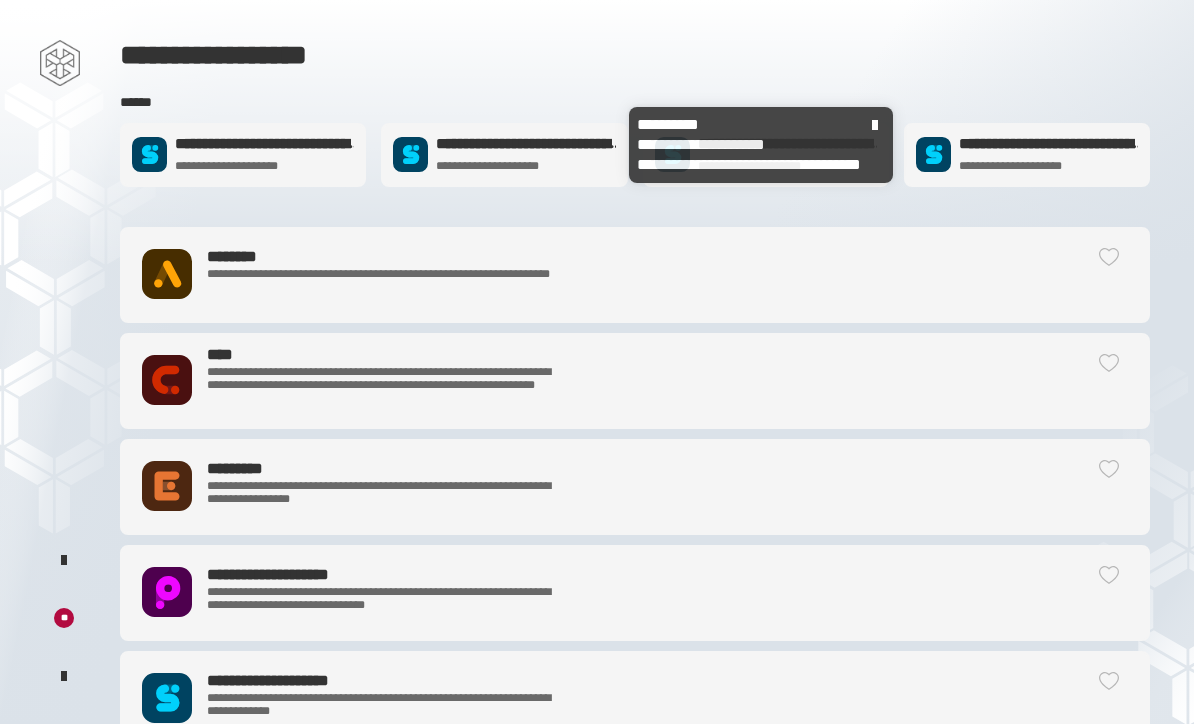click on "**********" 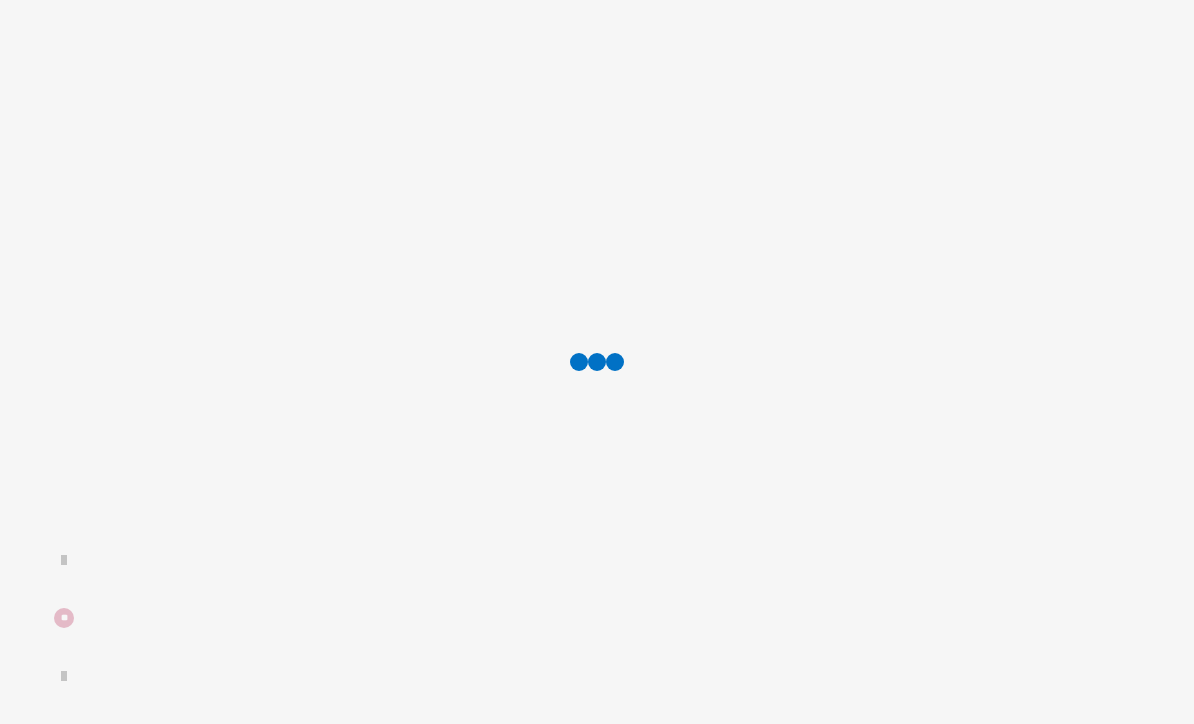 click at bounding box center (597, 362) 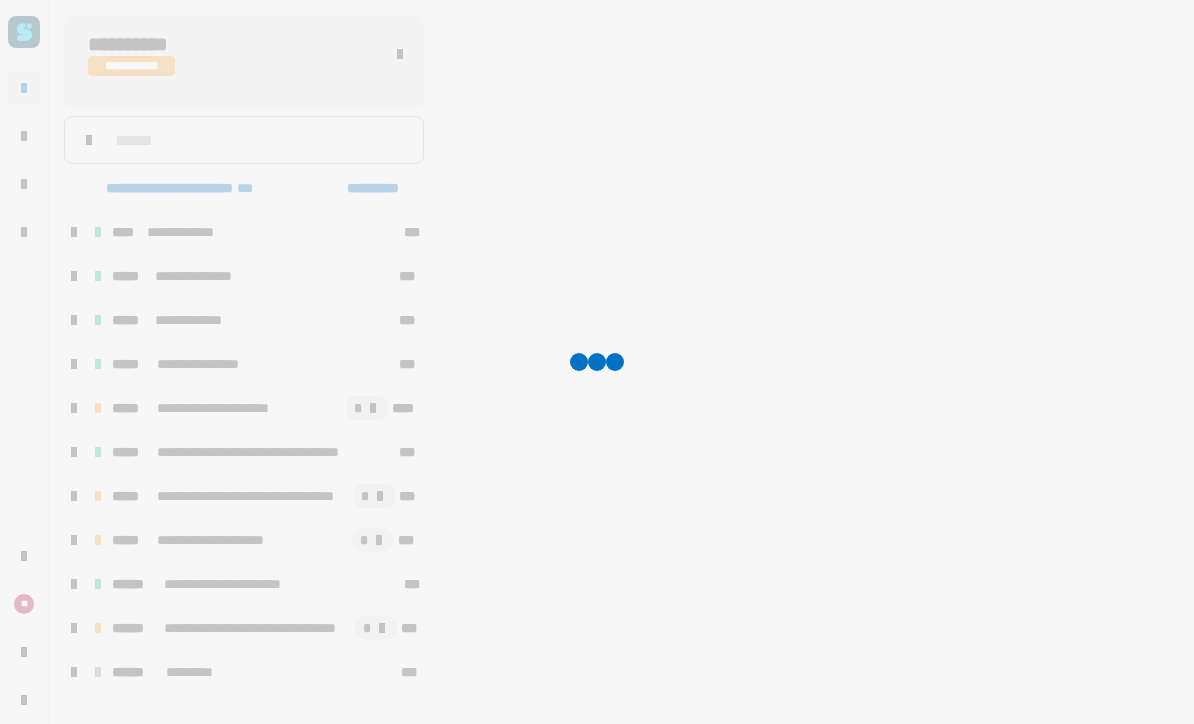 scroll, scrollTop: 170, scrollLeft: 0, axis: vertical 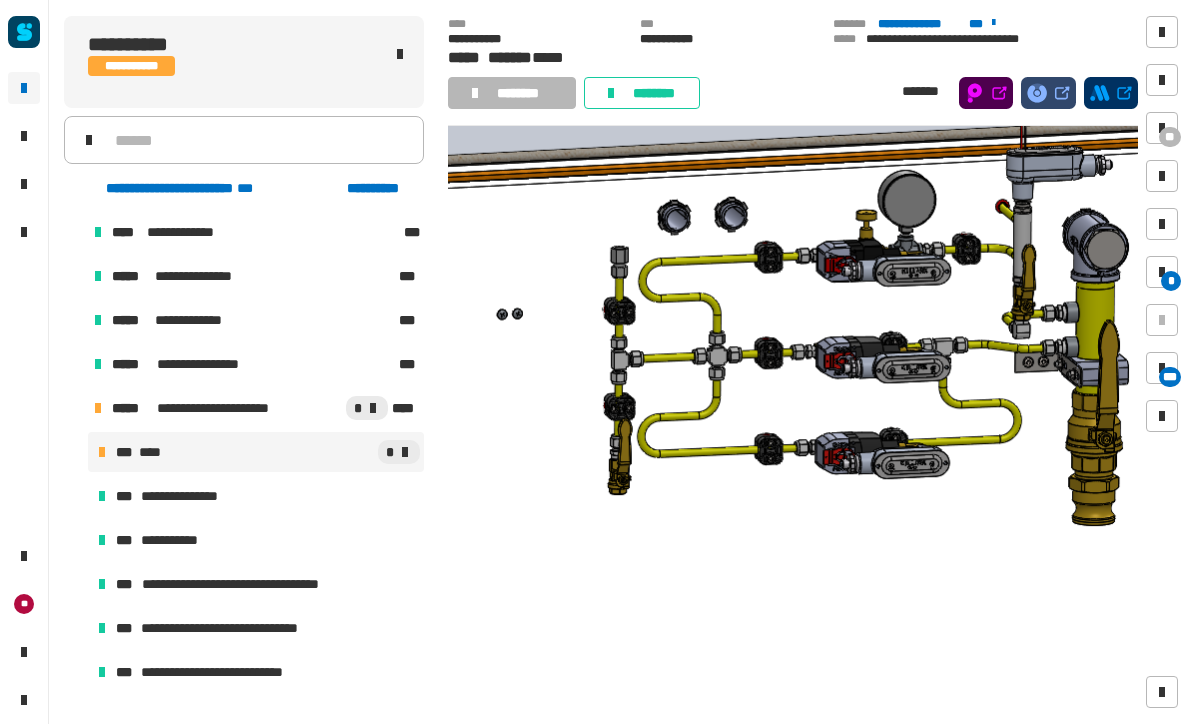 click on "**********" 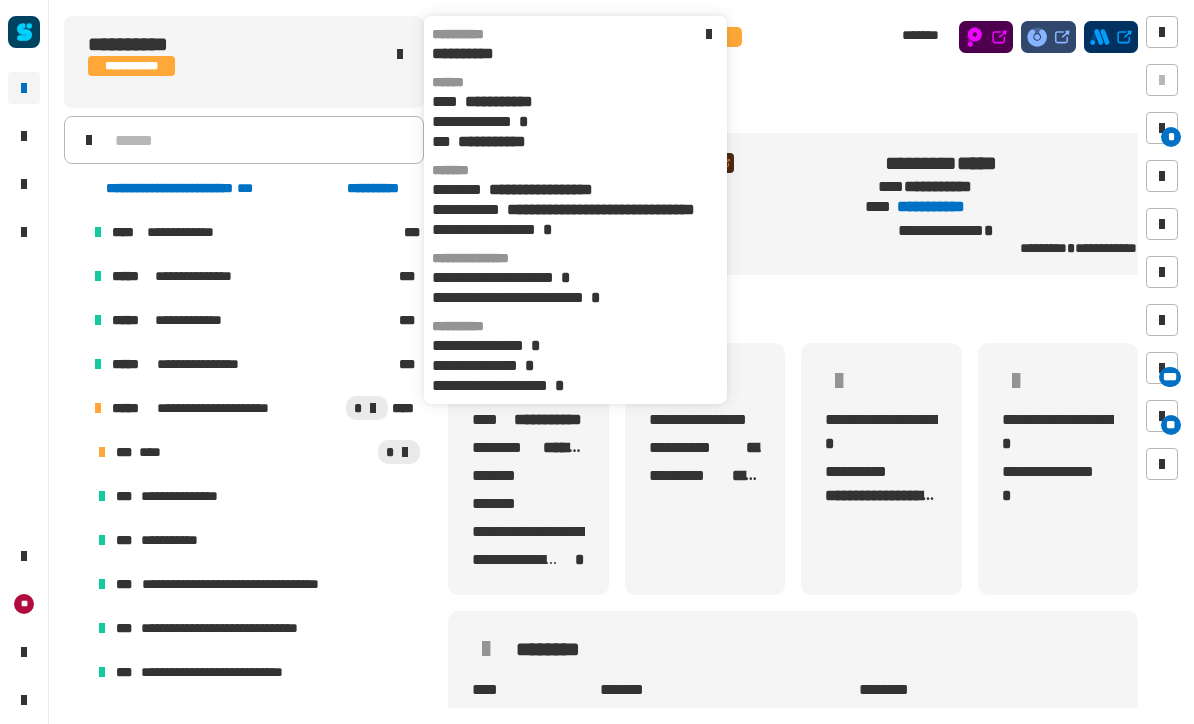 scroll, scrollTop: 0, scrollLeft: 0, axis: both 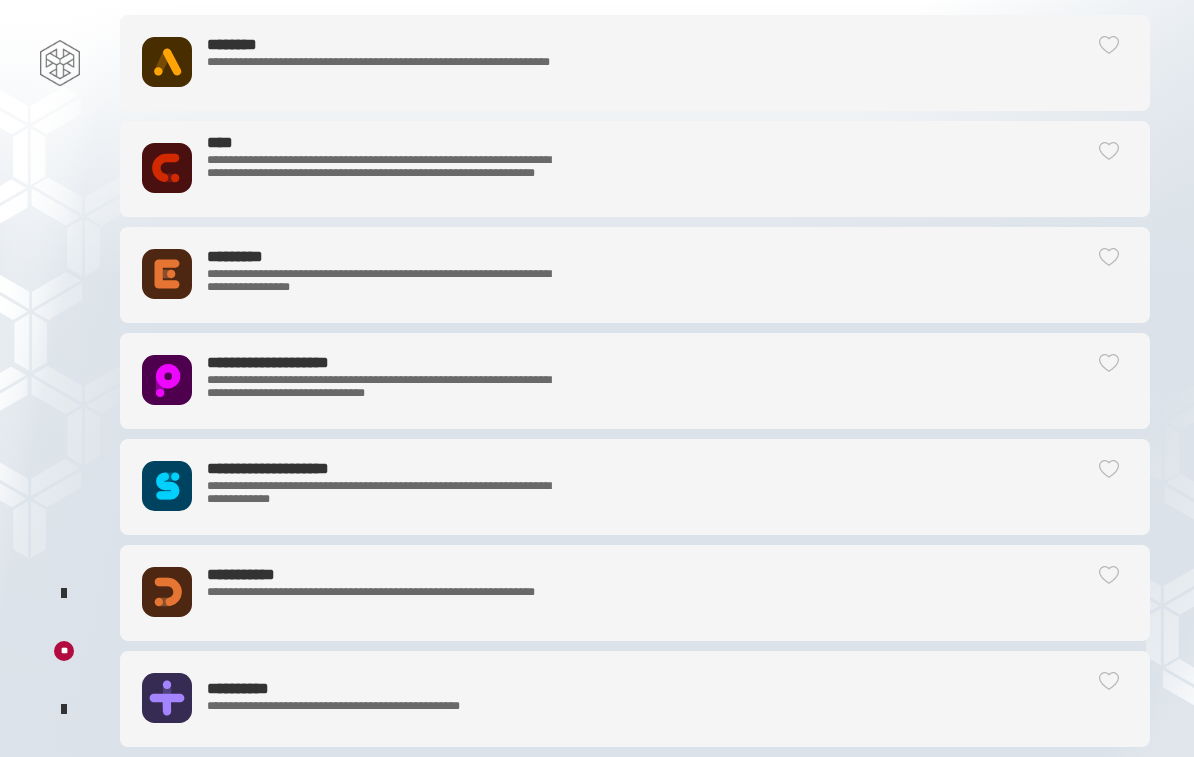 click on "**********" 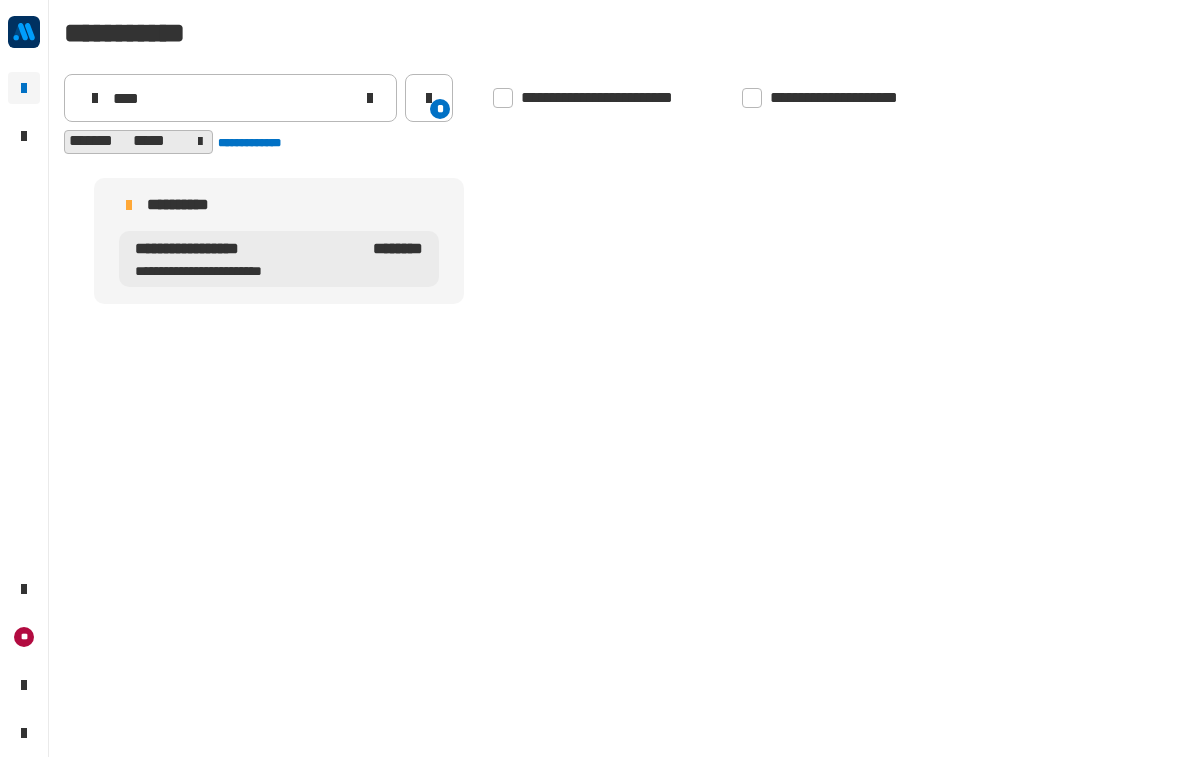 click 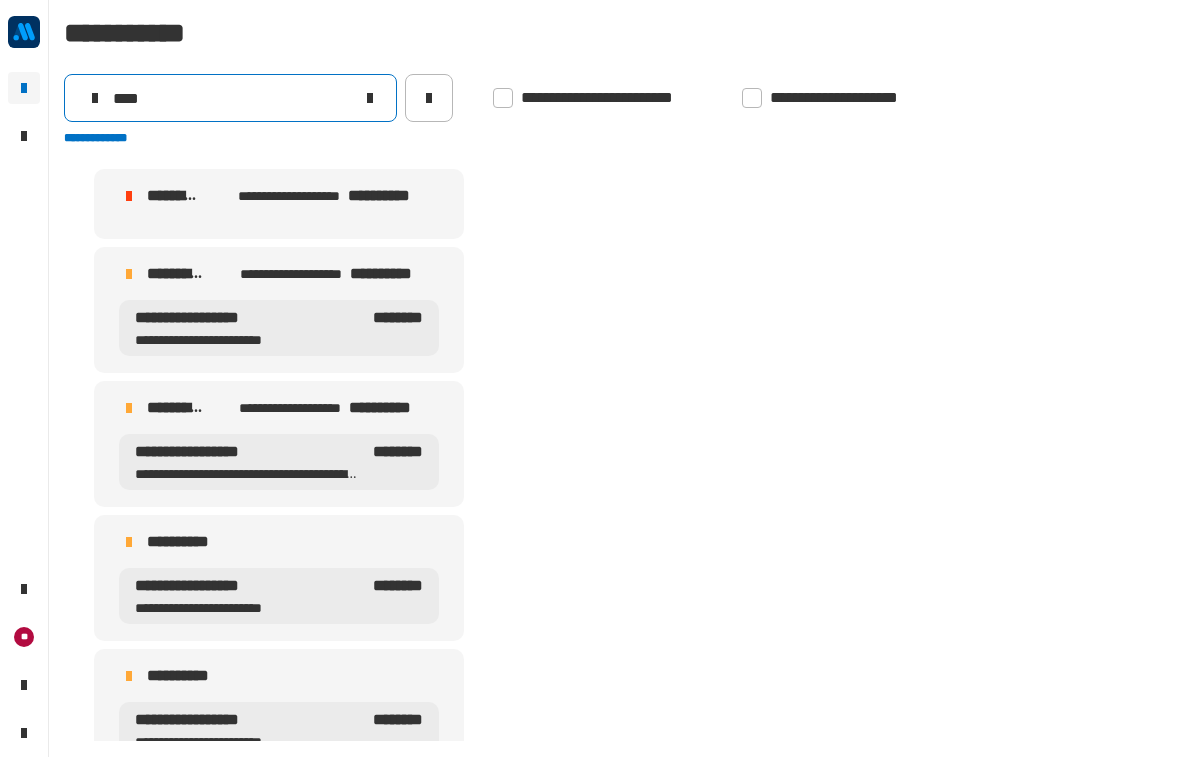 click on "****" 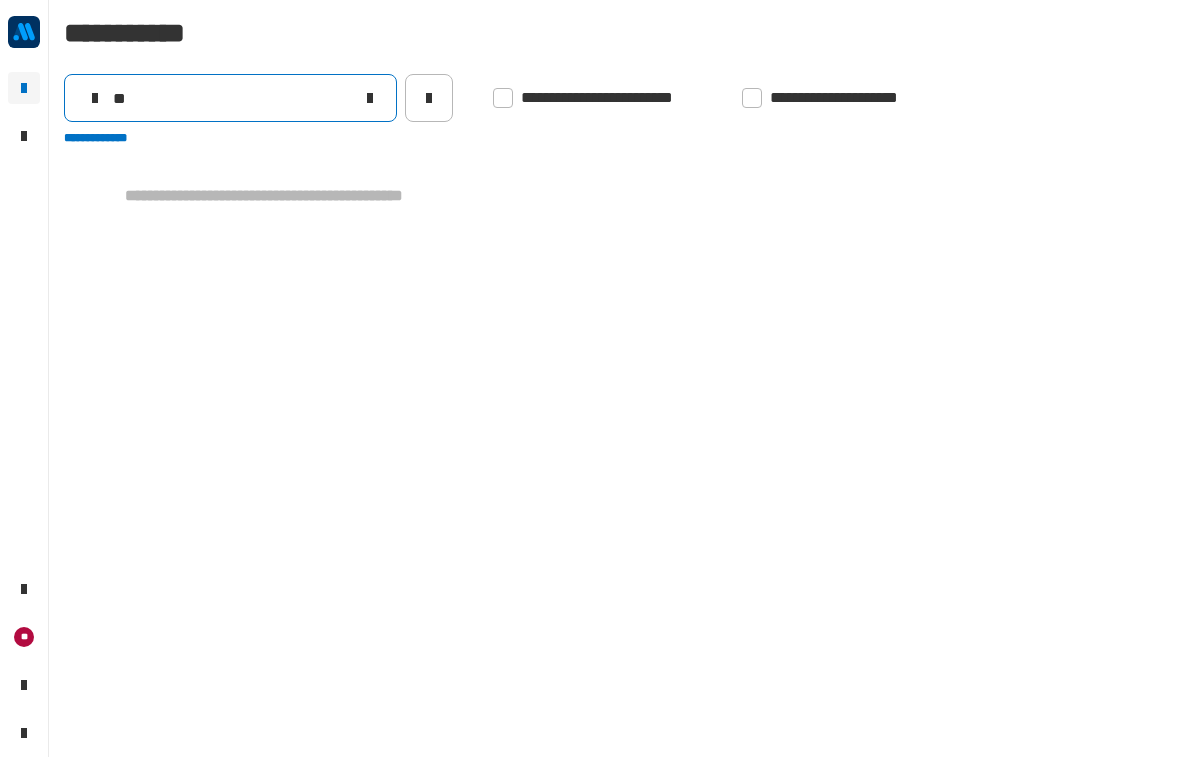 type on "*" 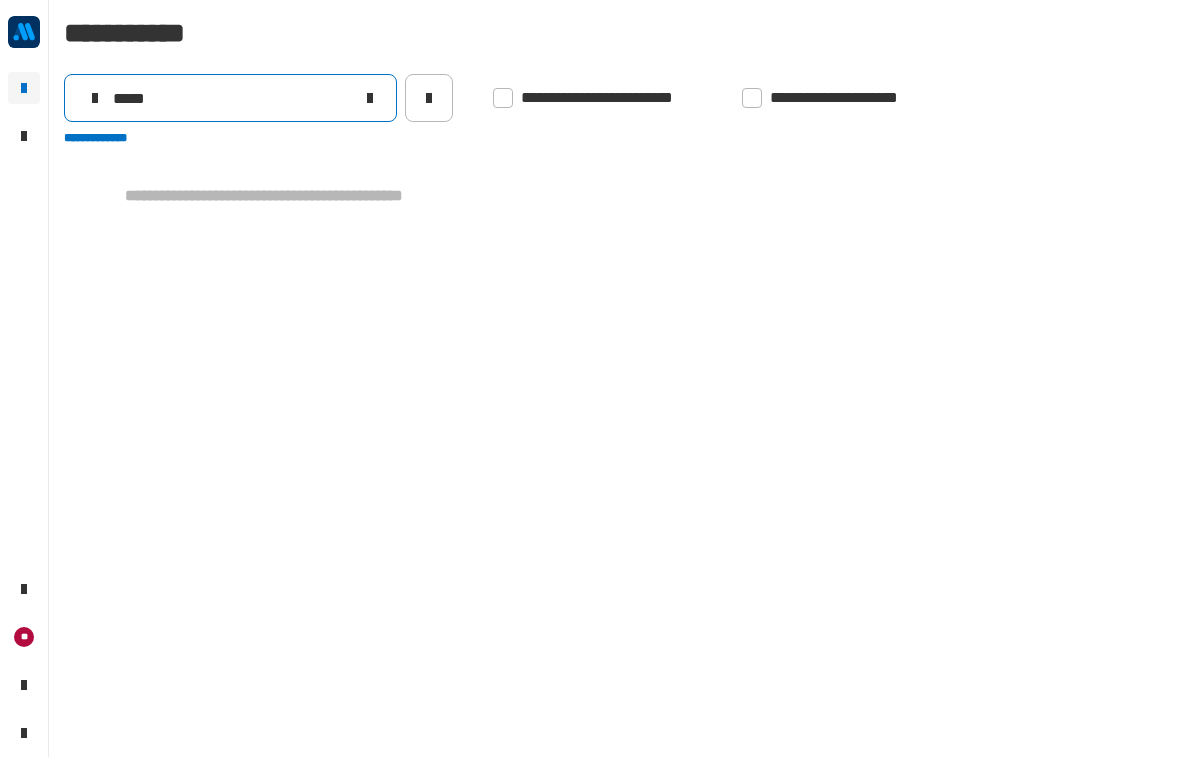 type on "*****" 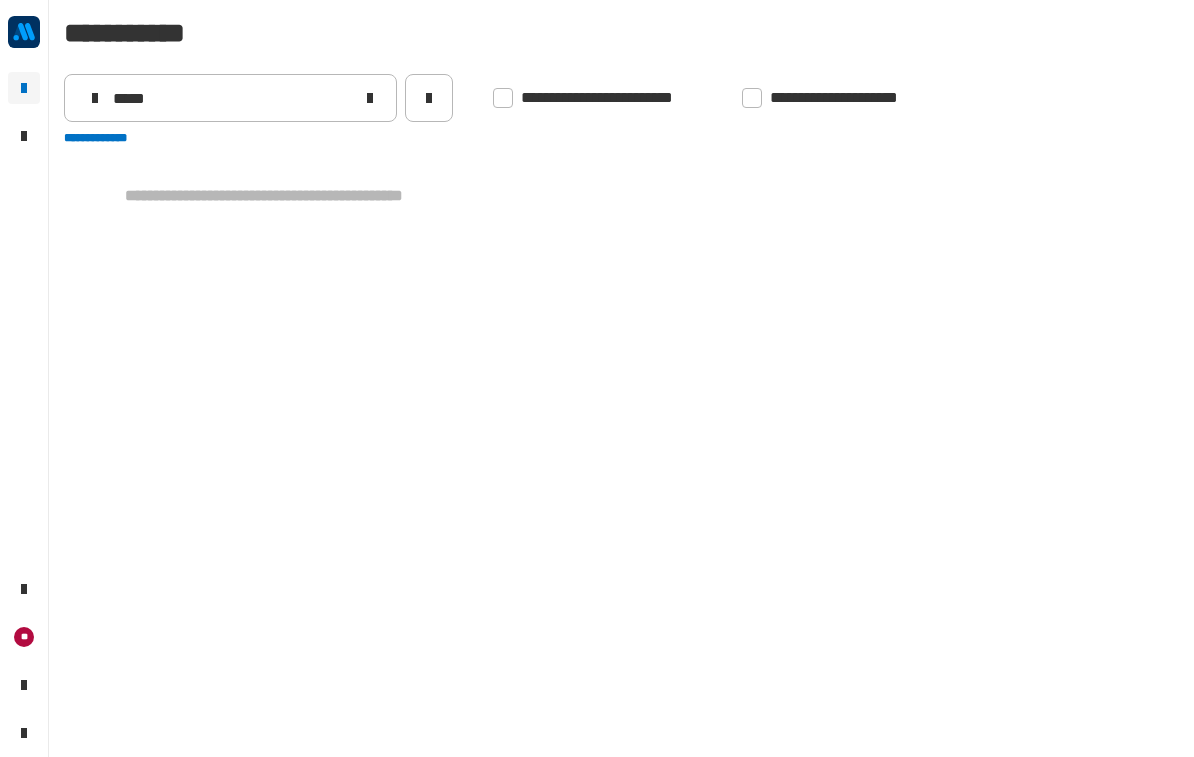 click 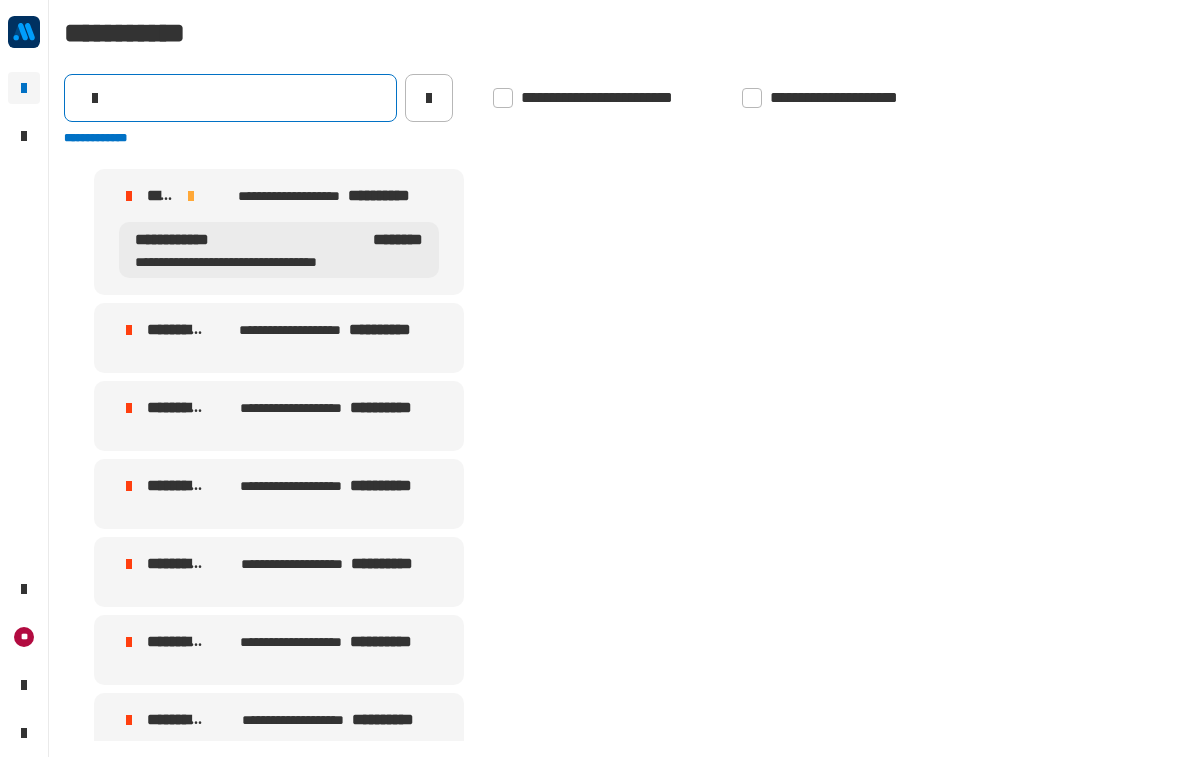 click 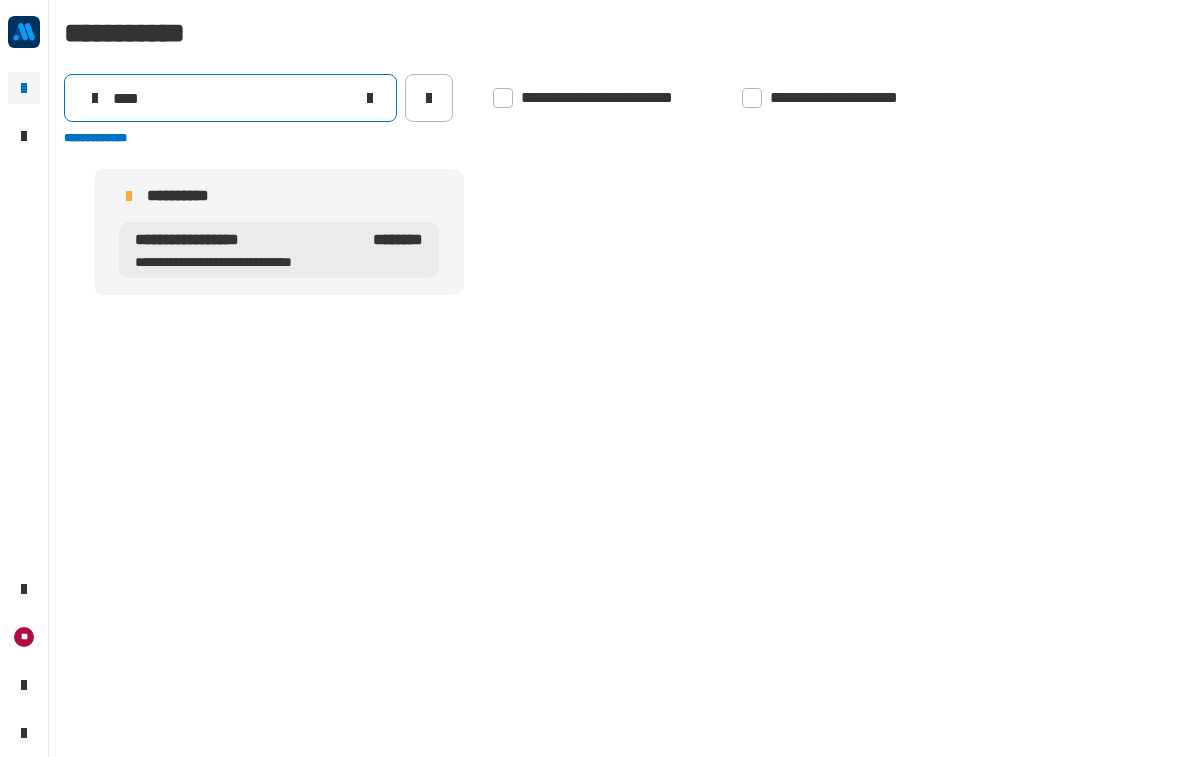 type on "****" 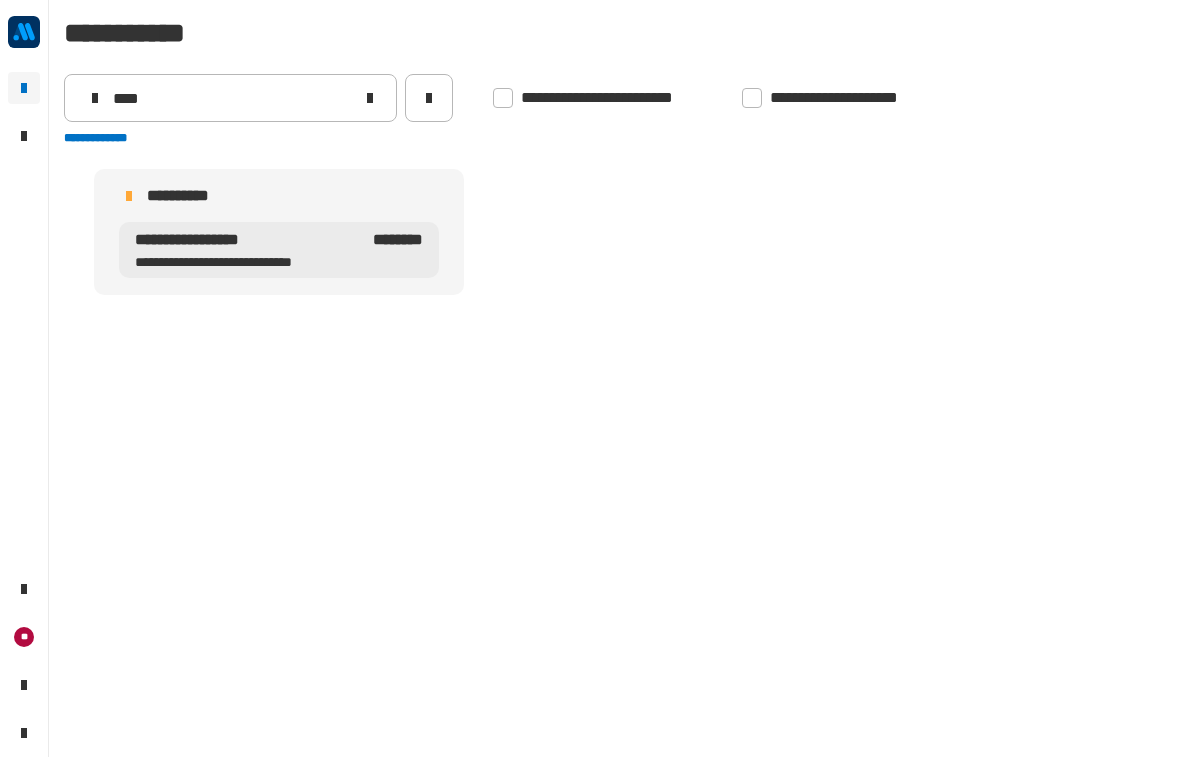 click on "**********" at bounding box center (279, 196) 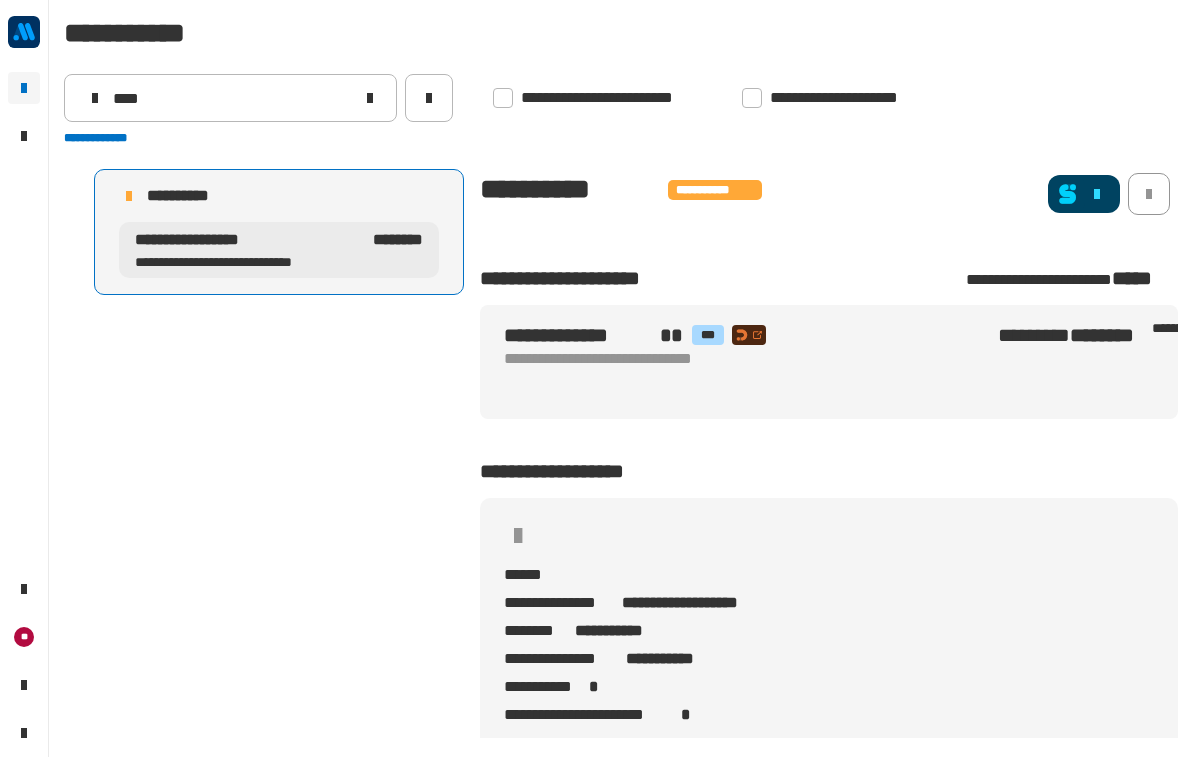click 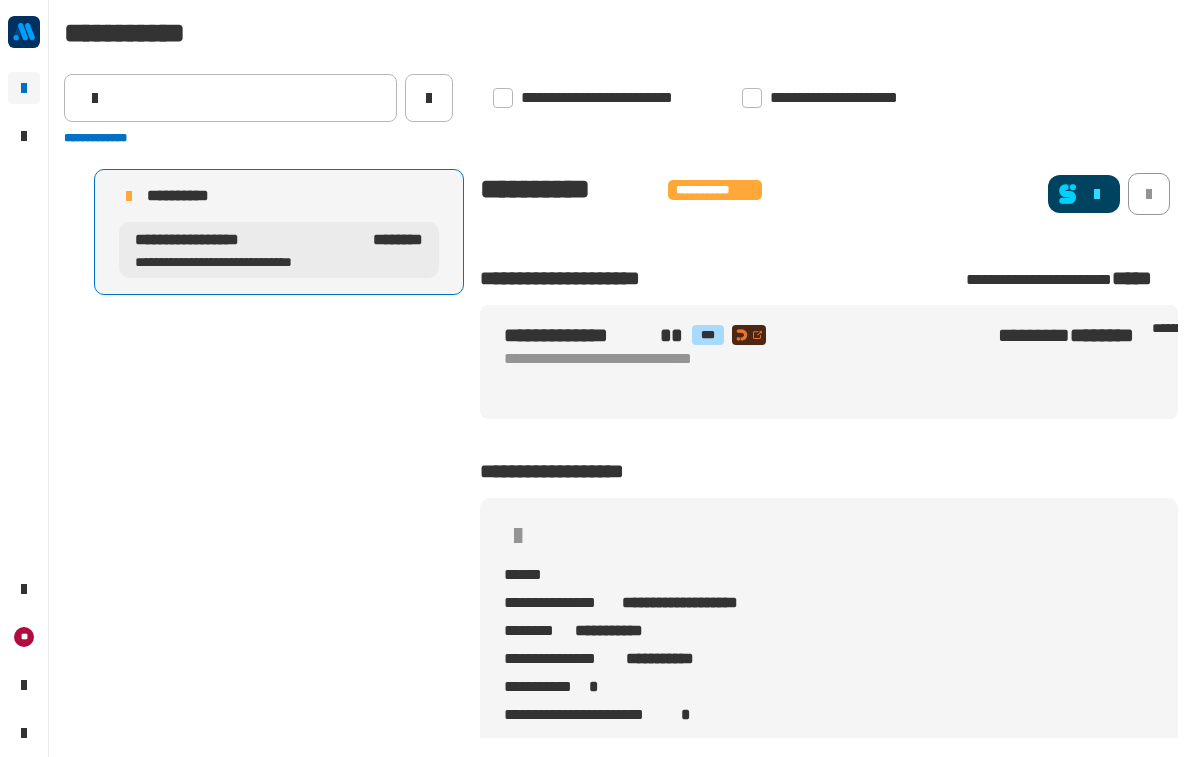 scroll, scrollTop: 0, scrollLeft: 0, axis: both 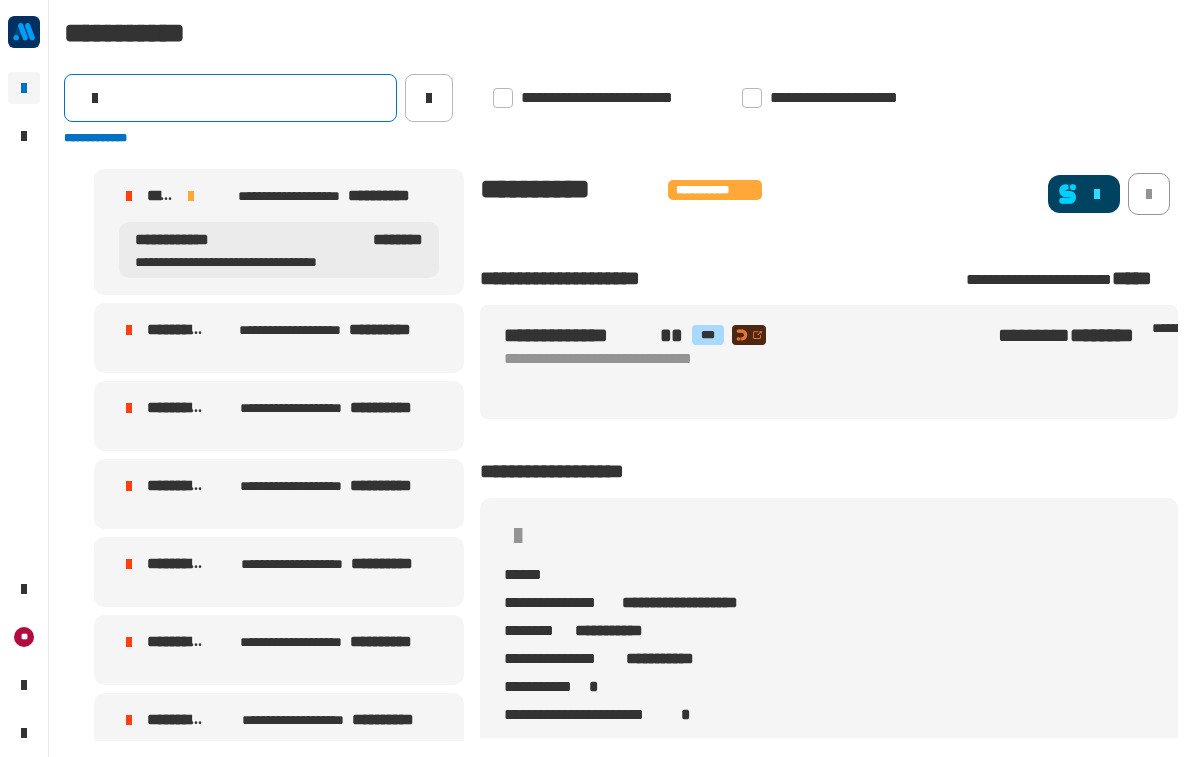 click 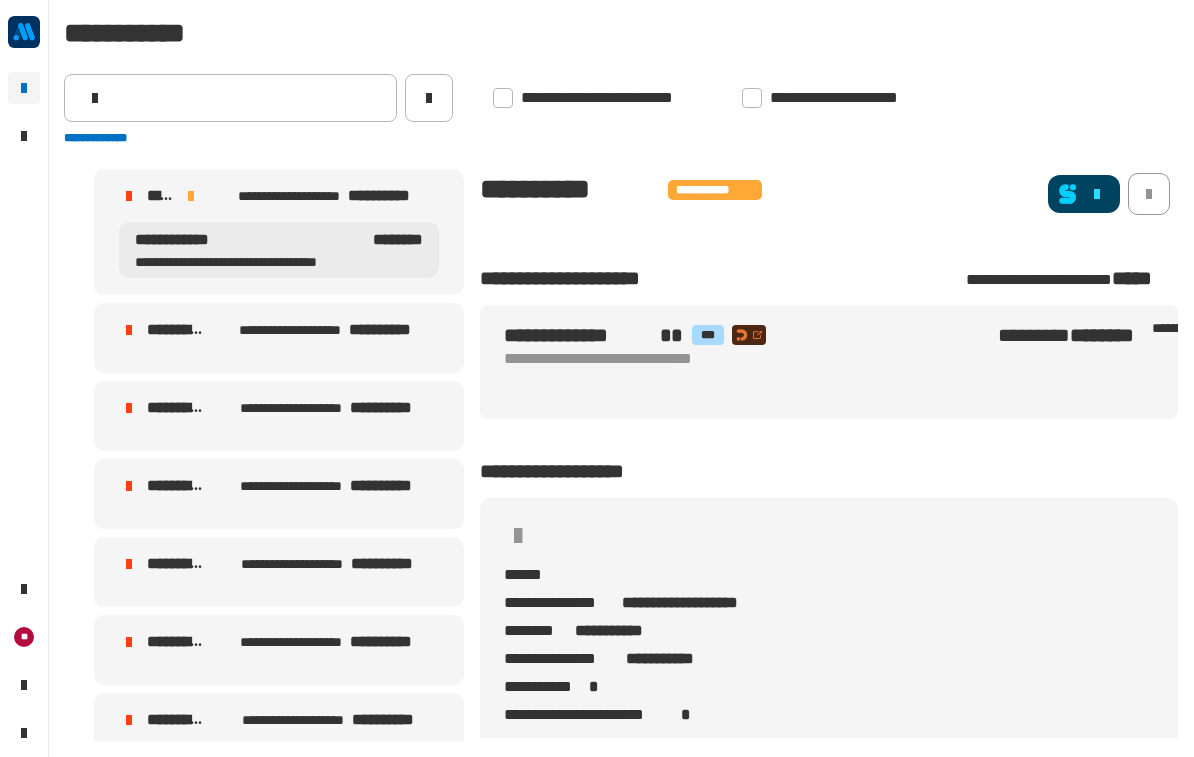 click on "**********" at bounding box center (248, 262) 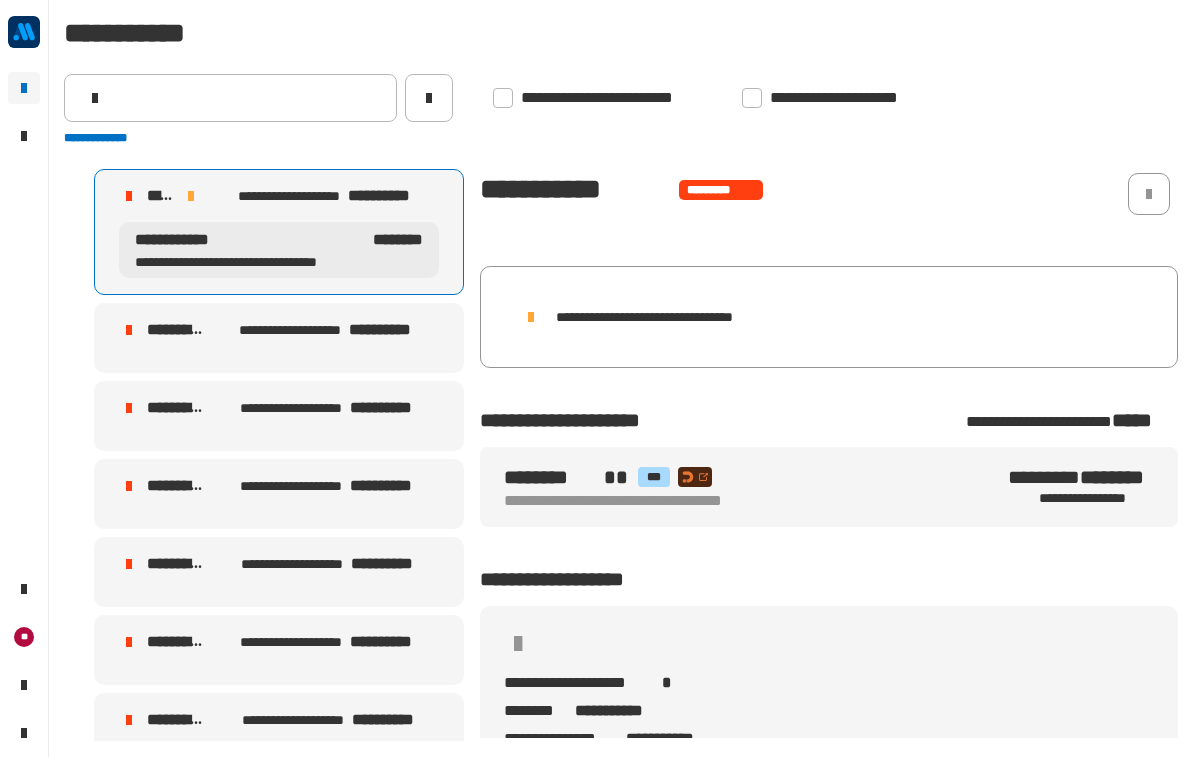 scroll, scrollTop: 0, scrollLeft: 0, axis: both 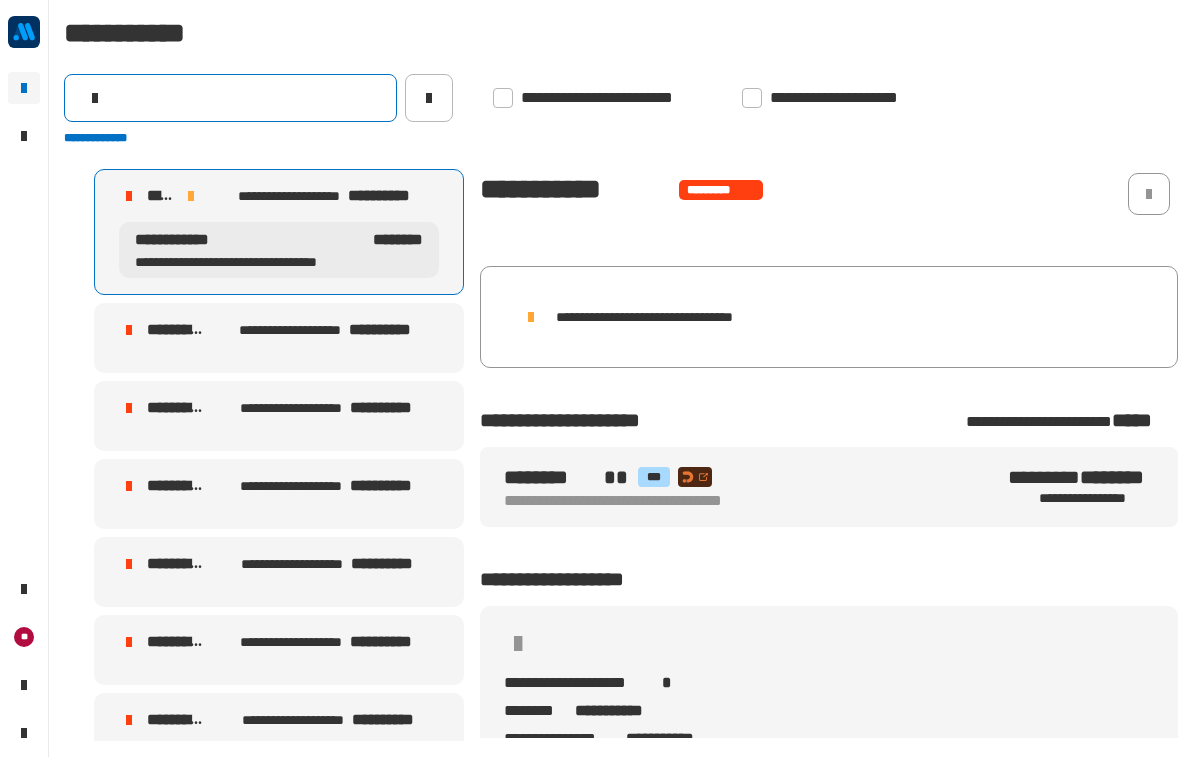 click 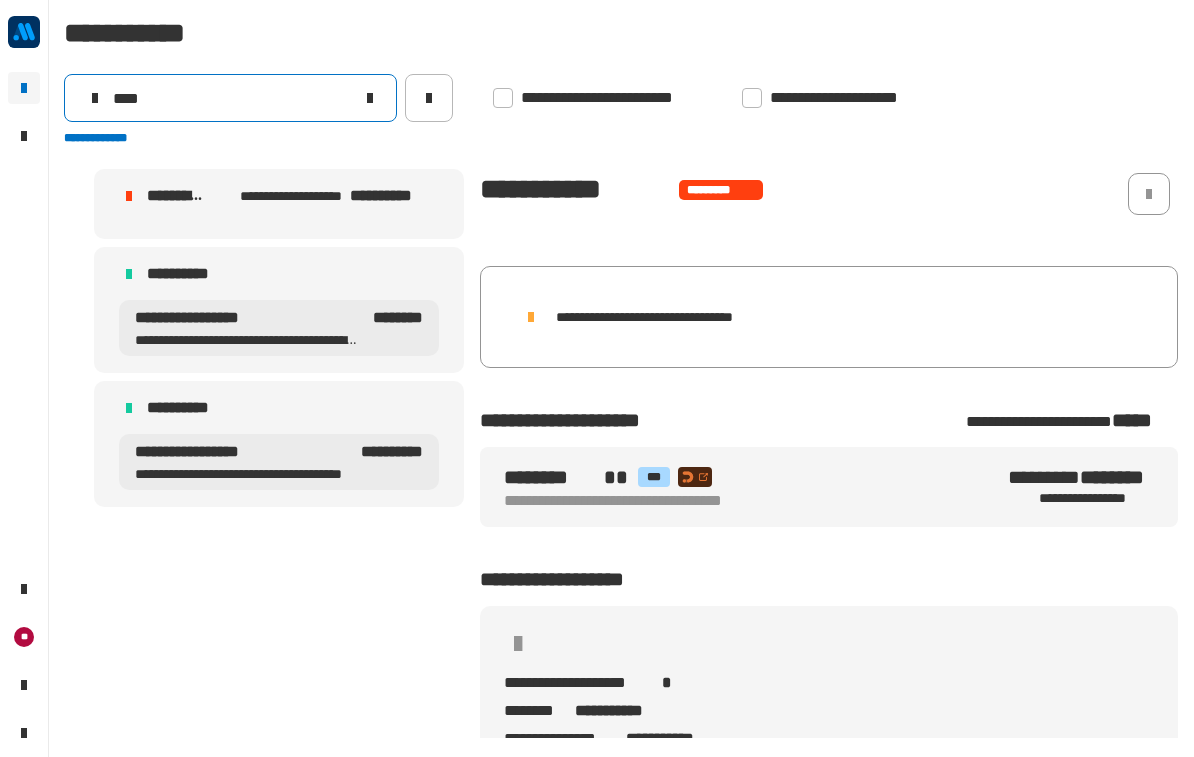 type on "****" 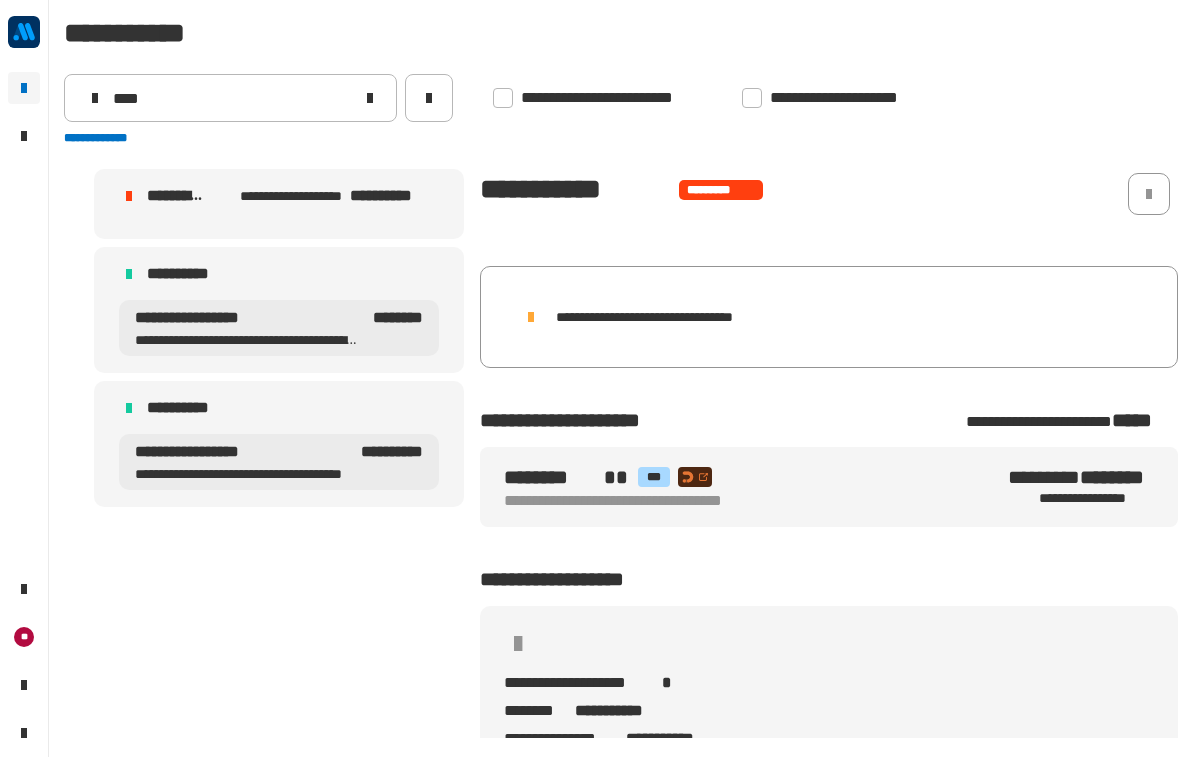 click 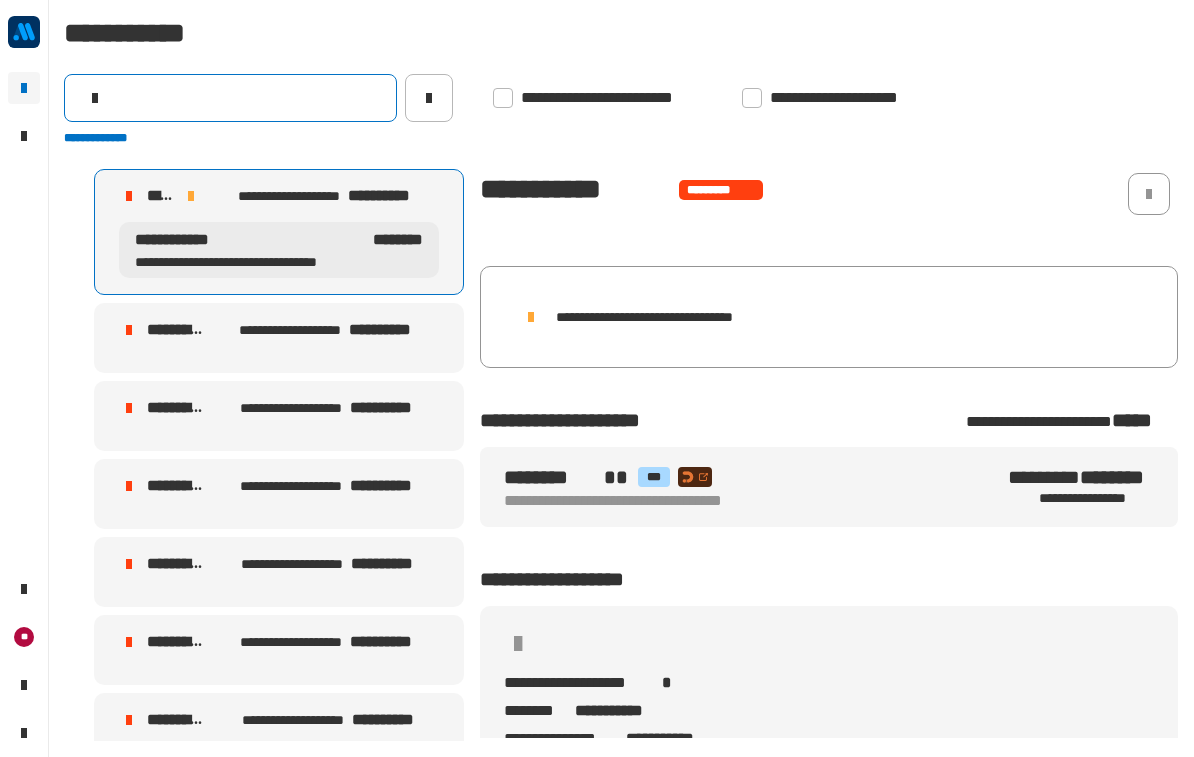 click 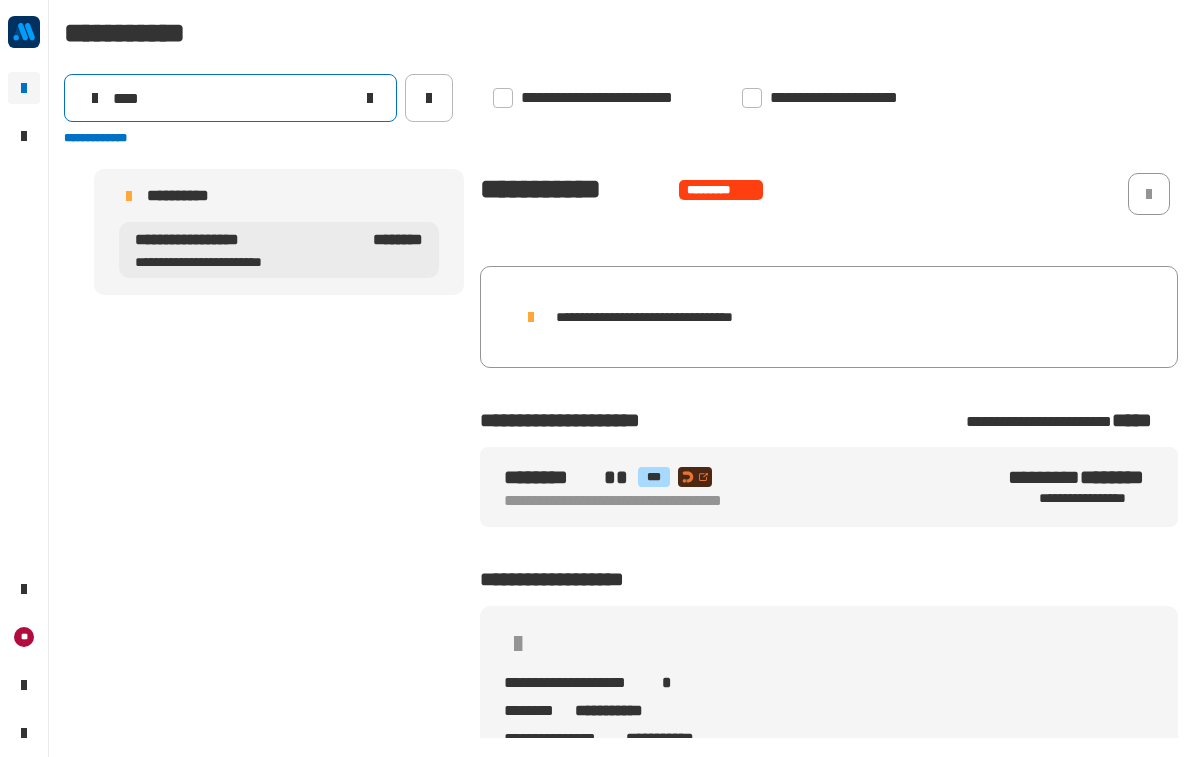 type on "****" 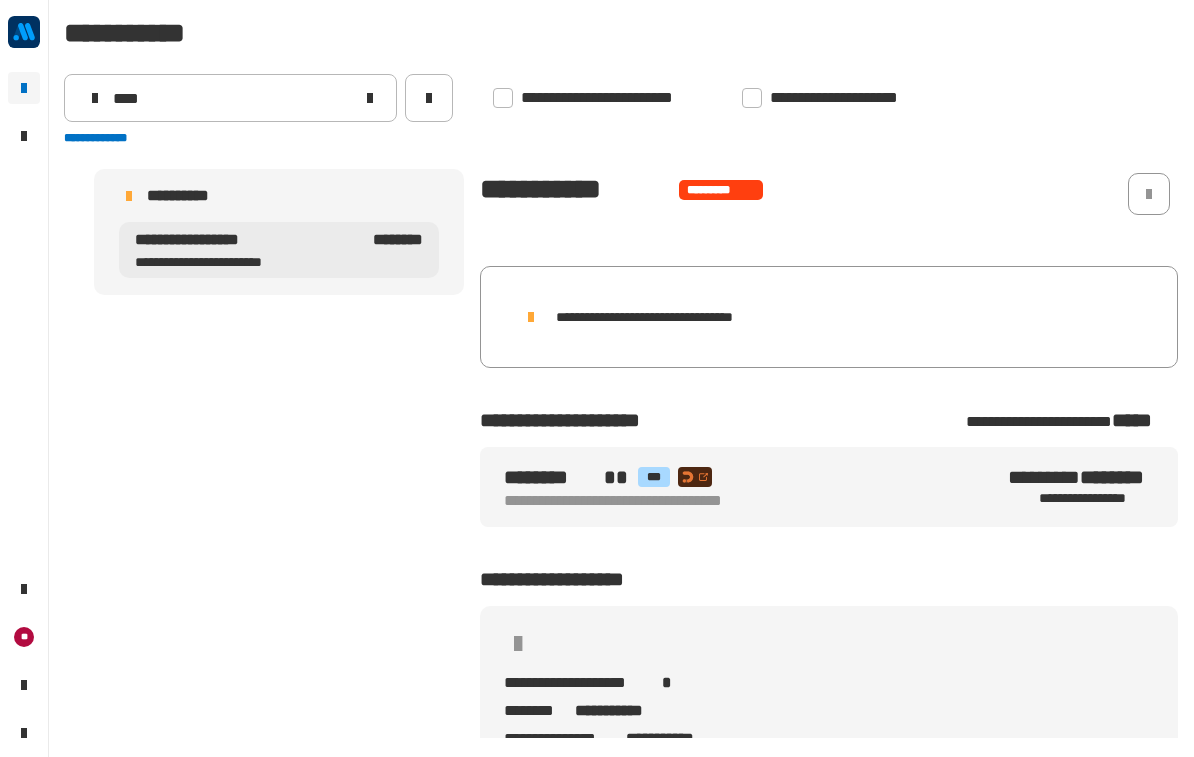 click on "**********" at bounding box center (279, 196) 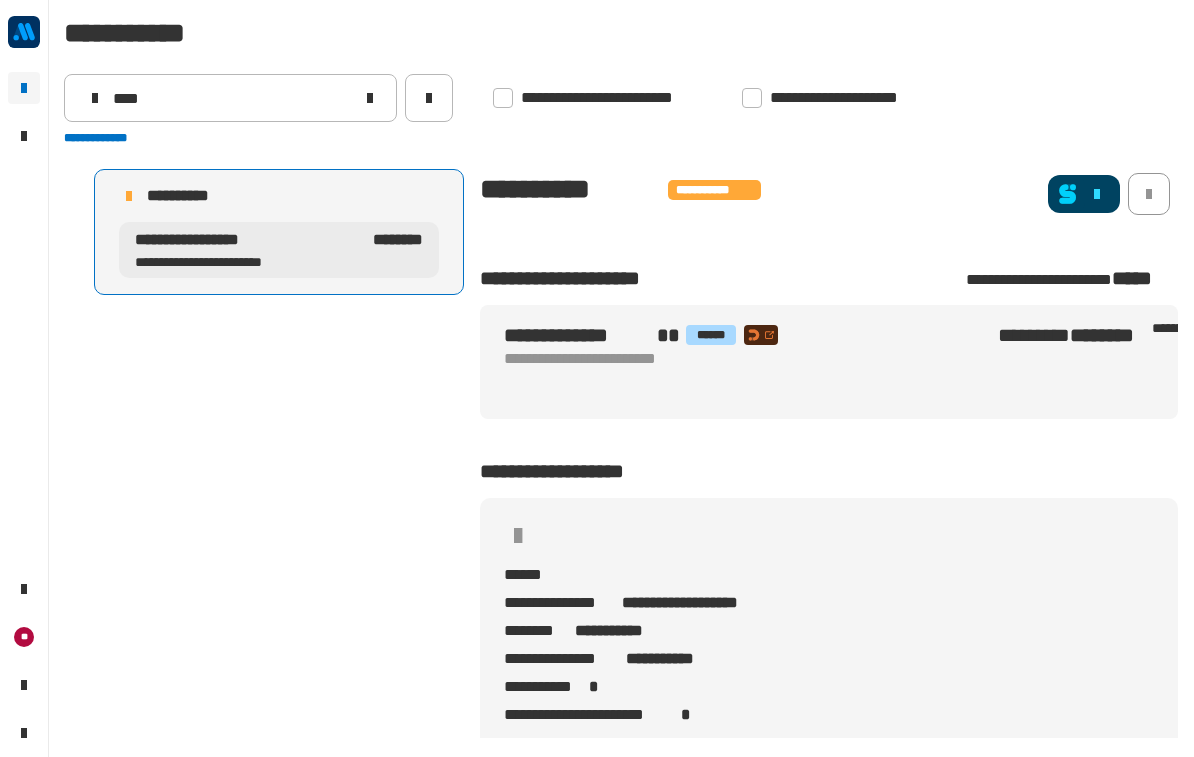 scroll, scrollTop: 0, scrollLeft: 0, axis: both 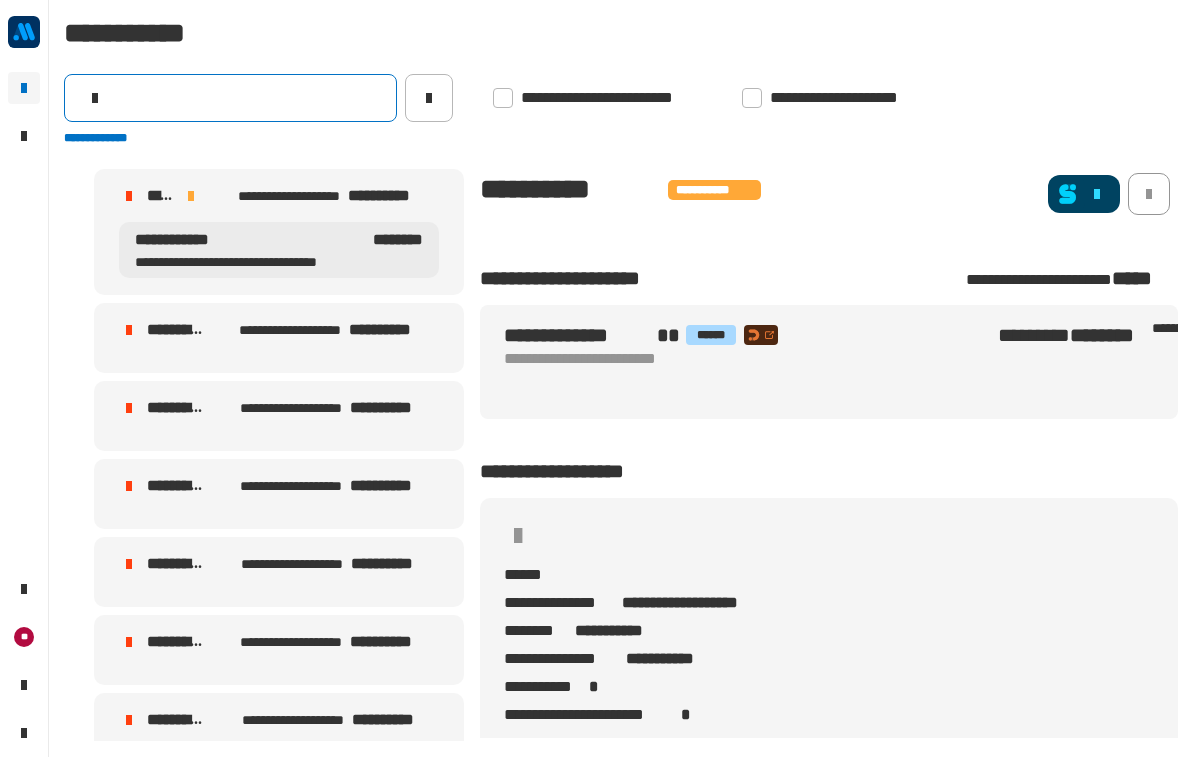 click 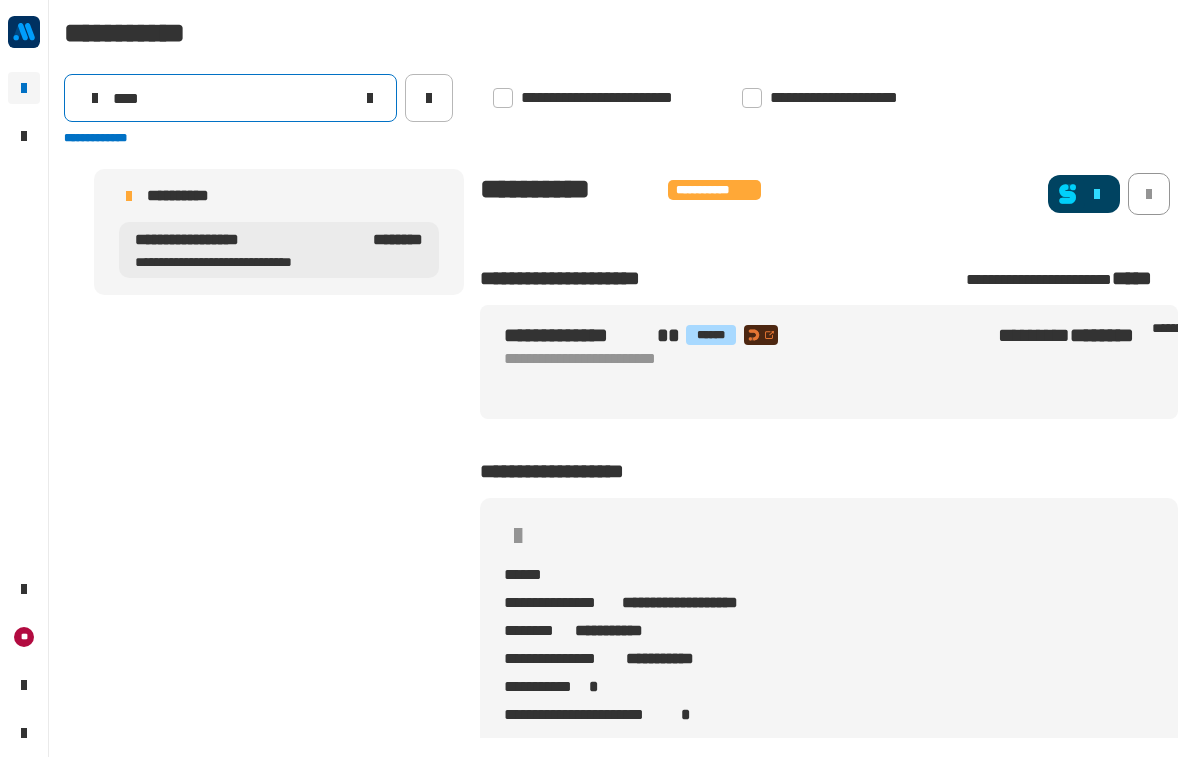 type on "****" 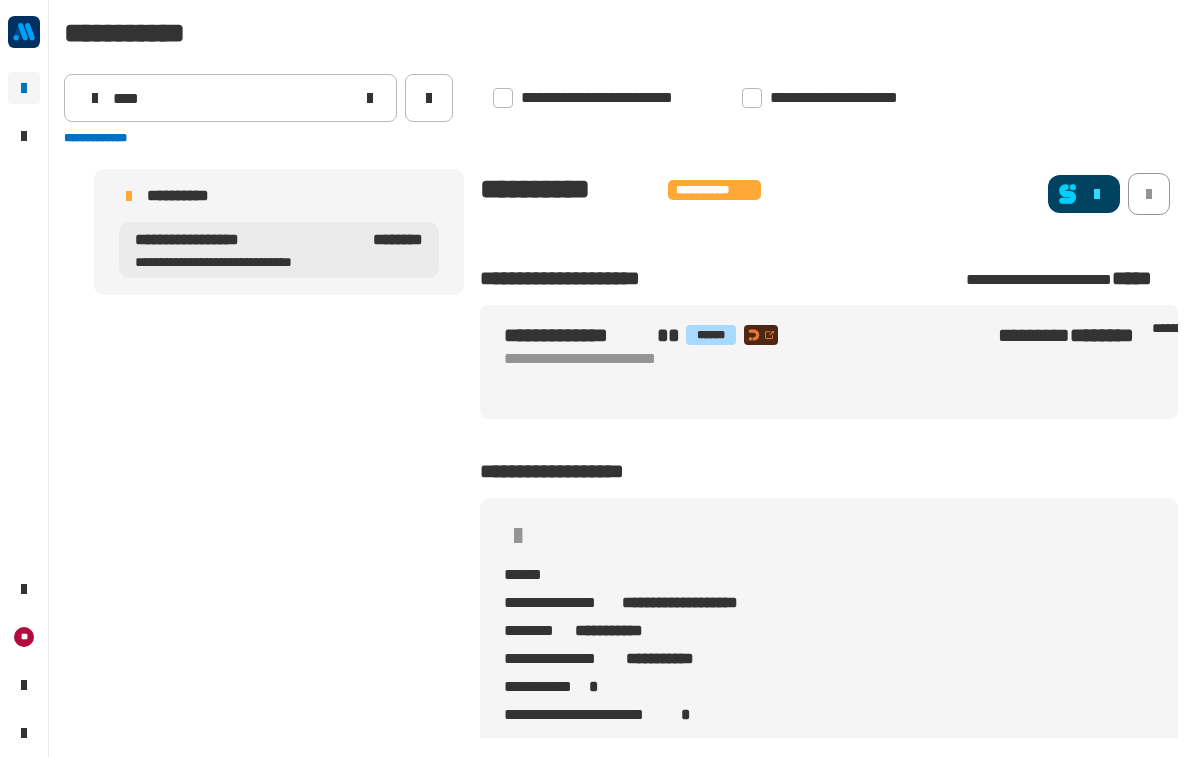 click on "**********" at bounding box center [279, 196] 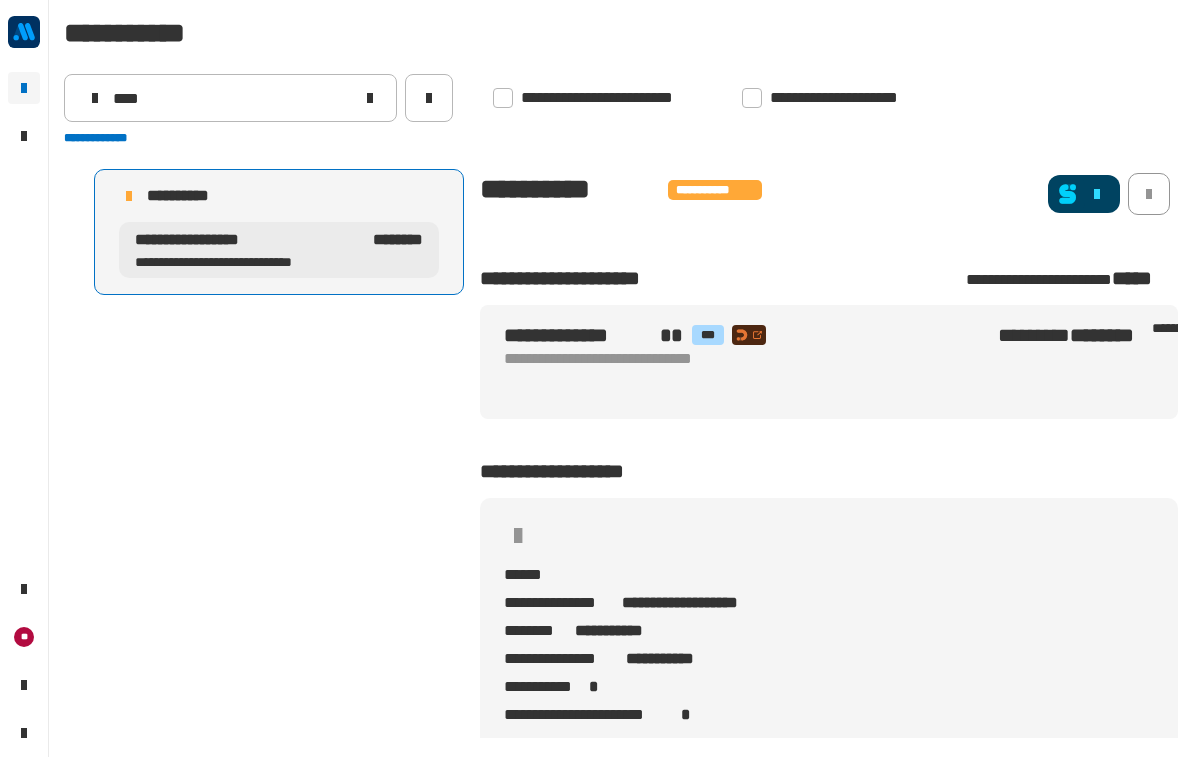 click 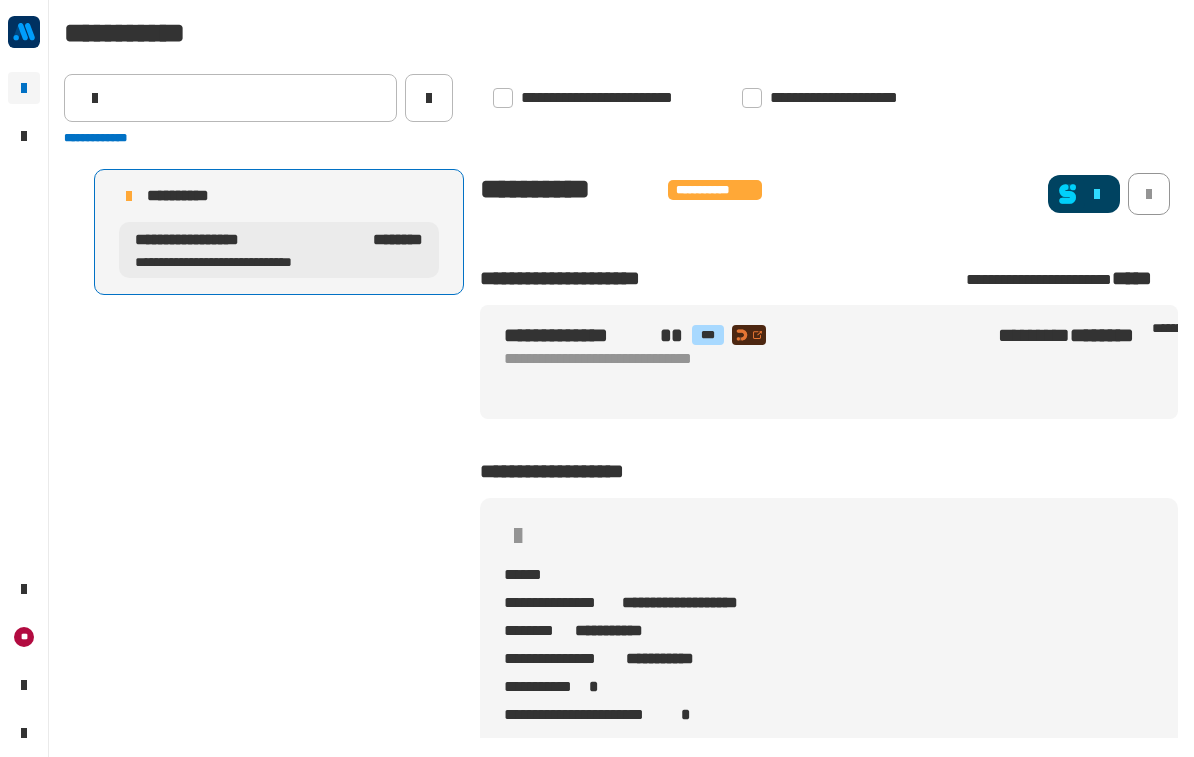 scroll, scrollTop: 0, scrollLeft: 0, axis: both 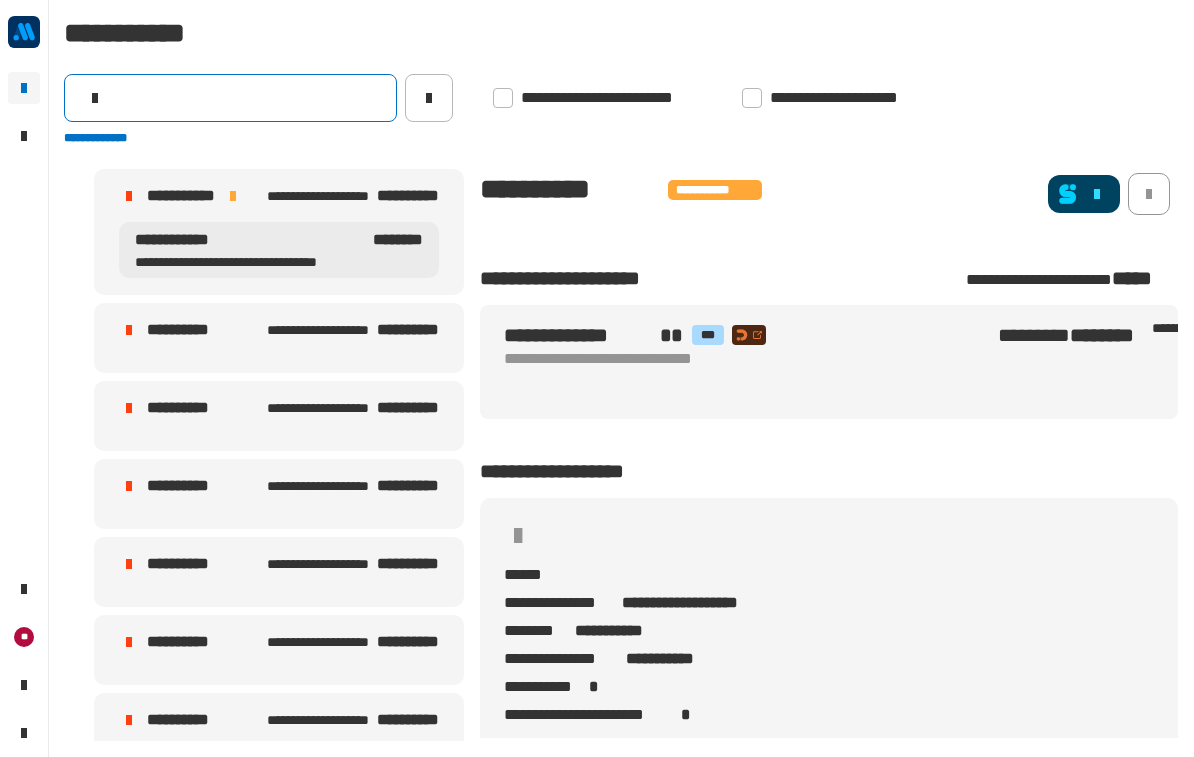 click 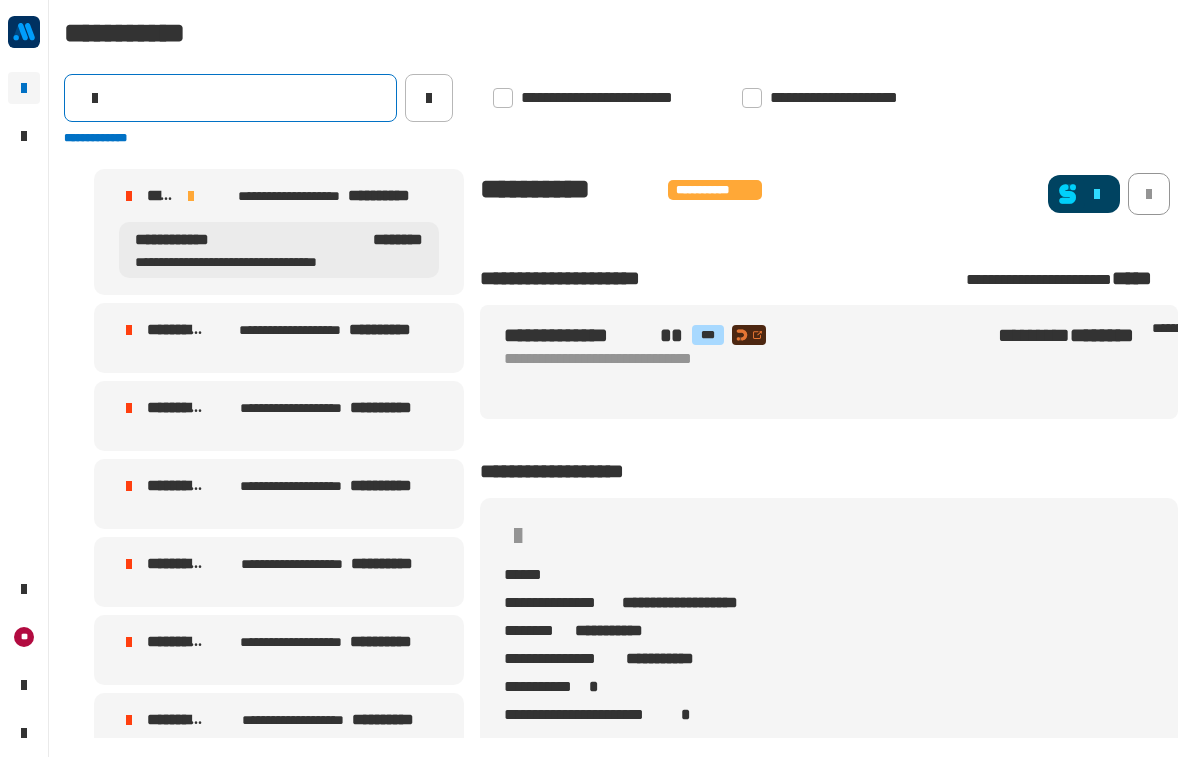 scroll, scrollTop: 0, scrollLeft: 0, axis: both 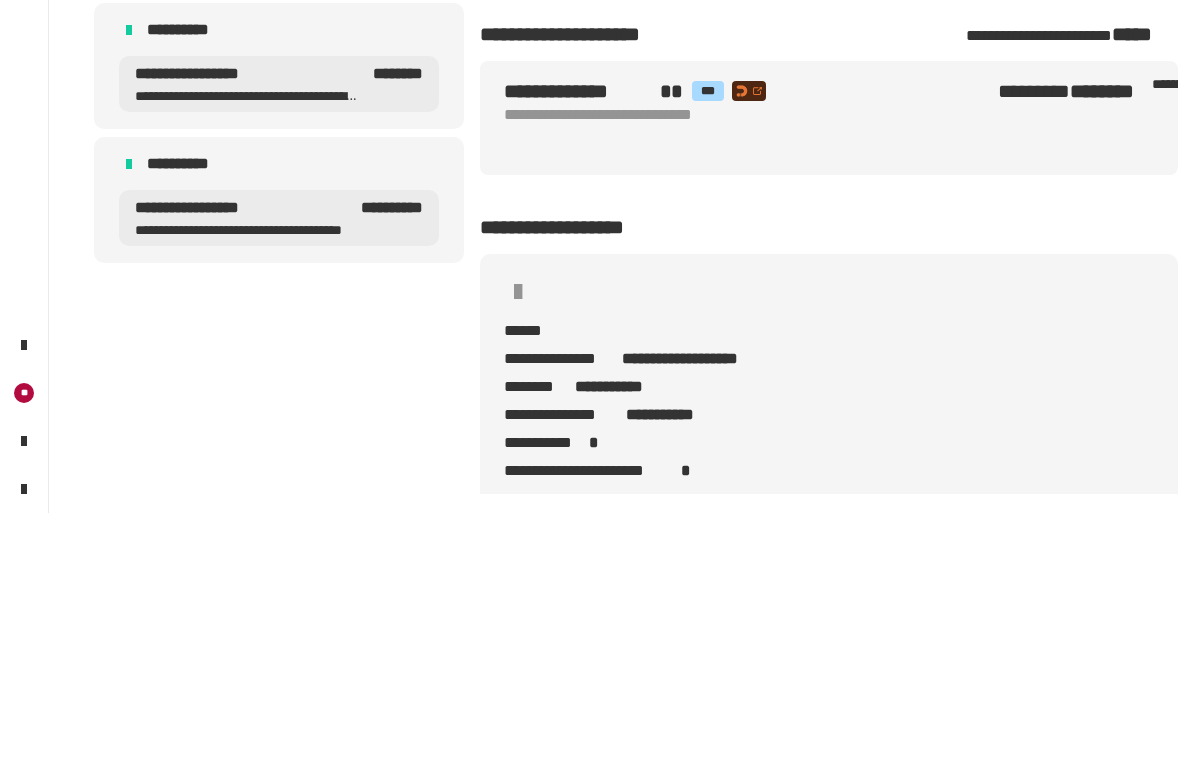 type on "****" 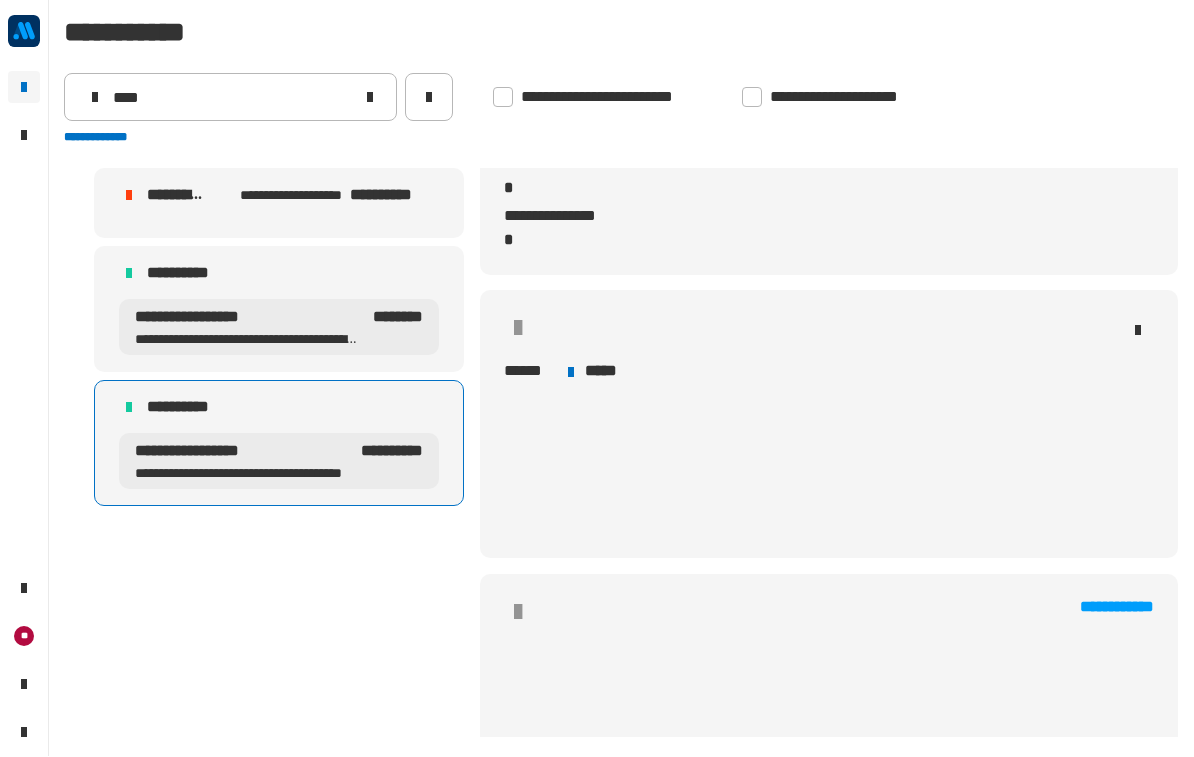 scroll, scrollTop: 883, scrollLeft: 0, axis: vertical 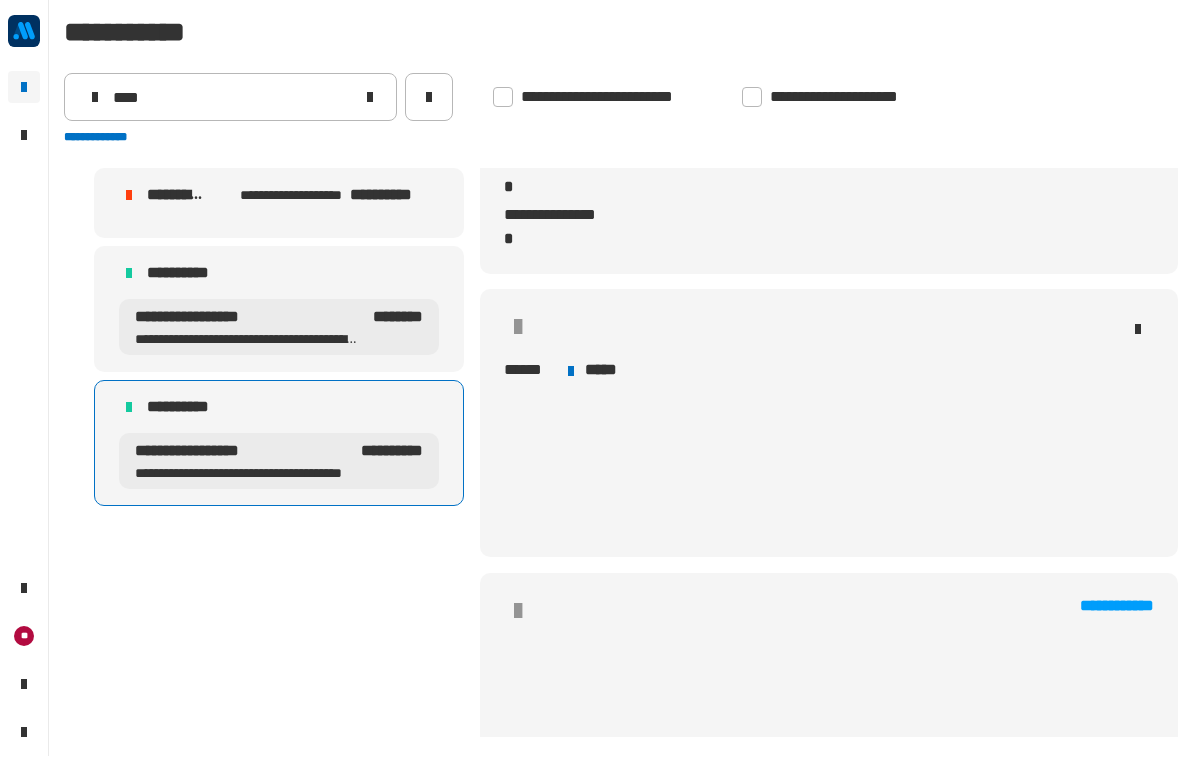 click on "**********" at bounding box center (279, 274) 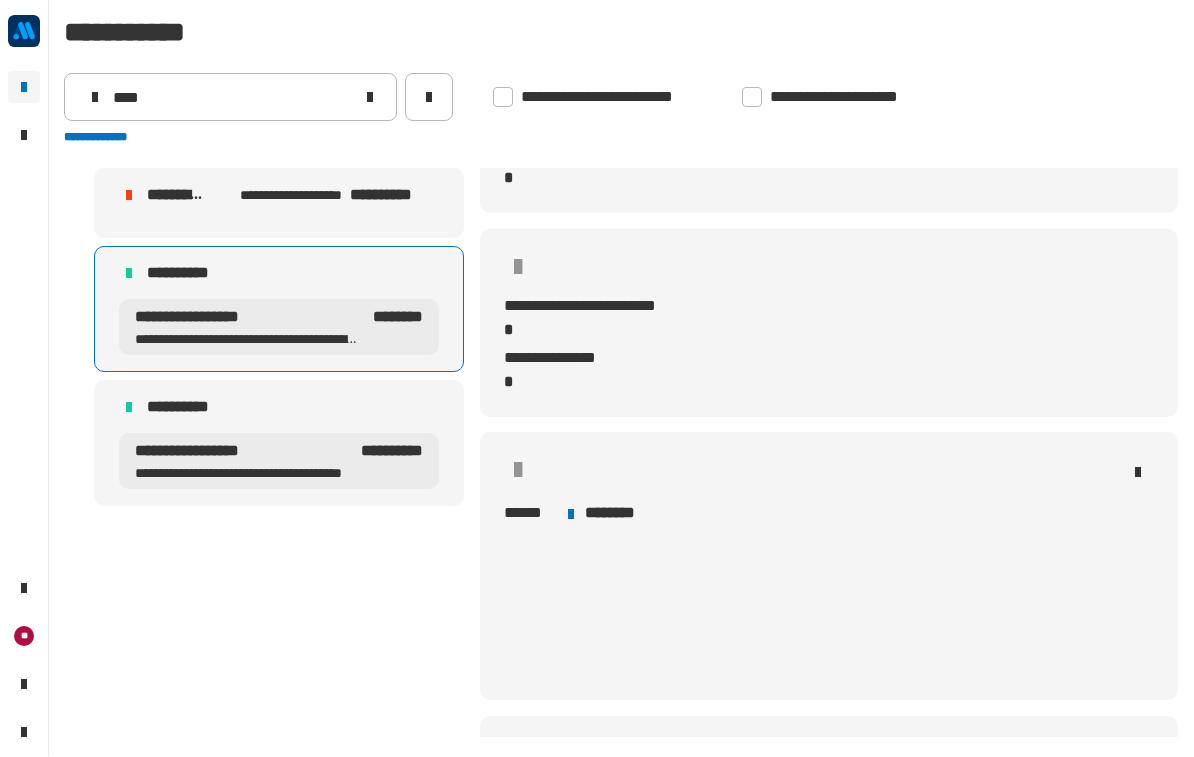 scroll, scrollTop: 714, scrollLeft: 0, axis: vertical 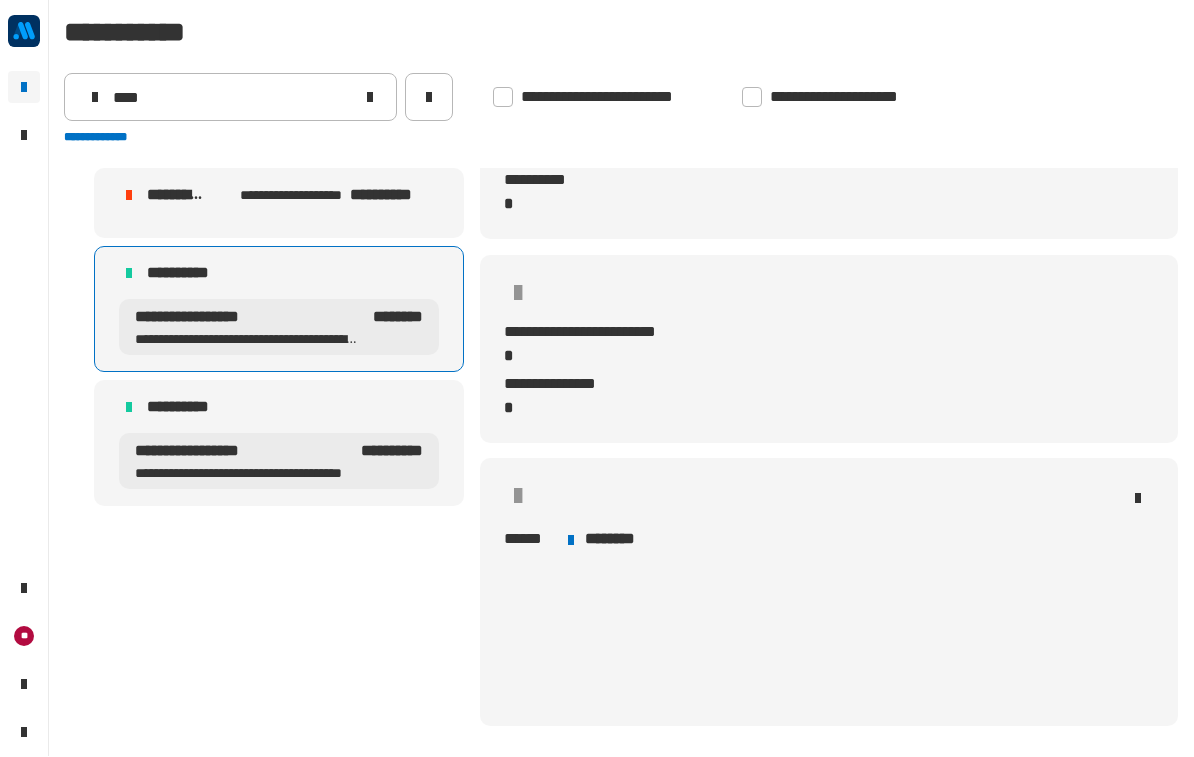 click on "**********" at bounding box center (325, 196) 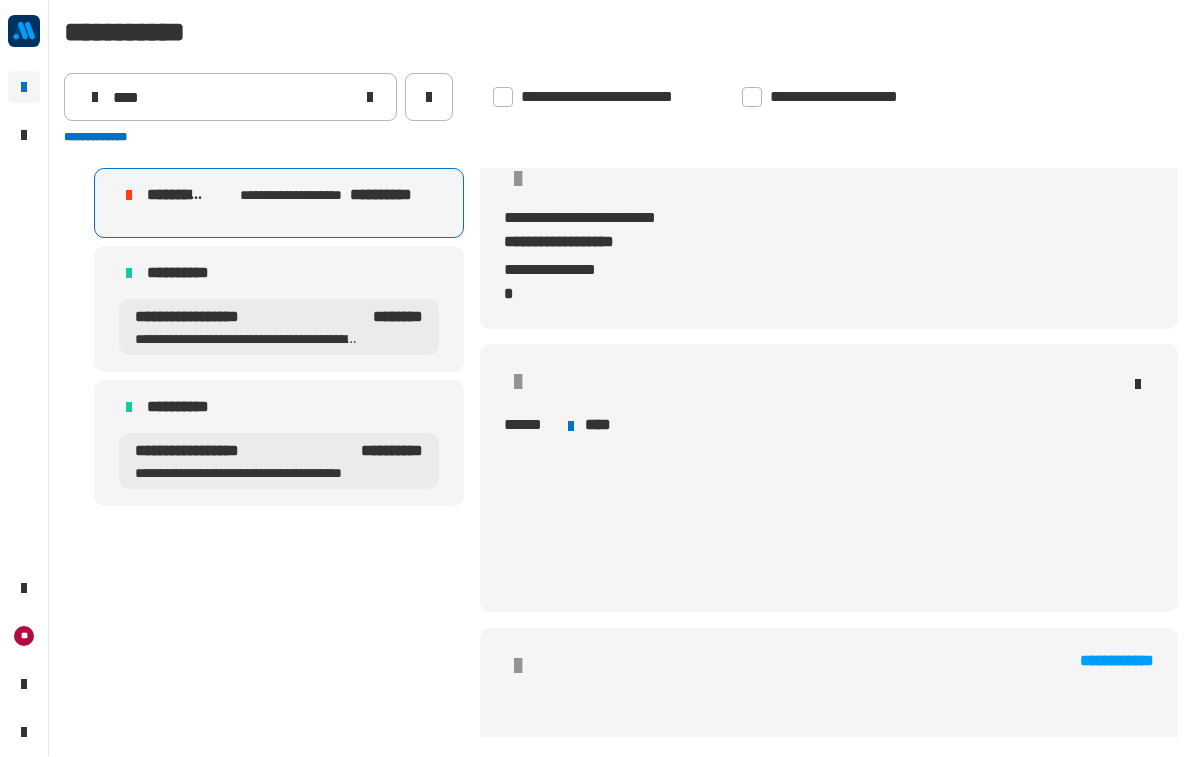 click 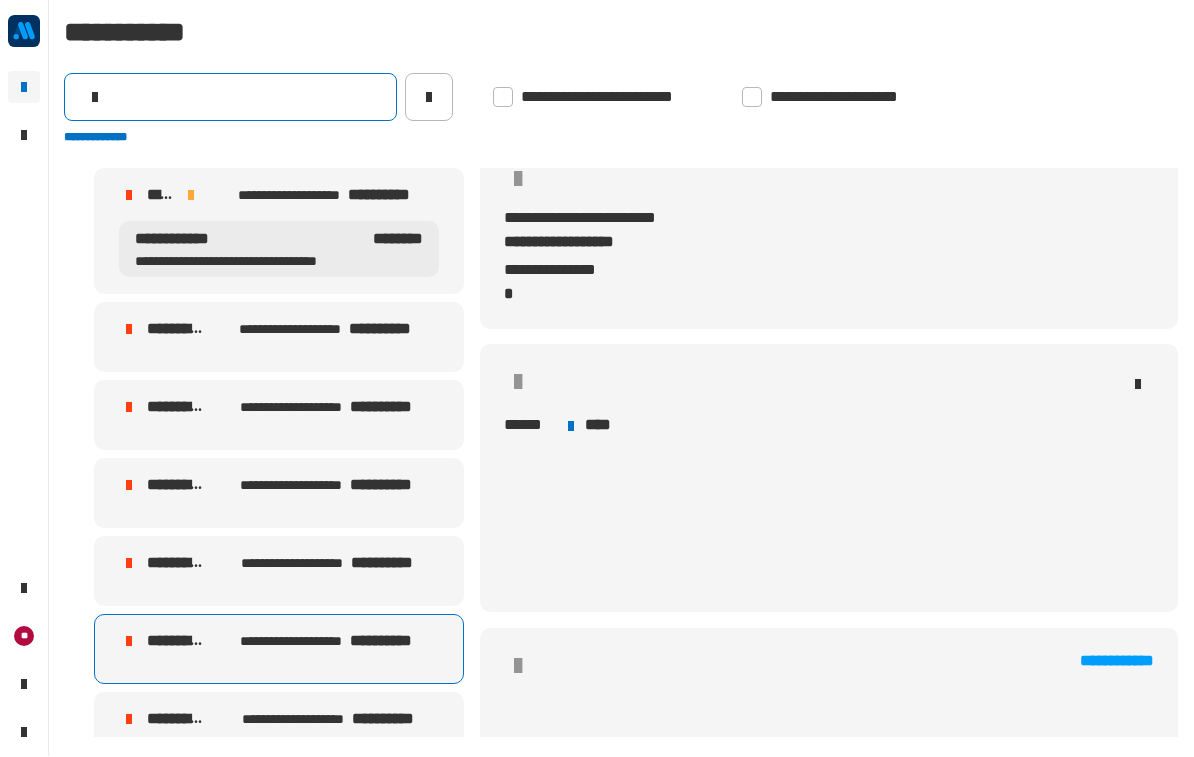 click 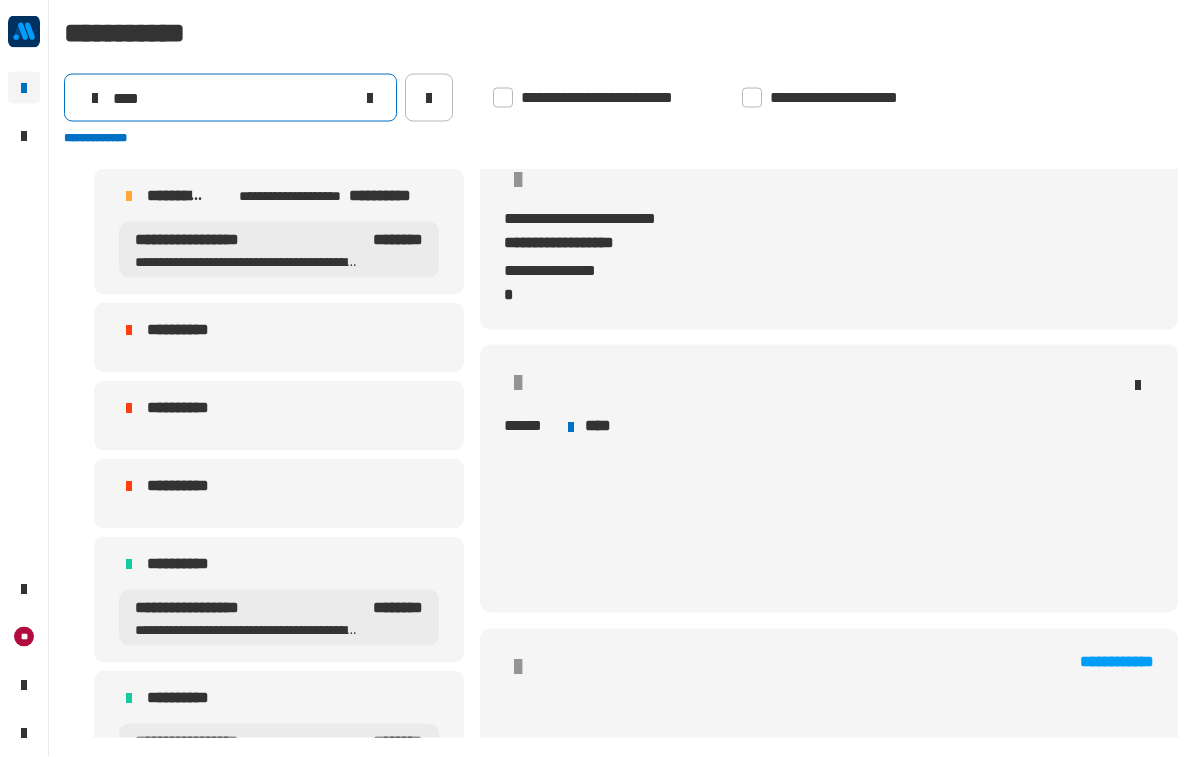 type on "****" 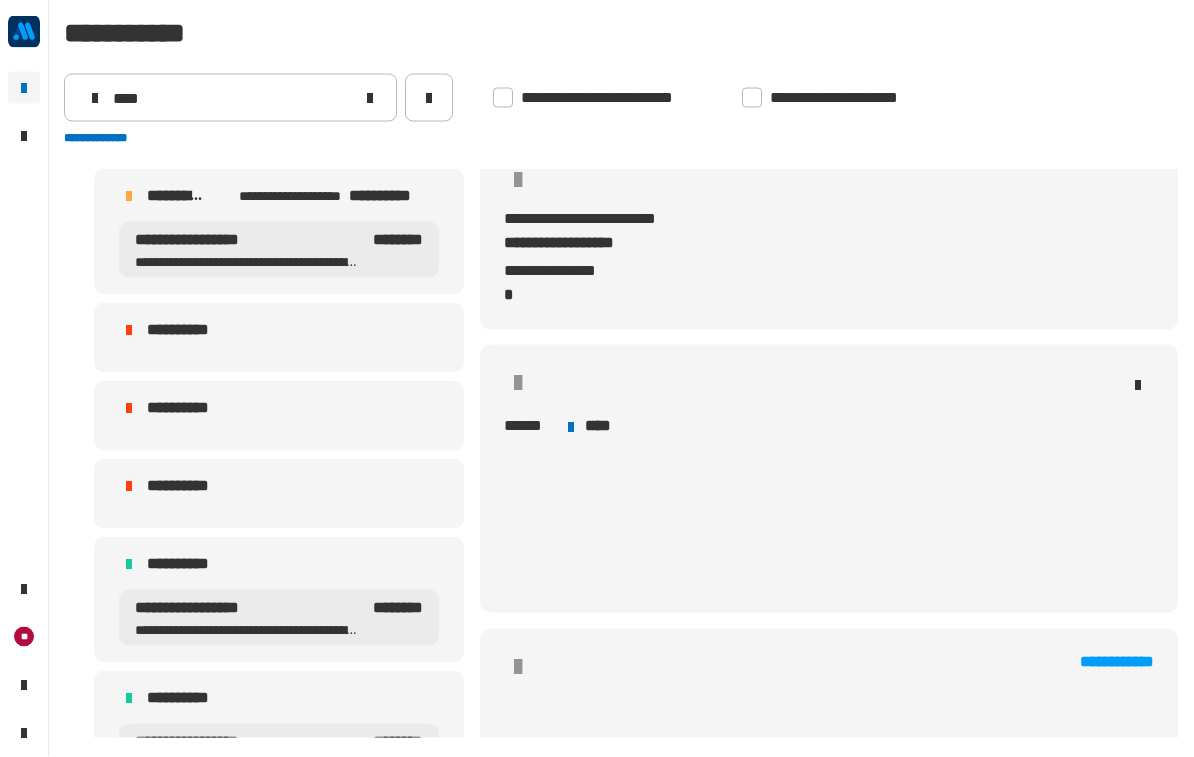 click on "**********" at bounding box center [325, 196] 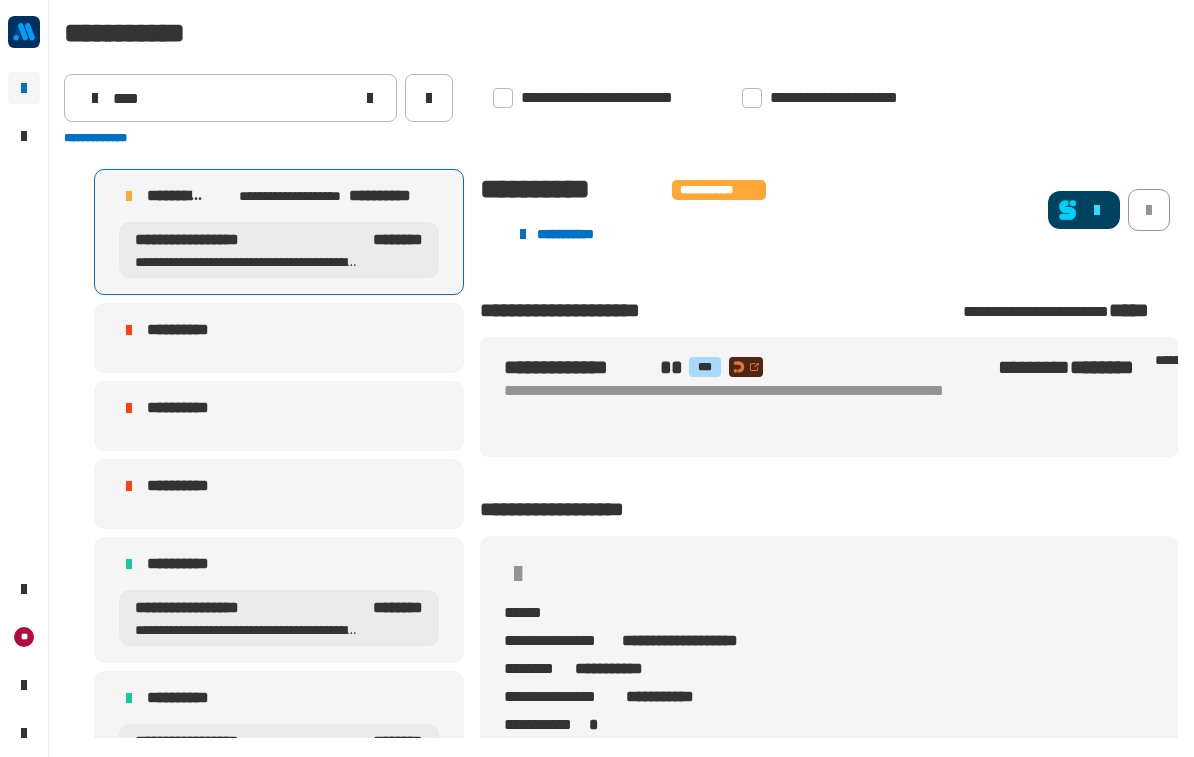 scroll, scrollTop: 0, scrollLeft: 0, axis: both 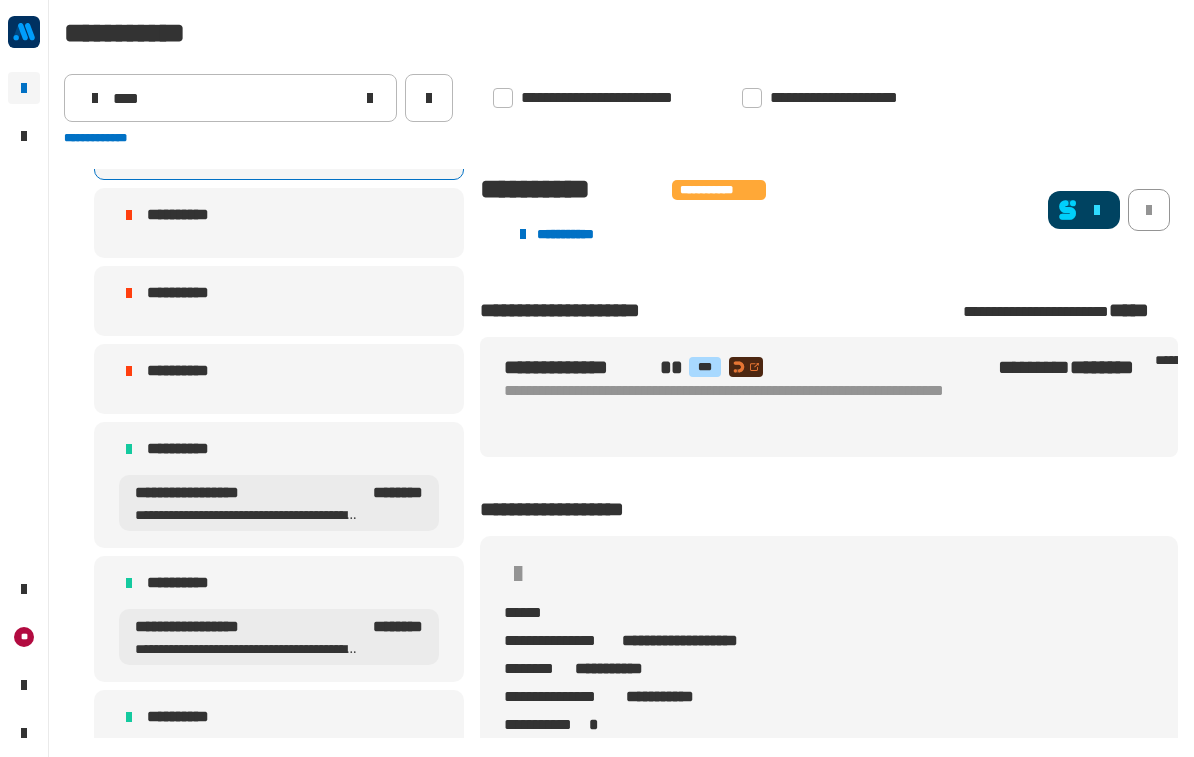 click on "**********" at bounding box center (279, 449) 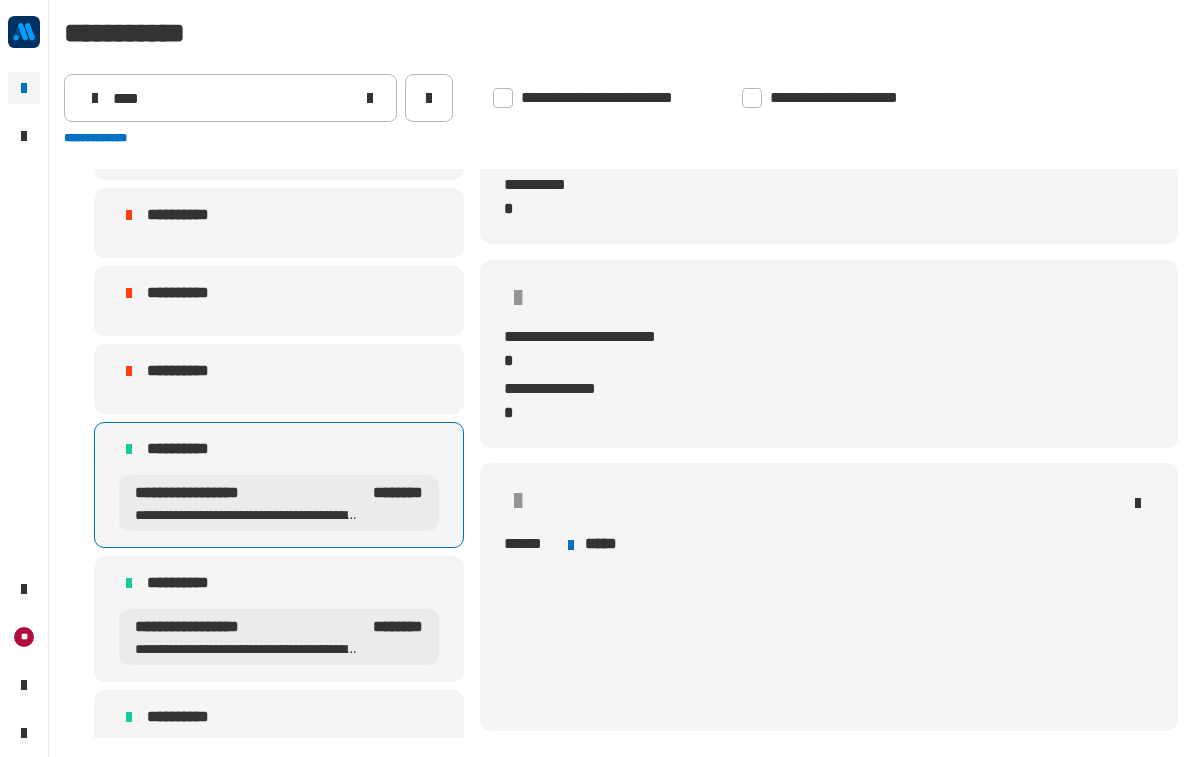 scroll, scrollTop: 697, scrollLeft: 0, axis: vertical 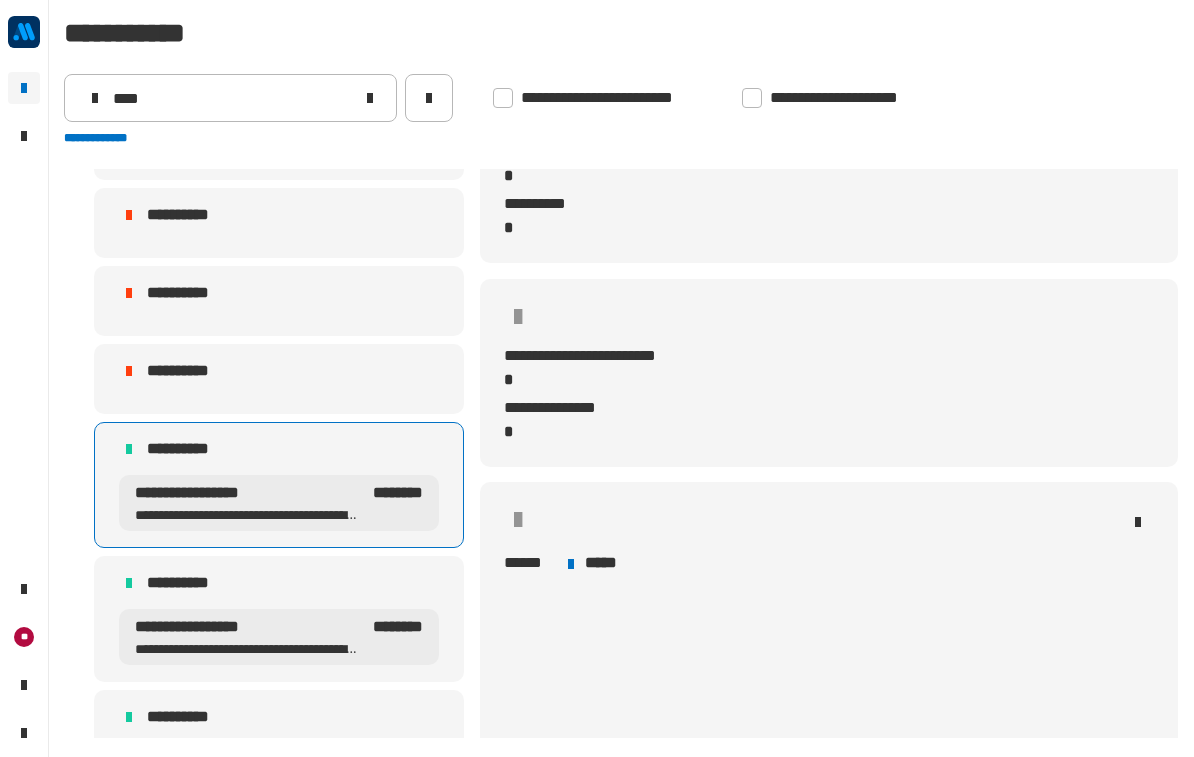 click on "**********" at bounding box center (279, 619) 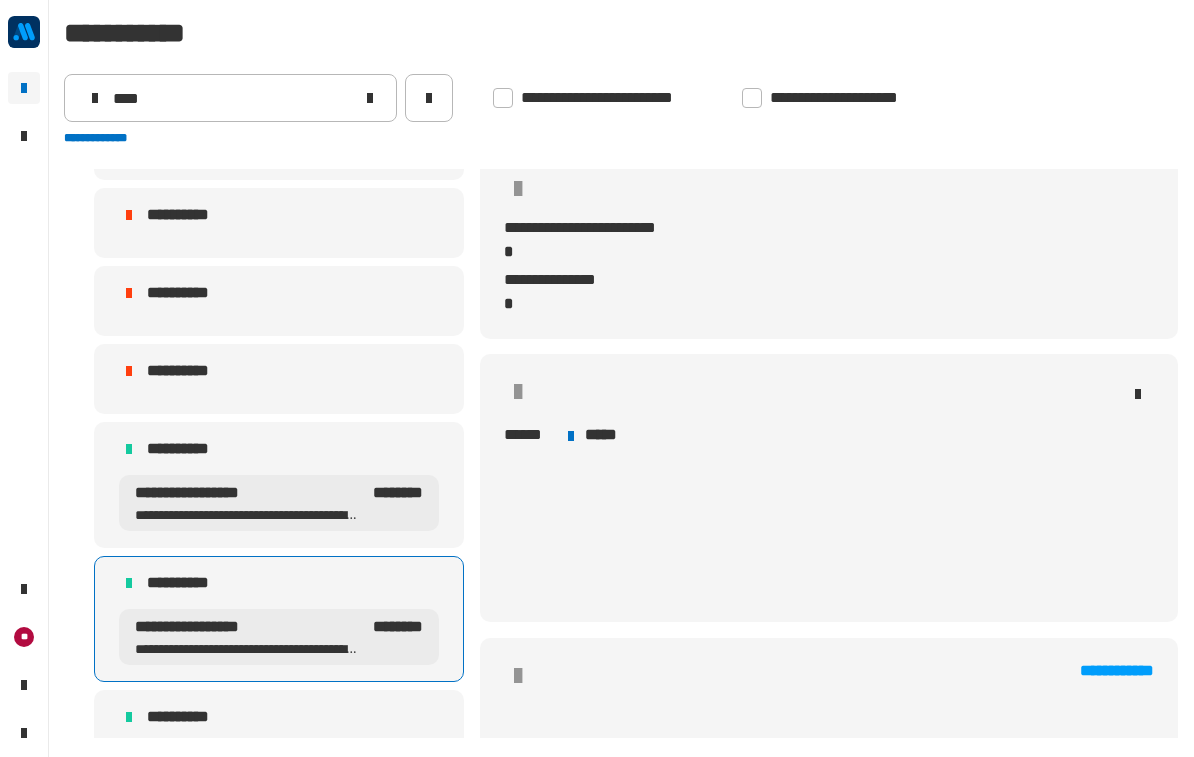 scroll, scrollTop: 826, scrollLeft: 0, axis: vertical 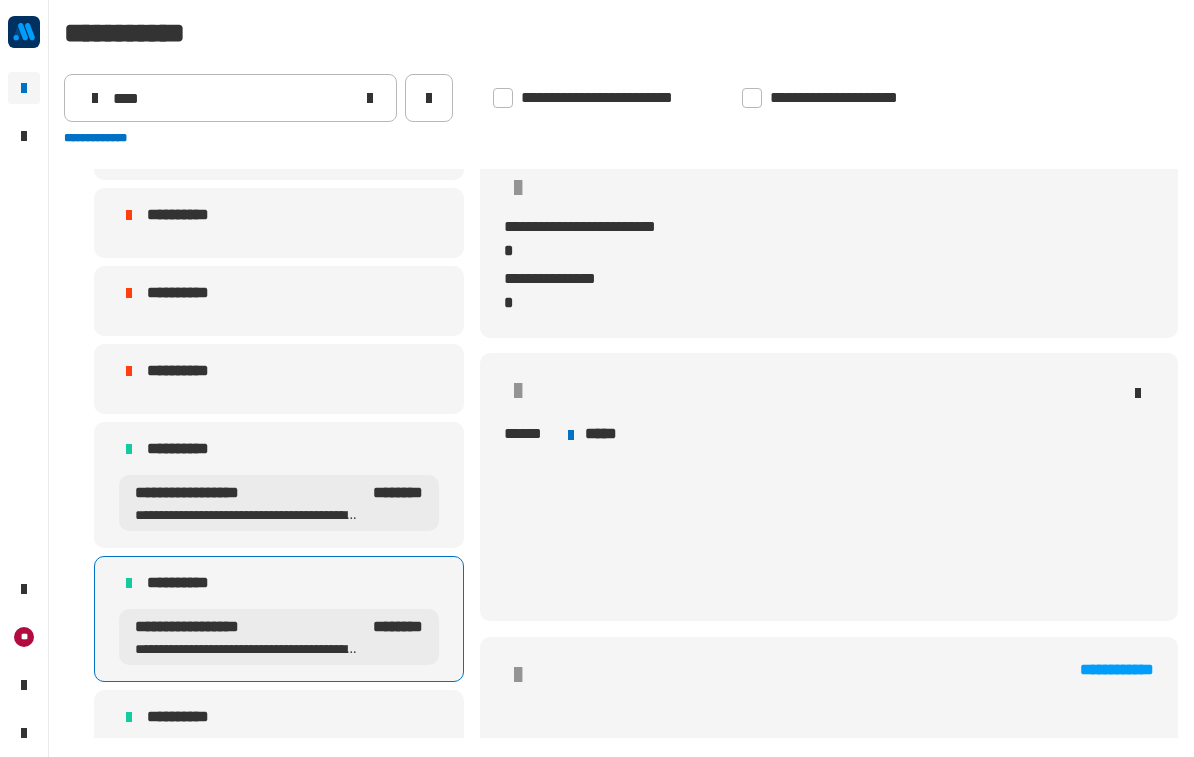 click on "**********" at bounding box center [279, 583] 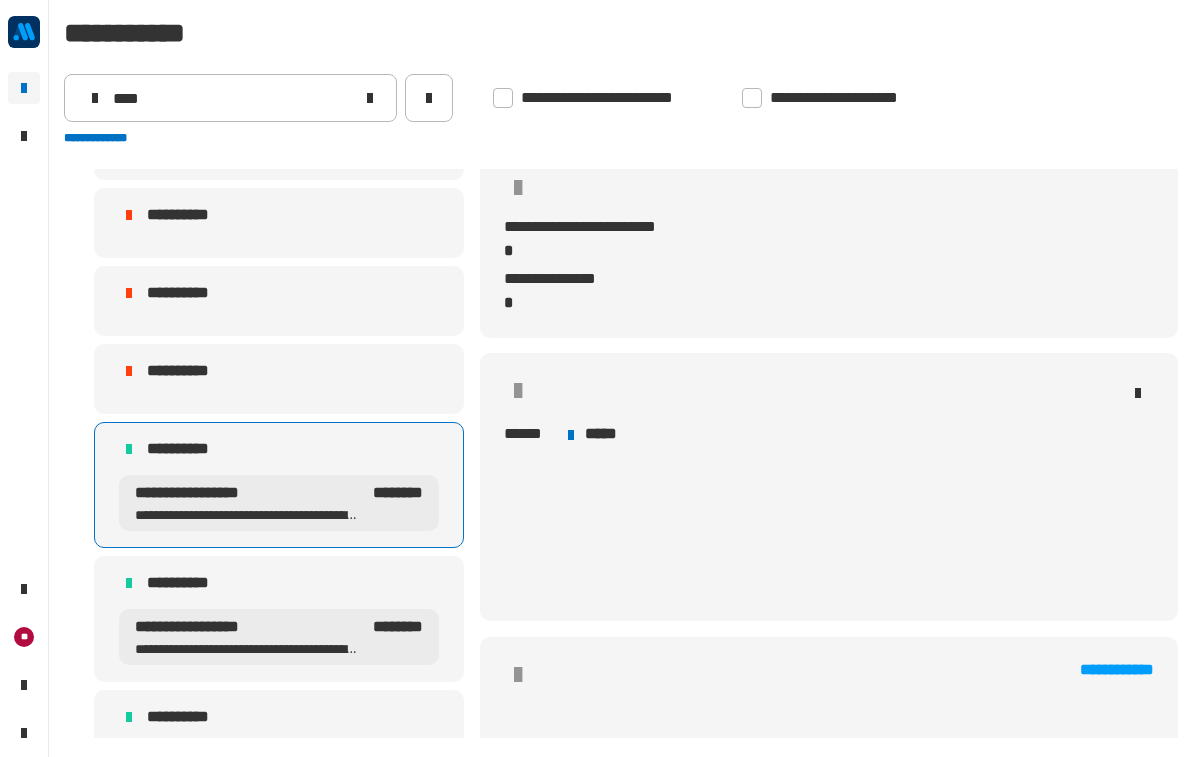 click on "**********" at bounding box center (279, 583) 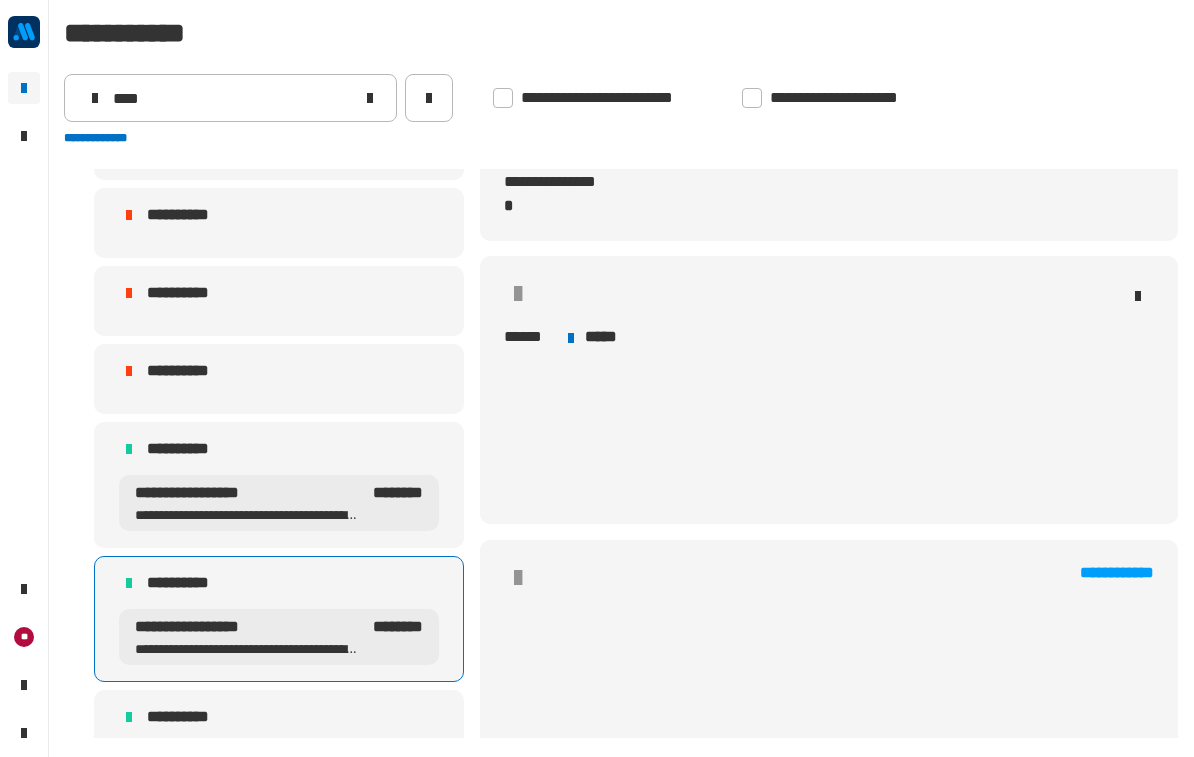 scroll, scrollTop: 1093, scrollLeft: 0, axis: vertical 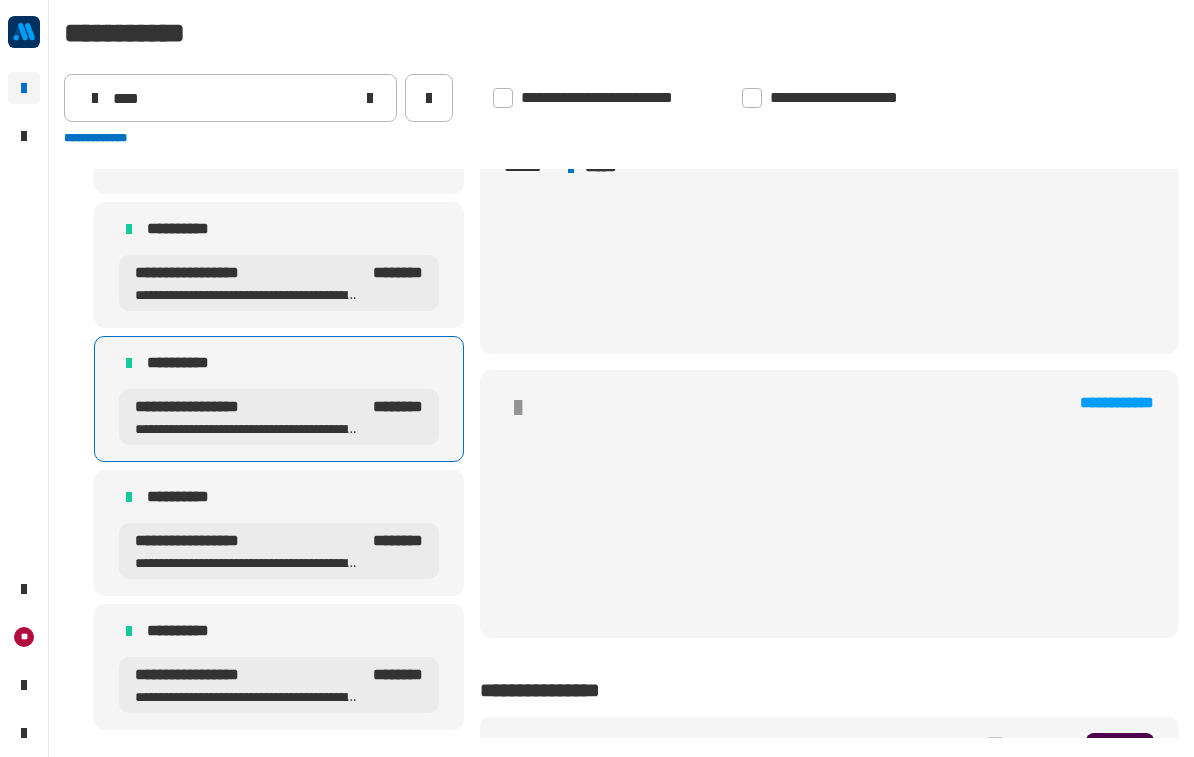 click on "**********" at bounding box center (279, 497) 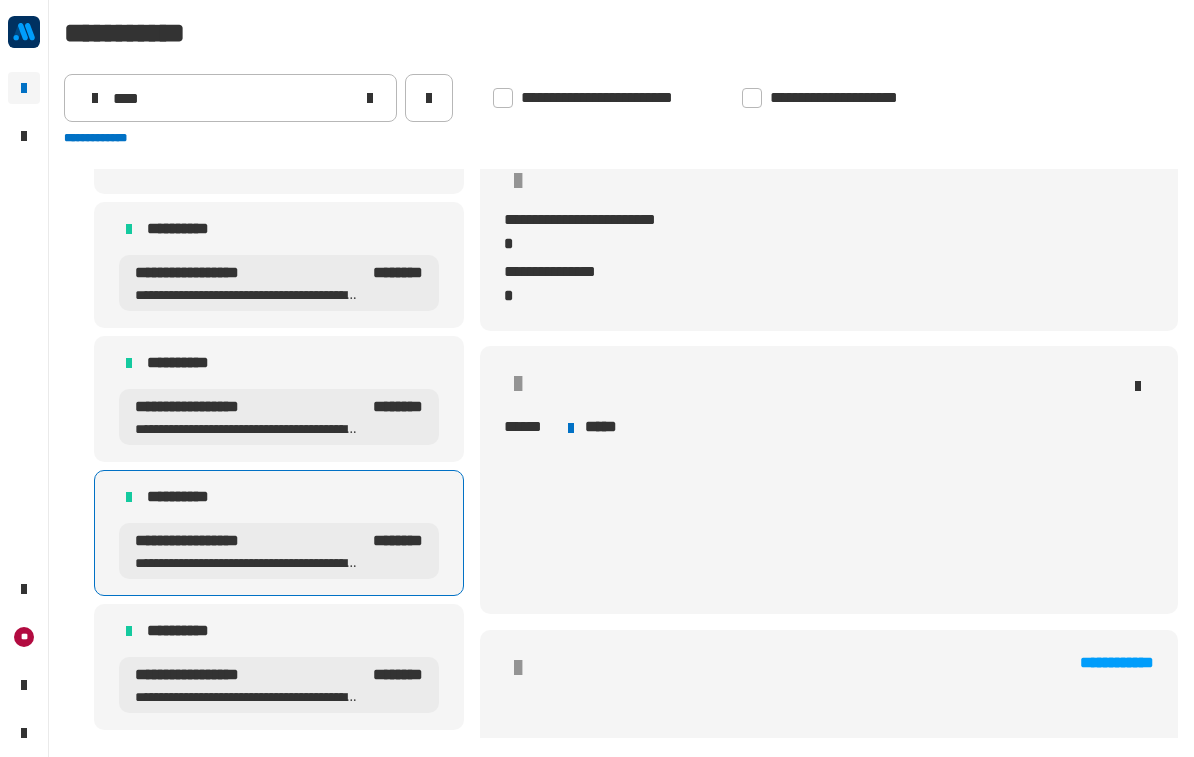 scroll, scrollTop: 894, scrollLeft: 0, axis: vertical 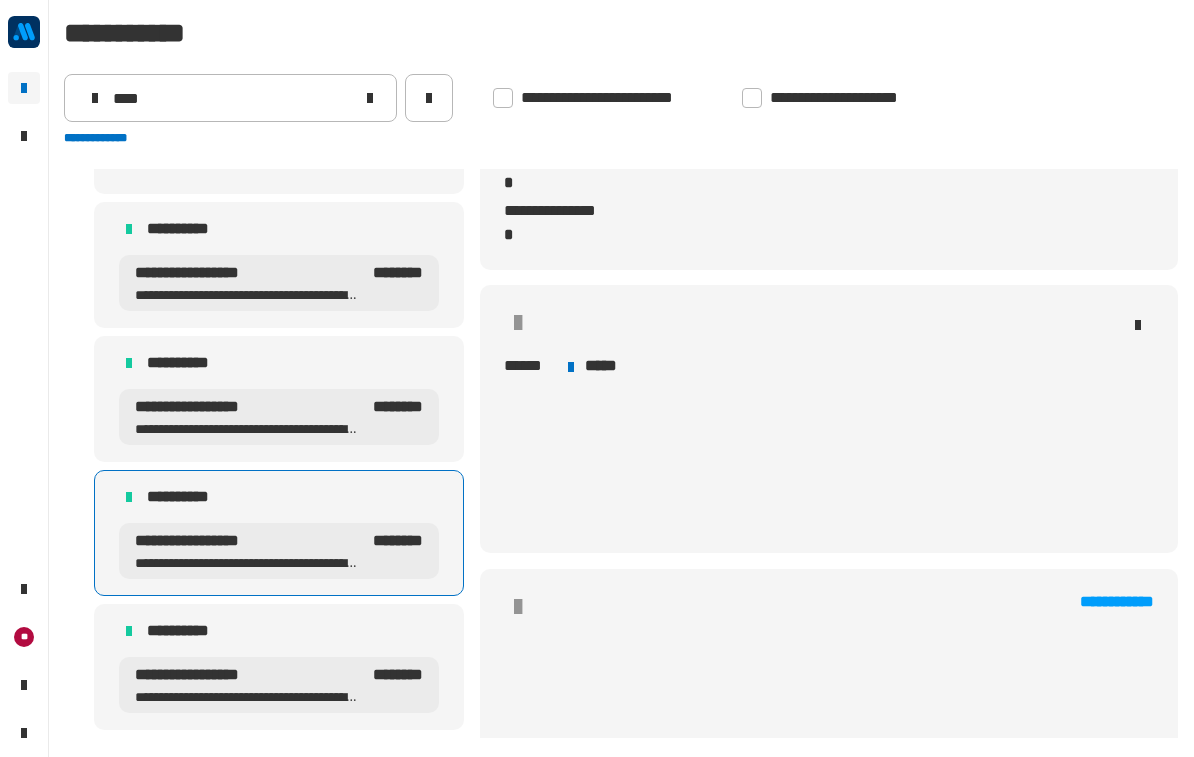 click on "**********" at bounding box center (279, 631) 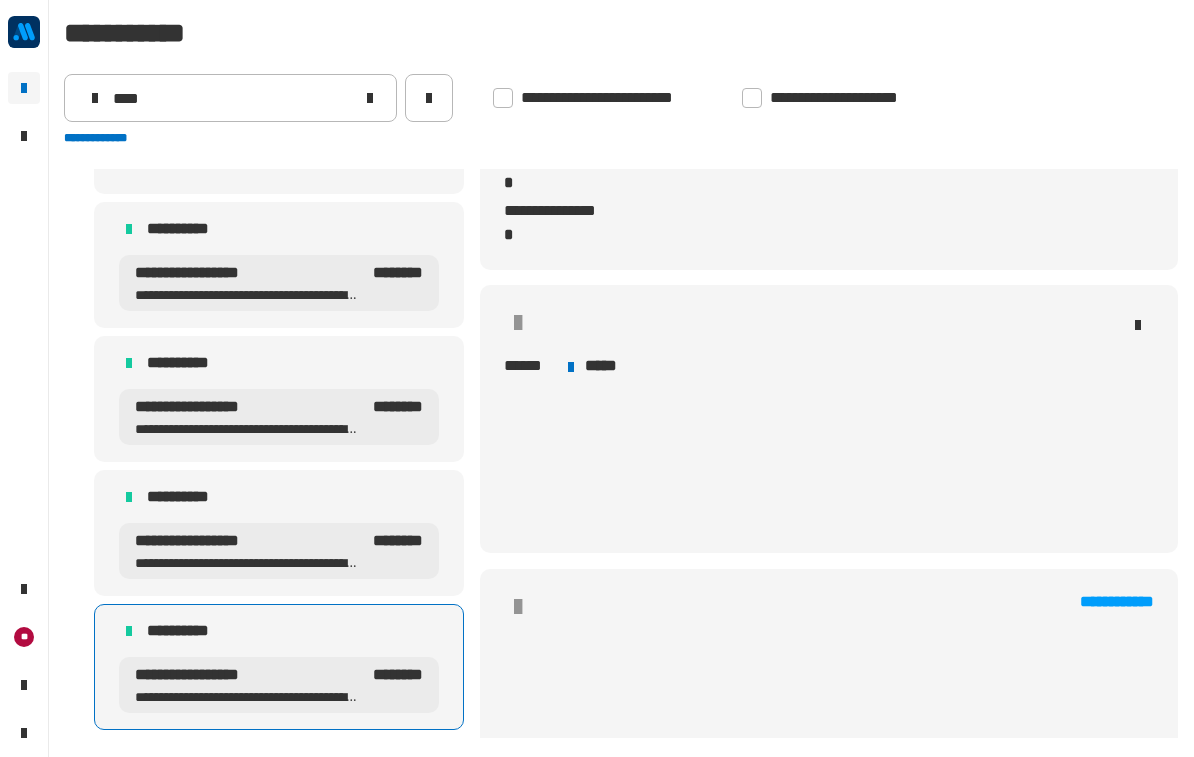 click on "**********" at bounding box center (247, 407) 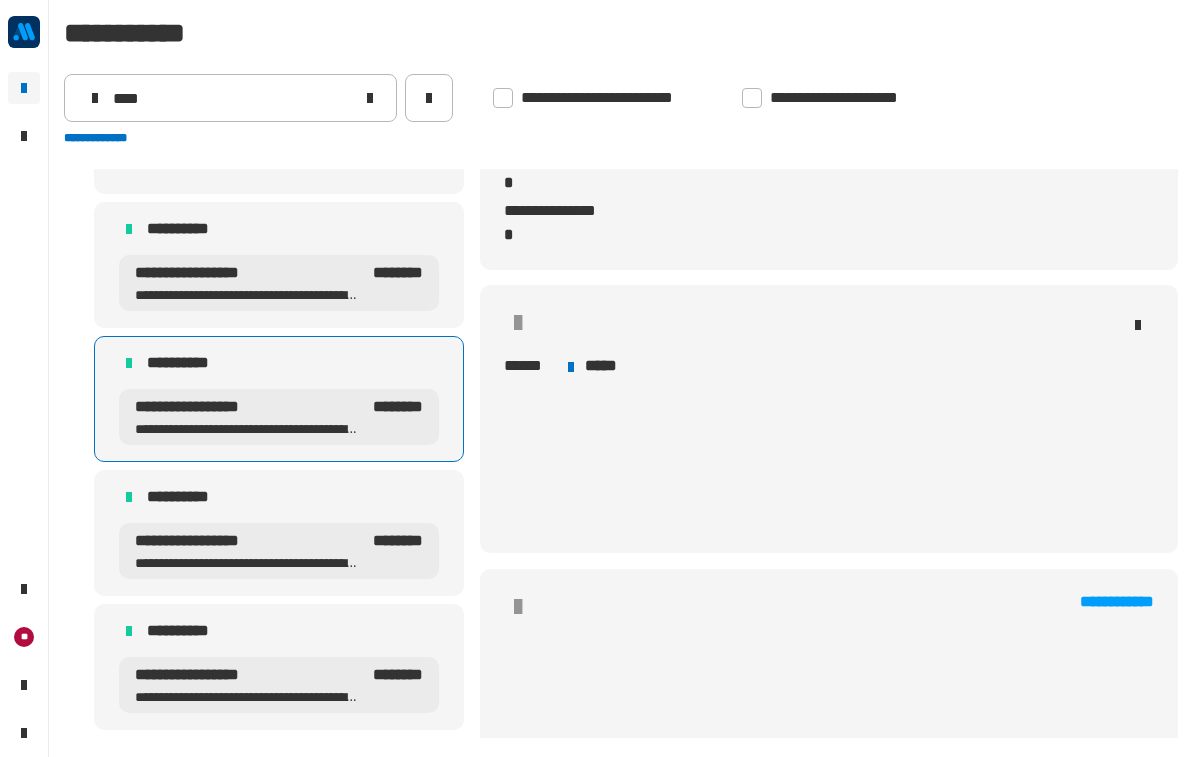 click on "**********" at bounding box center [279, 229] 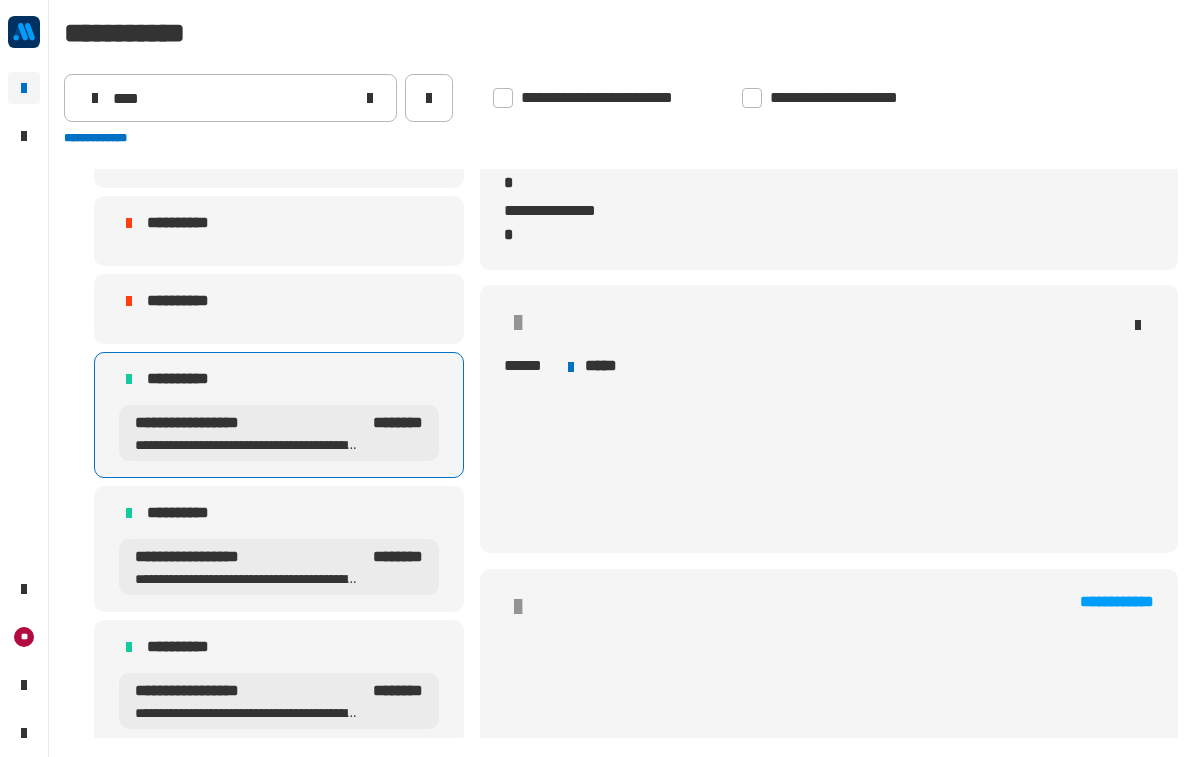 scroll, scrollTop: 180, scrollLeft: 0, axis: vertical 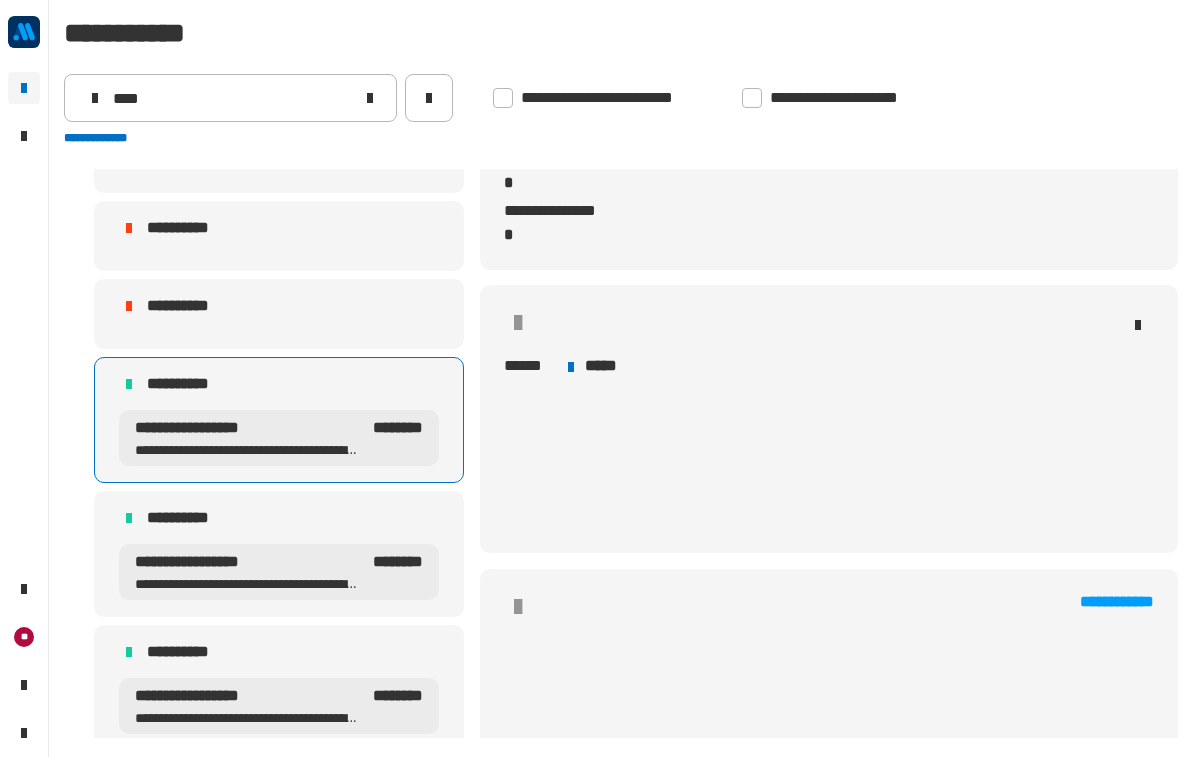 click on "**********" at bounding box center (279, 236) 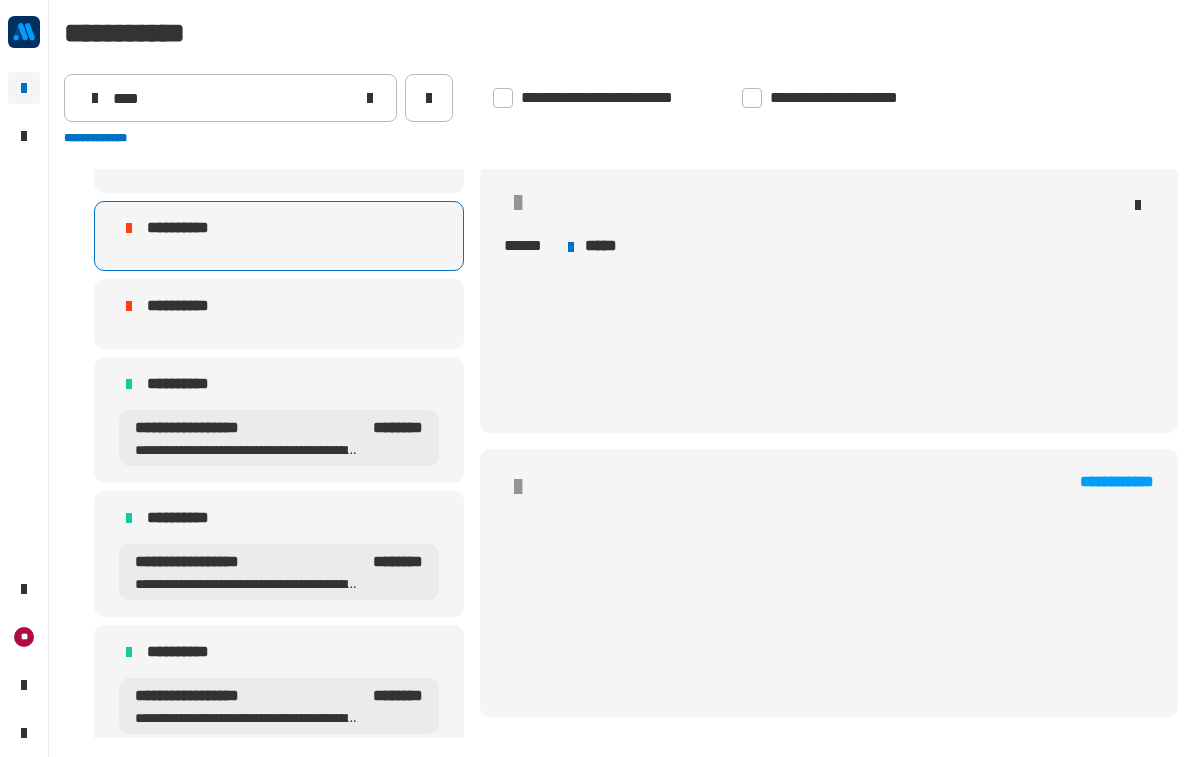 click on "**********" at bounding box center [279, 306] 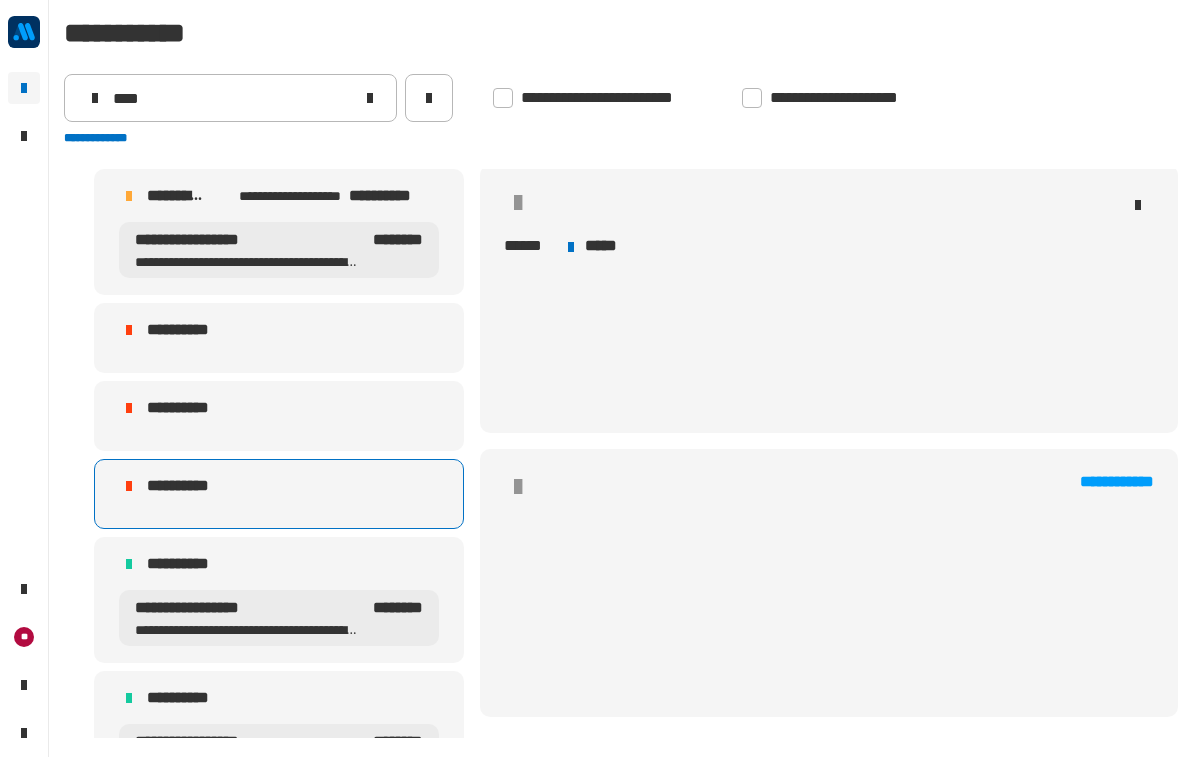 scroll, scrollTop: 0, scrollLeft: 0, axis: both 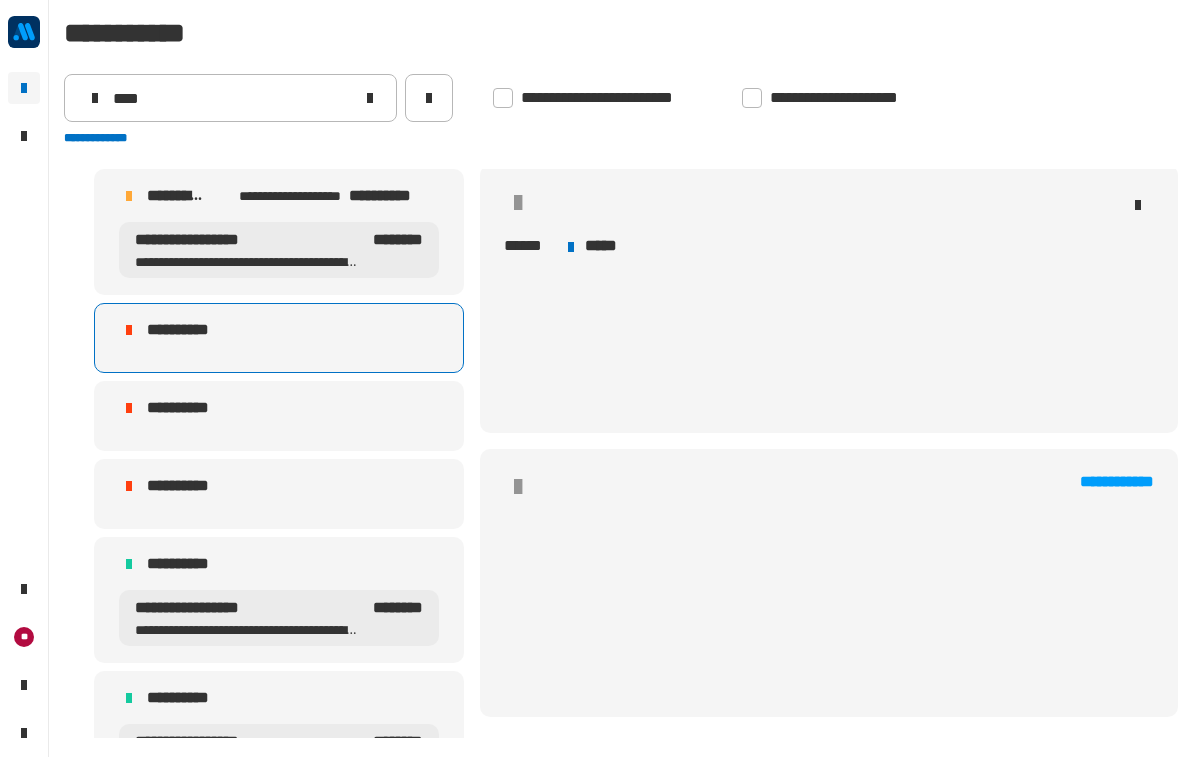 click on "**********" at bounding box center (325, 196) 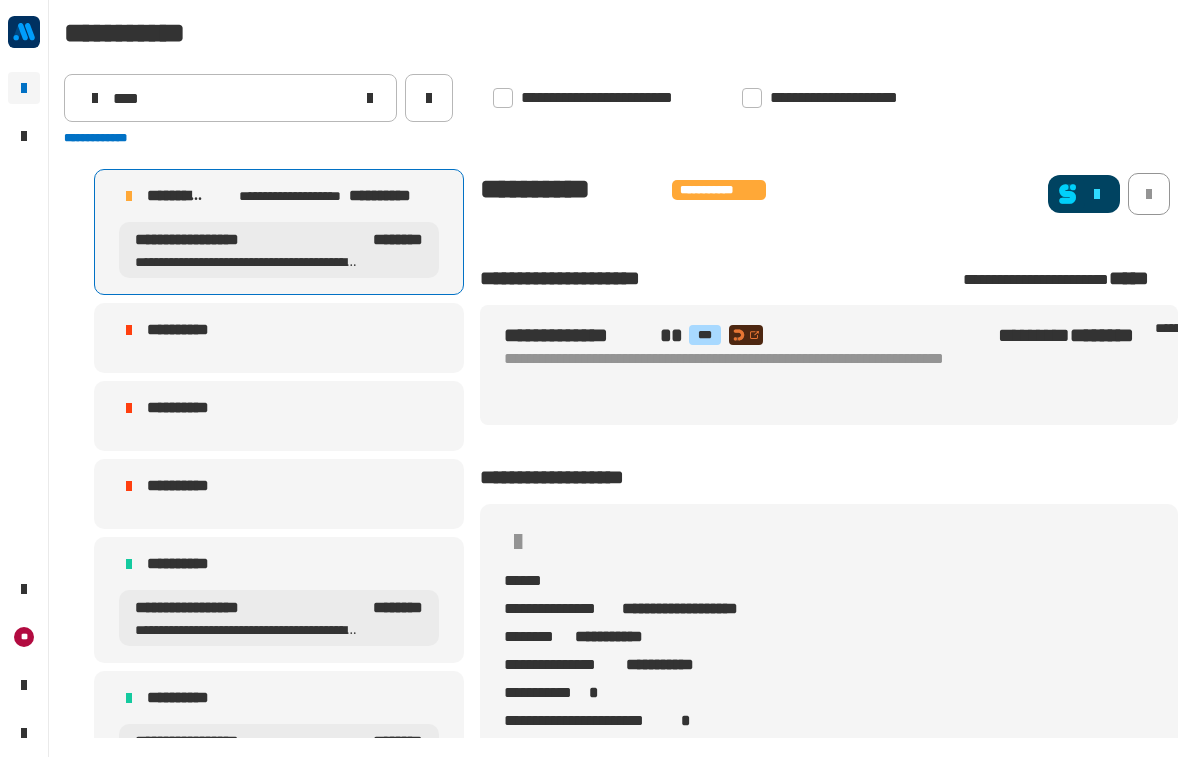 scroll, scrollTop: -1, scrollLeft: 0, axis: vertical 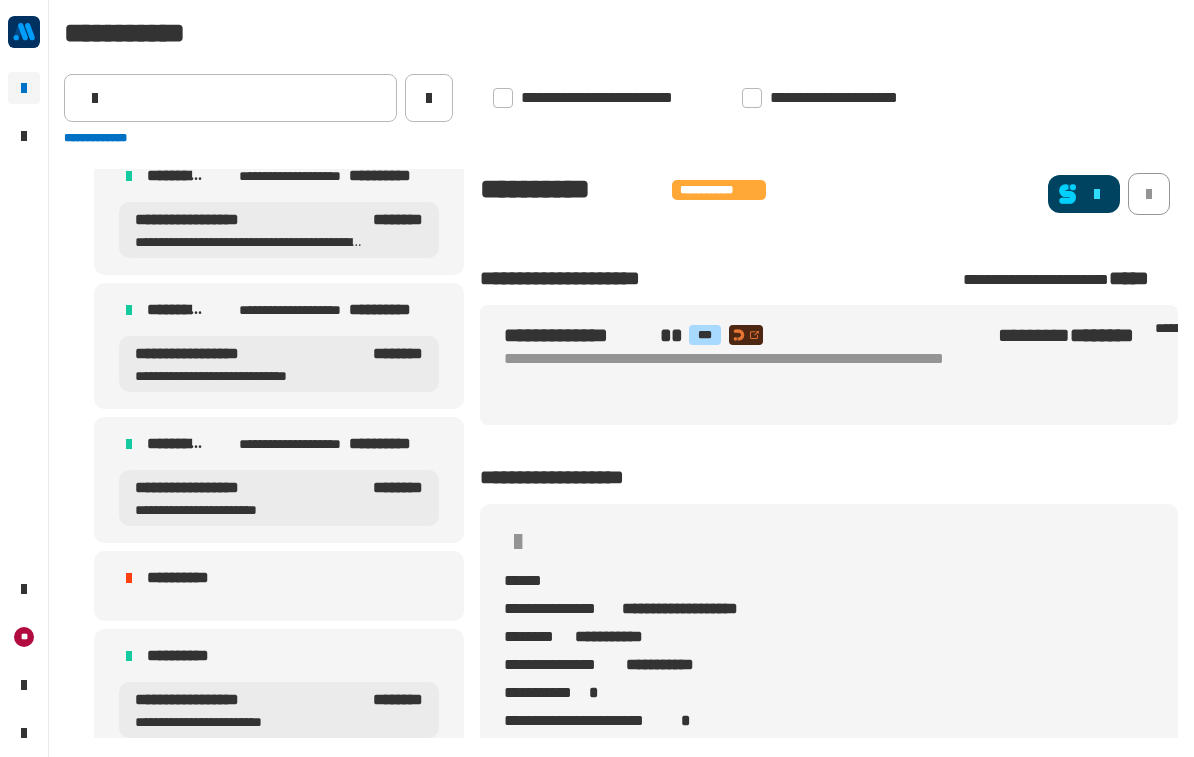 click on "**********" at bounding box center (325, 444) 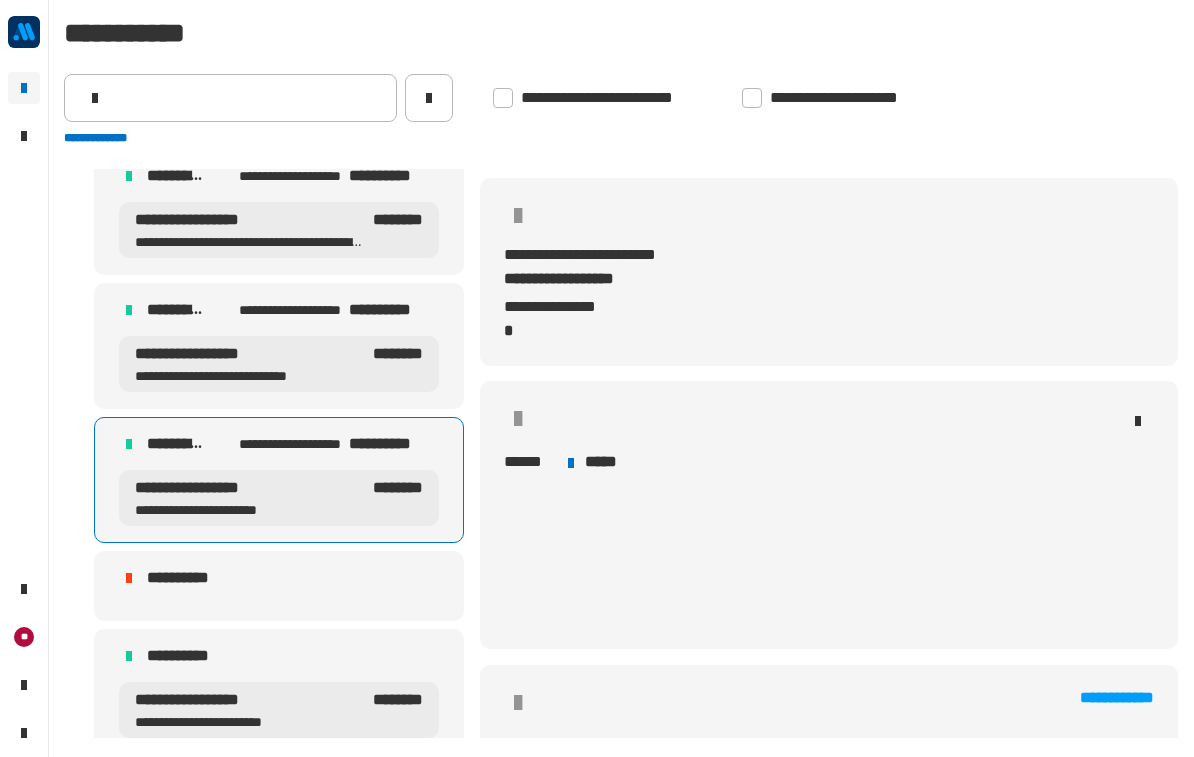 scroll, scrollTop: 790, scrollLeft: 0, axis: vertical 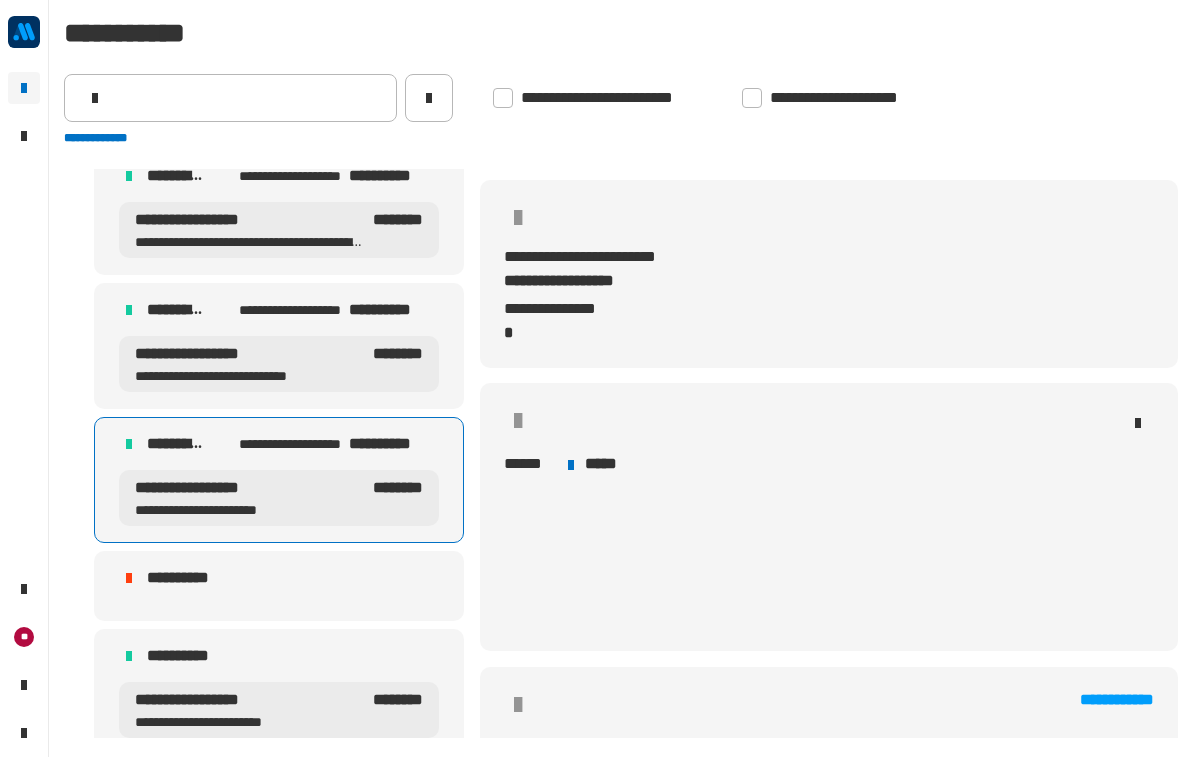 click on "**********" at bounding box center [325, 310] 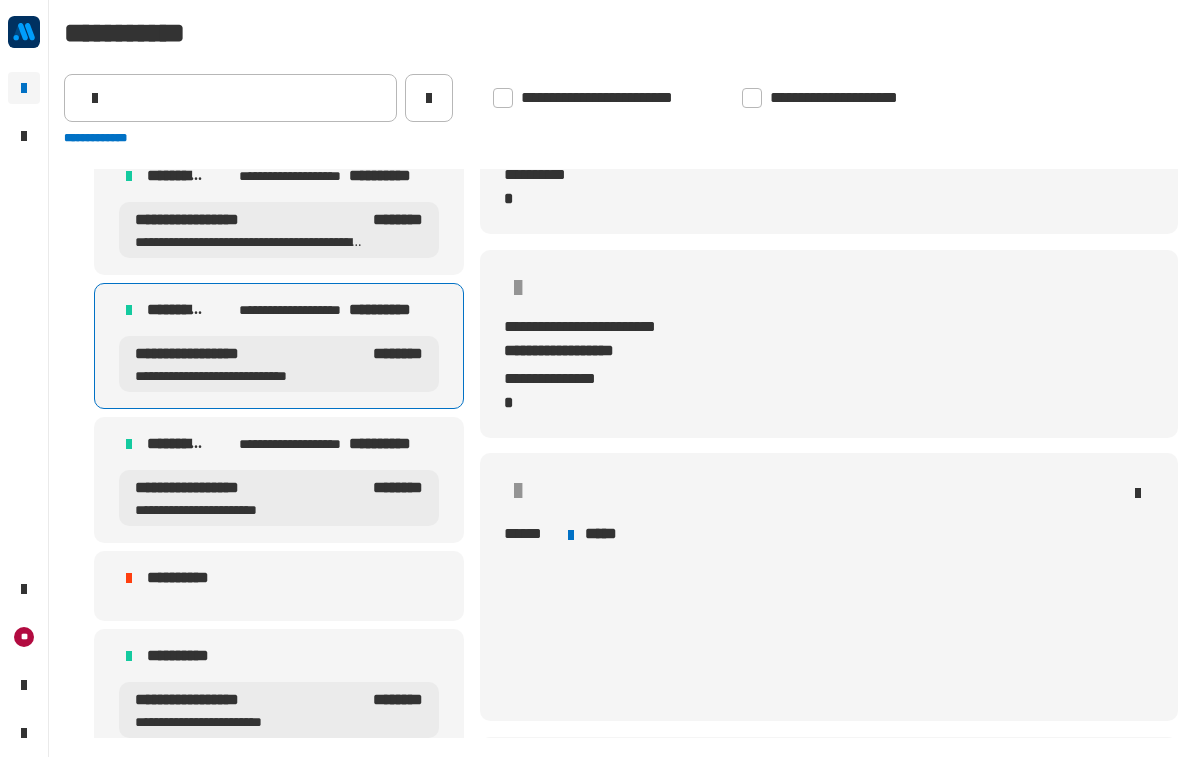 scroll, scrollTop: 721, scrollLeft: 0, axis: vertical 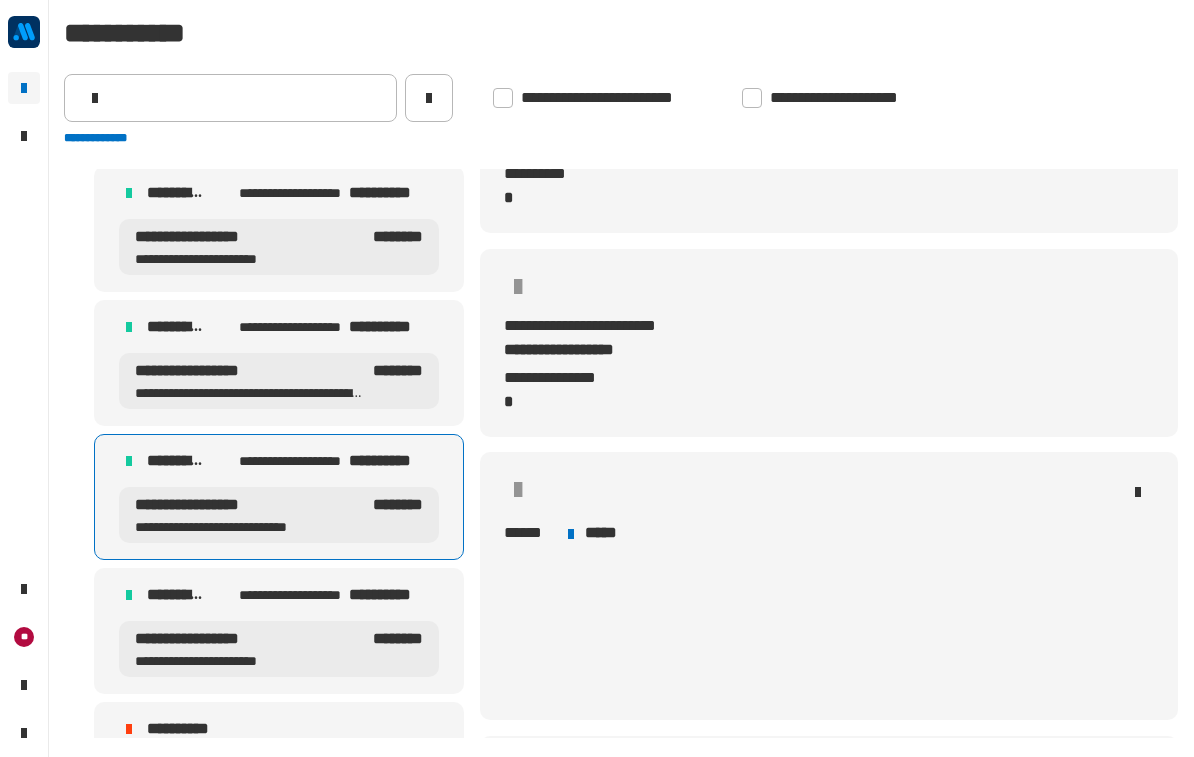 click on "**********" at bounding box center [394, 327] 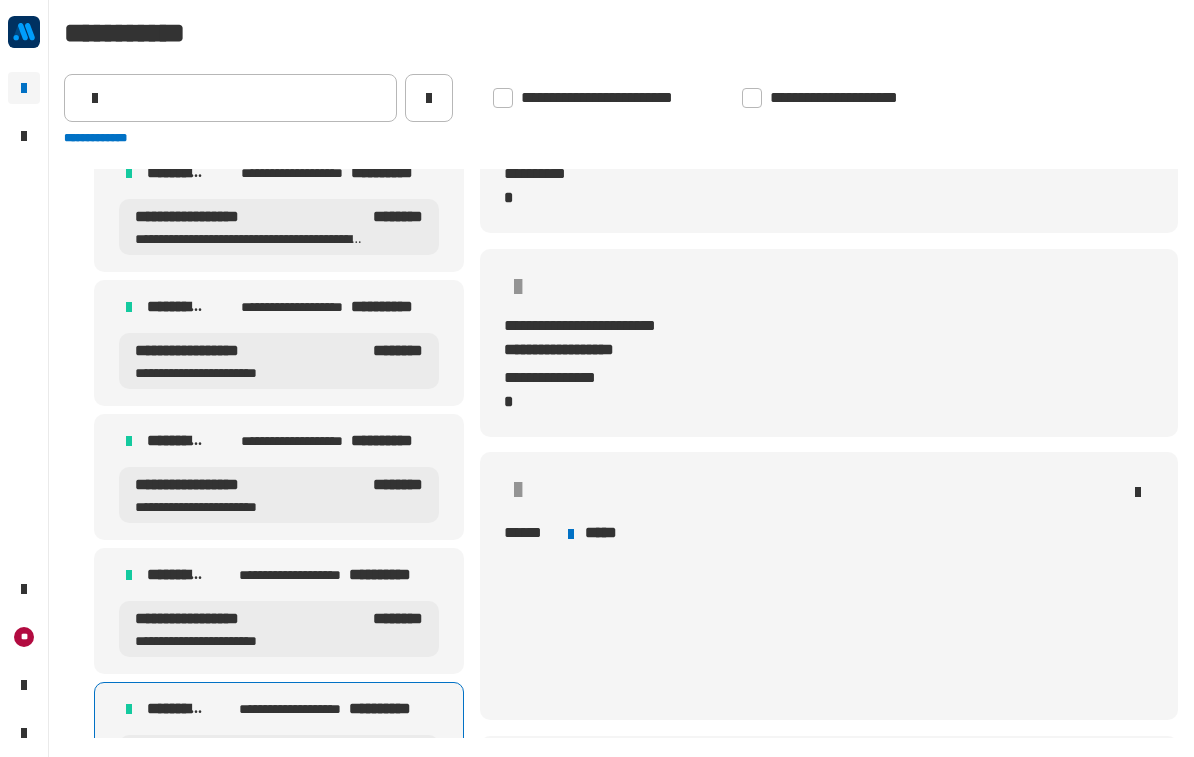 scroll, scrollTop: 1987, scrollLeft: 0, axis: vertical 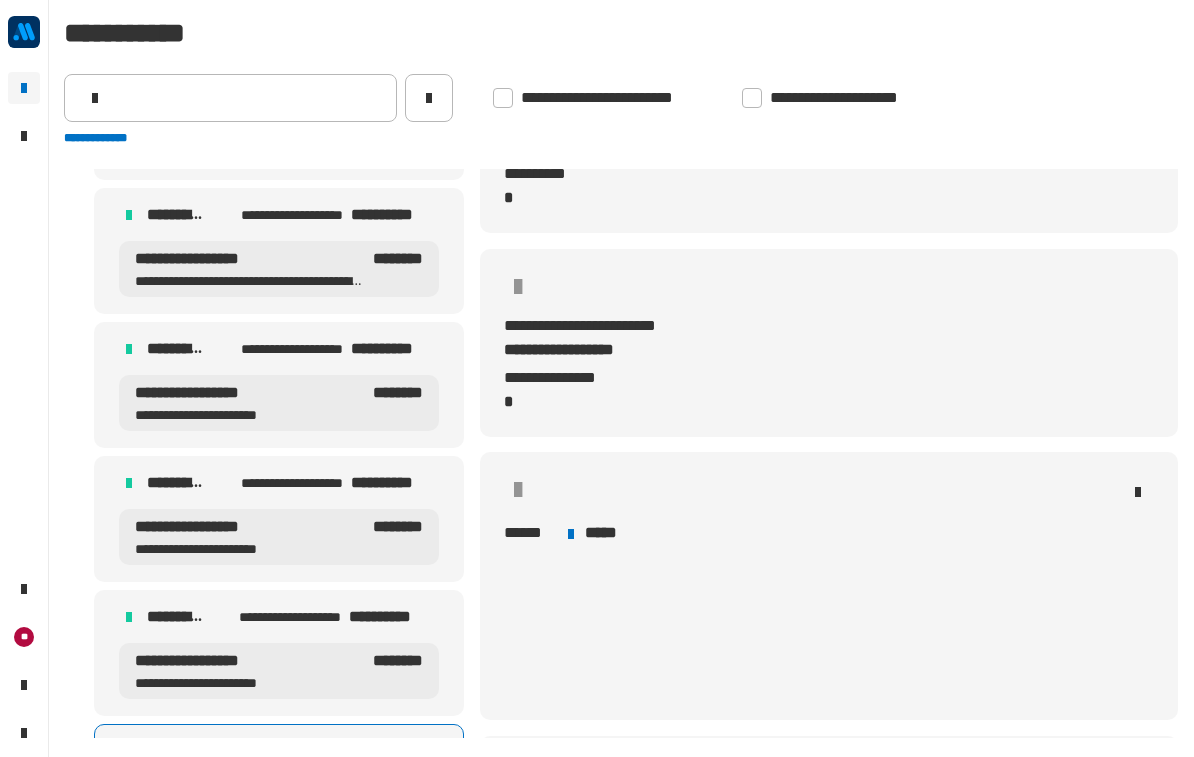 click on "**********" at bounding box center [394, 617] 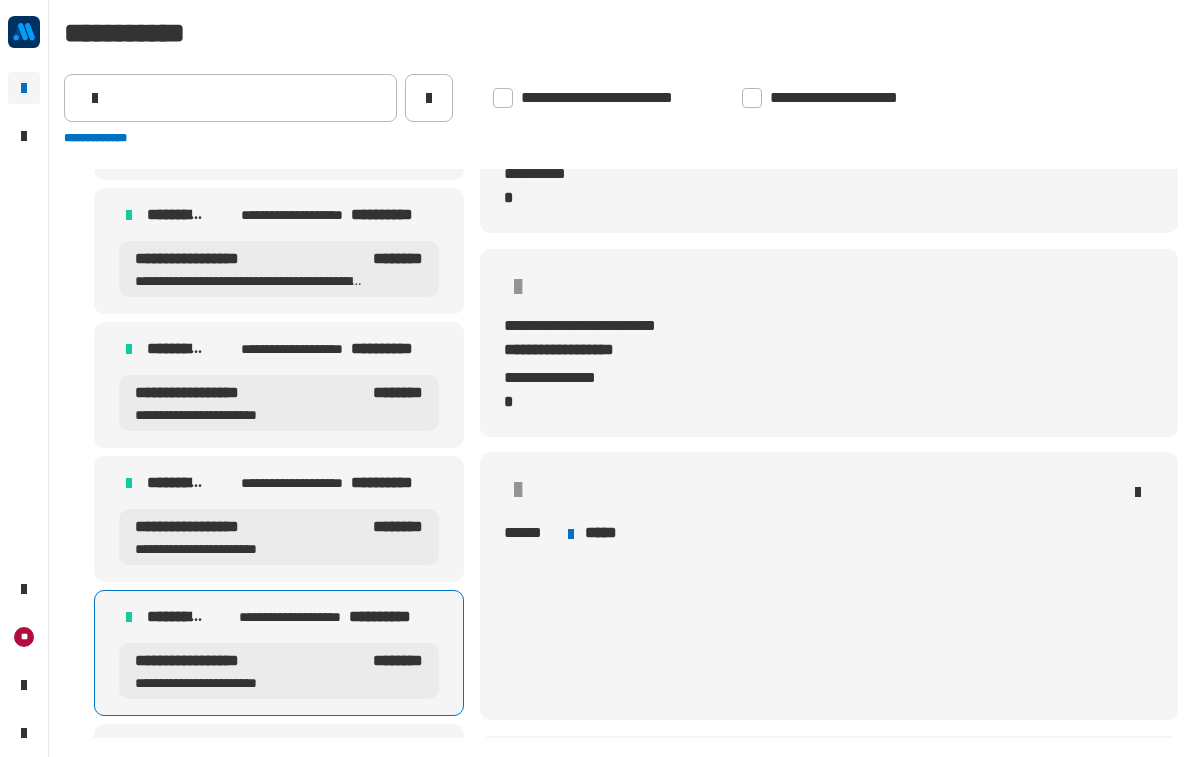 click on "**********" at bounding box center (395, 483) 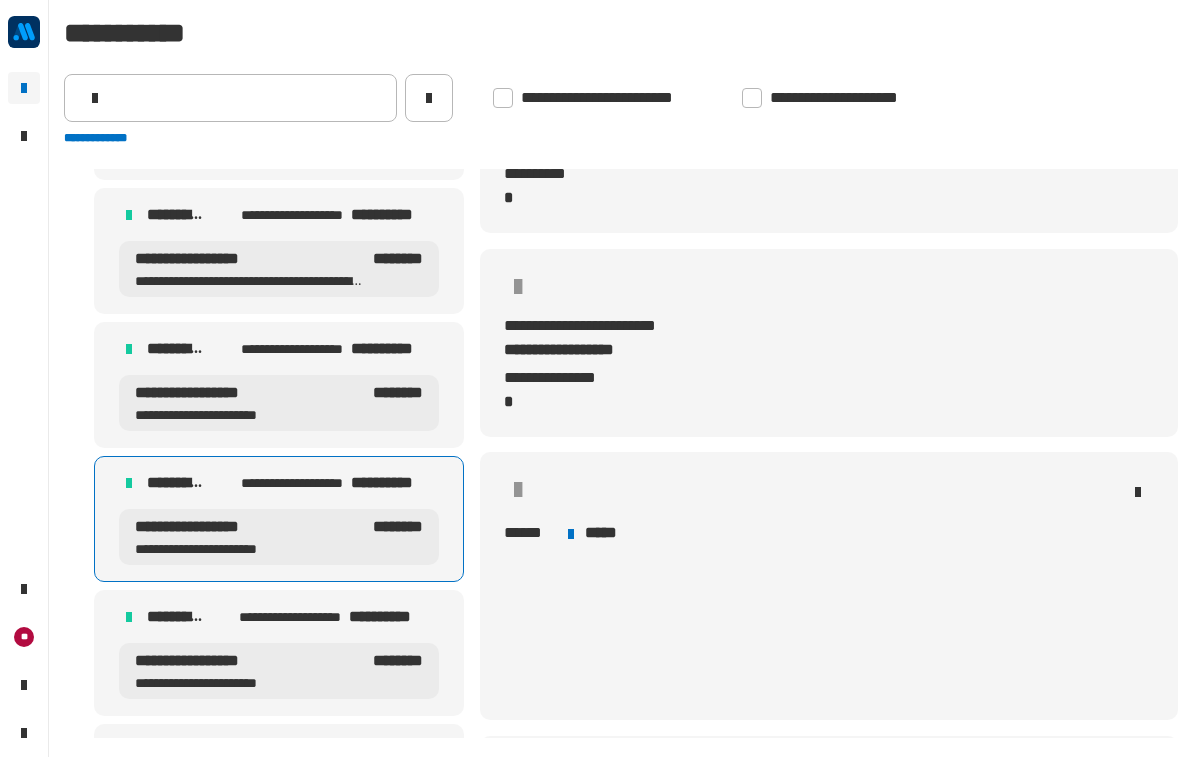 click on "**********" at bounding box center [395, 349] 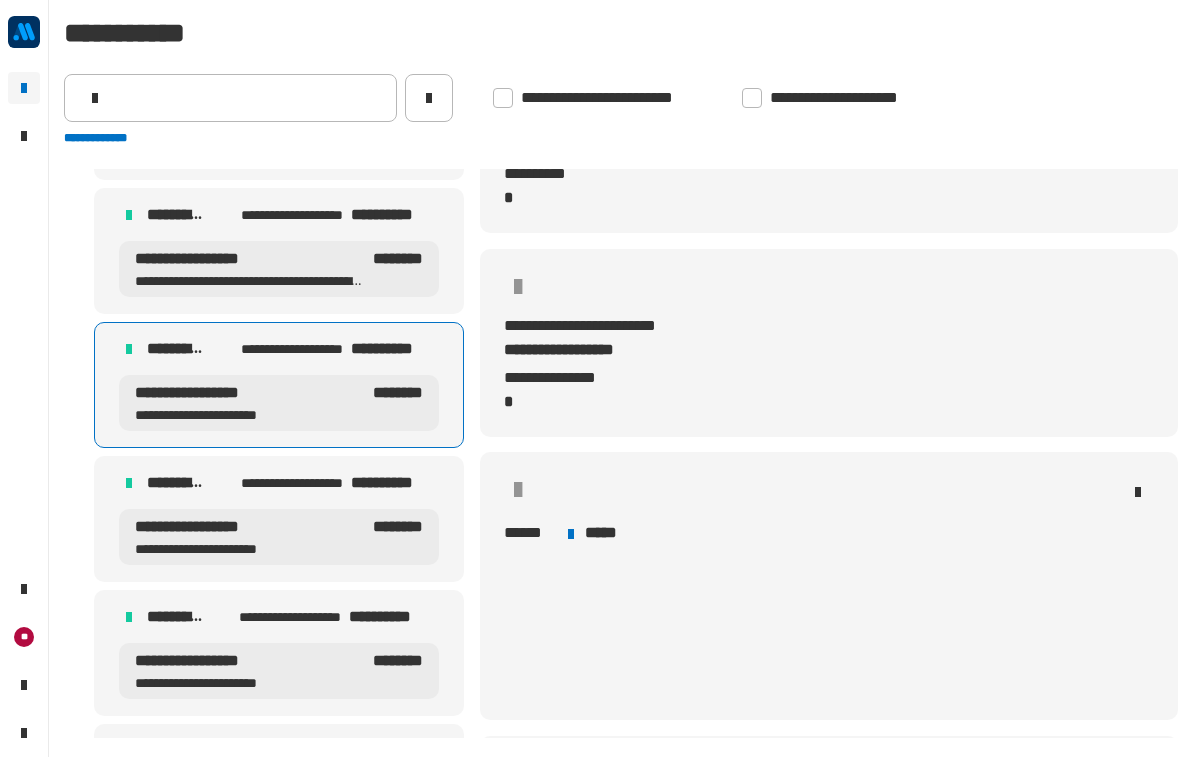 click on "**********" at bounding box center (395, 215) 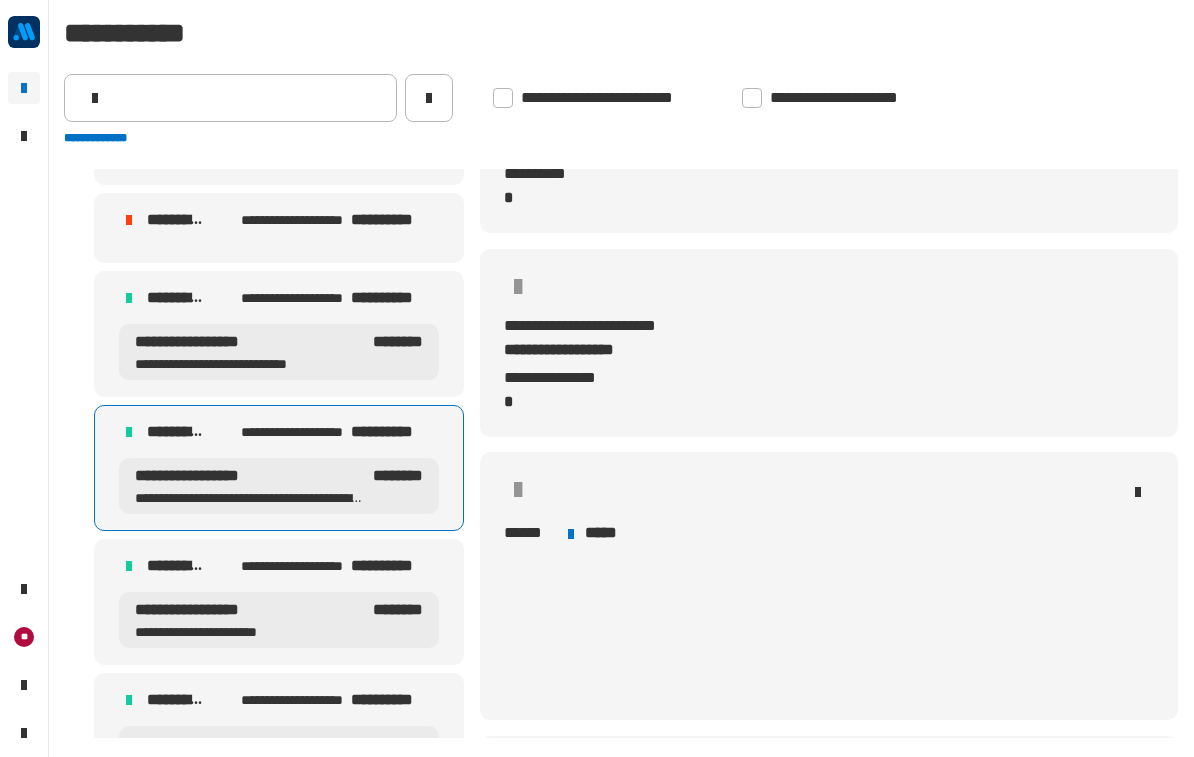 scroll, scrollTop: 1791, scrollLeft: 0, axis: vertical 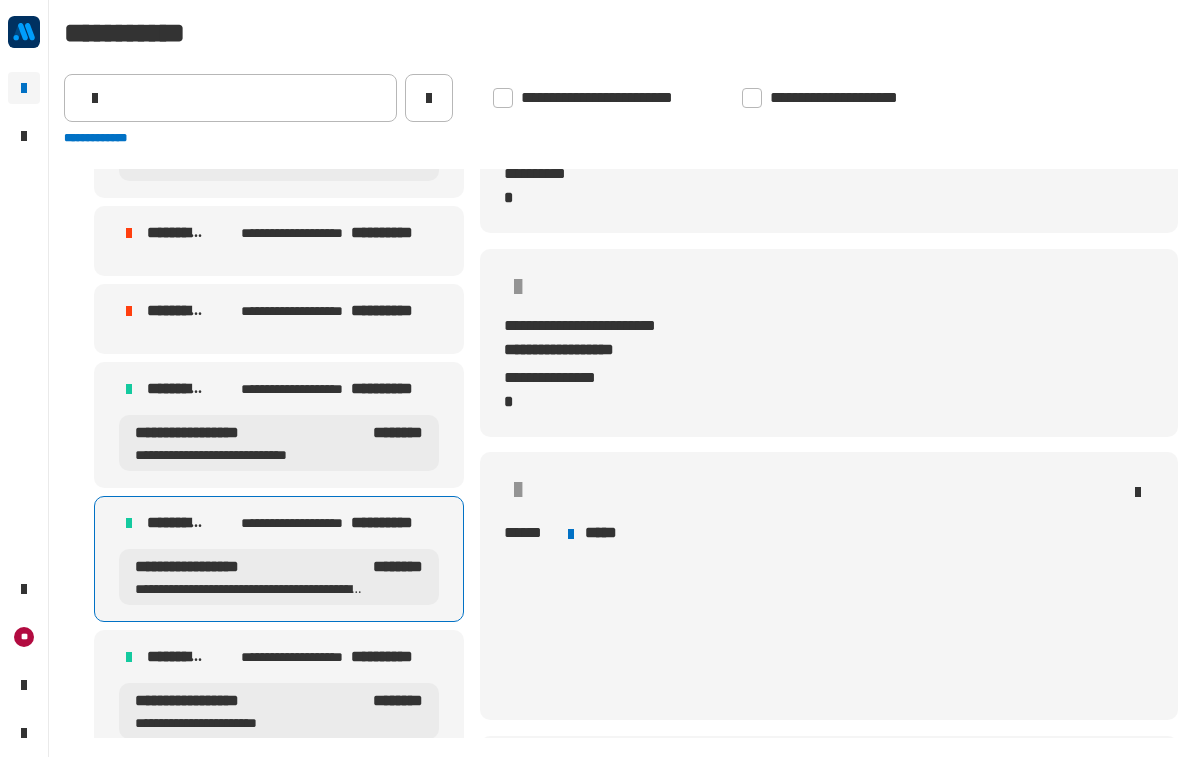 click on "**********" at bounding box center (279, 425) 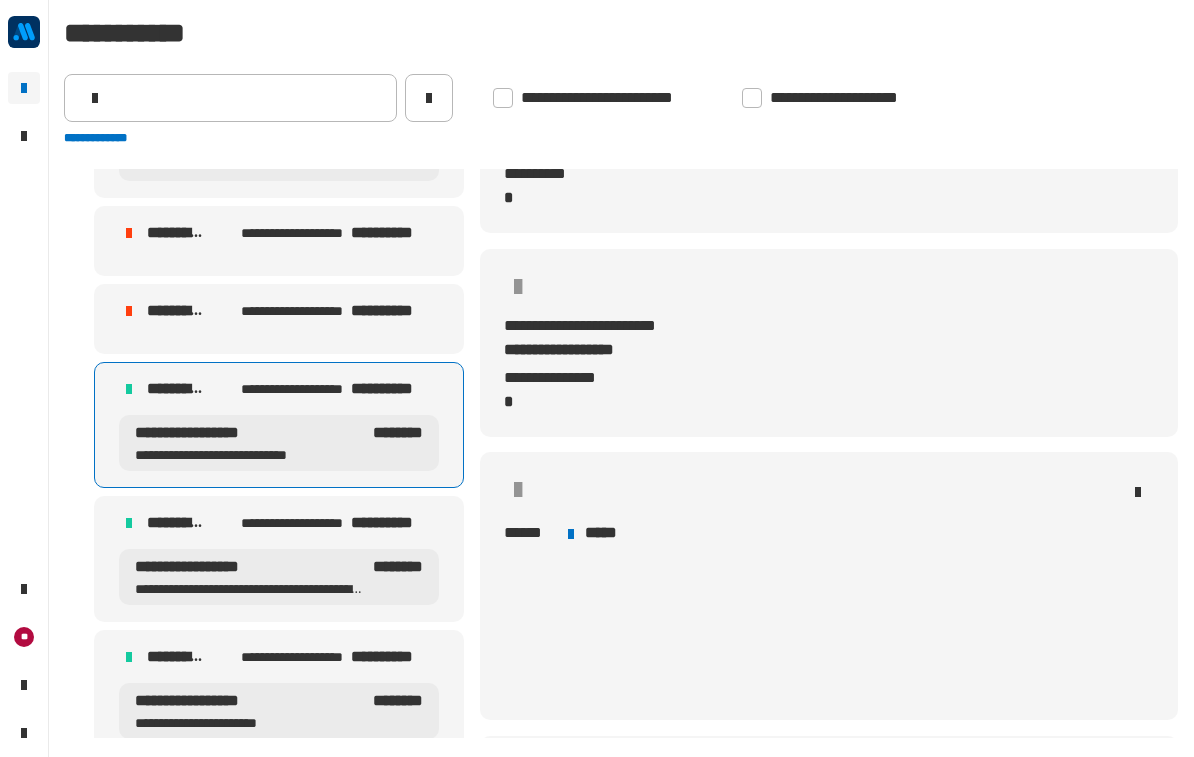 scroll, scrollTop: 1733, scrollLeft: 0, axis: vertical 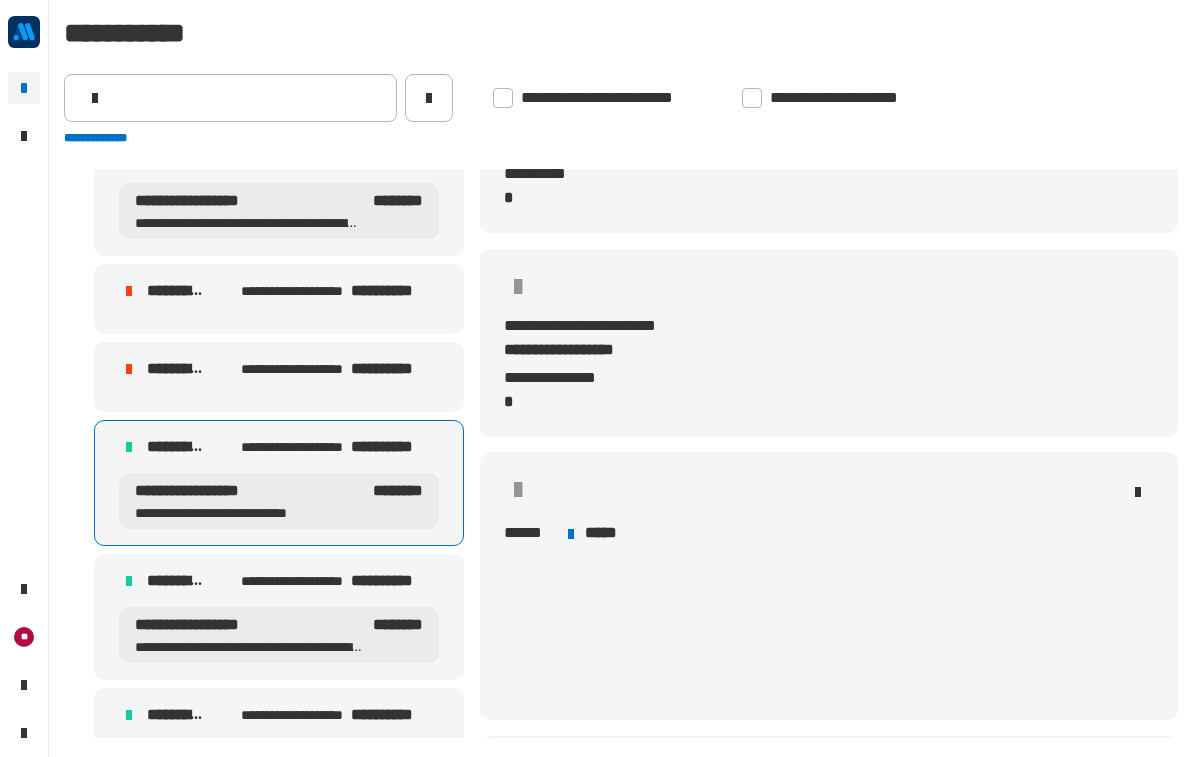 click on "**********" at bounding box center [279, 377] 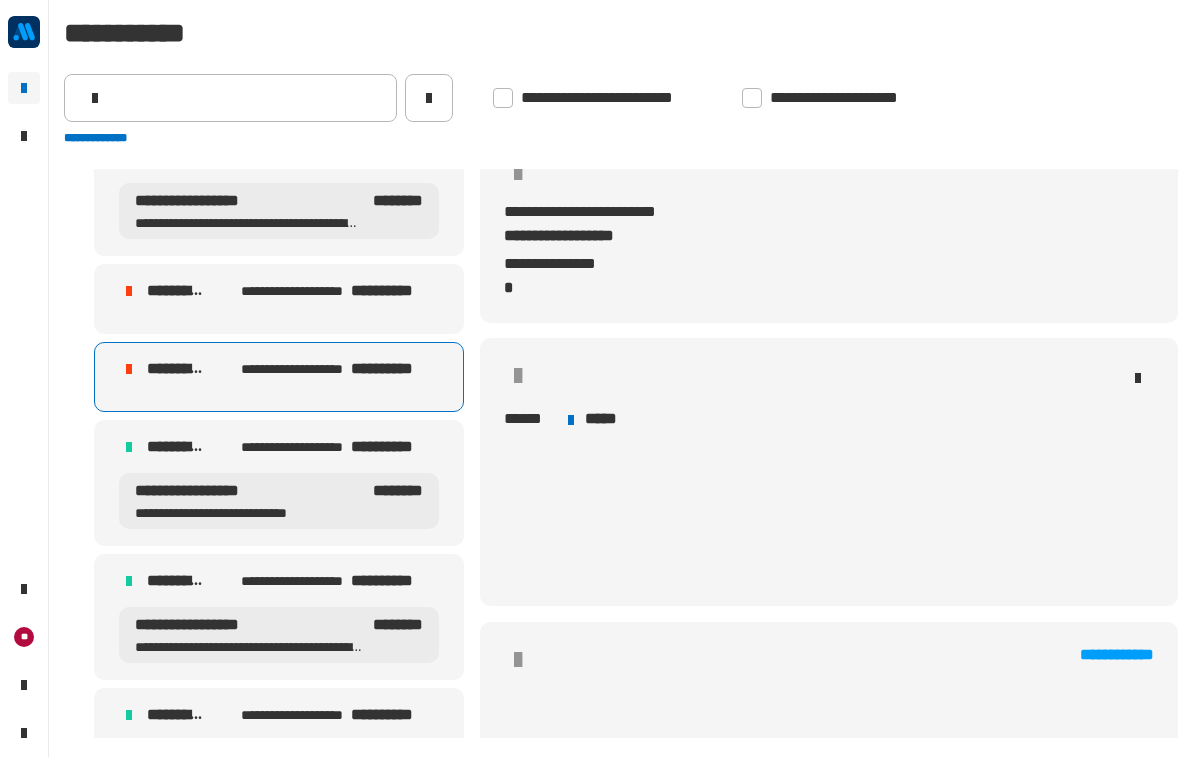 click on "**********" at bounding box center (279, 299) 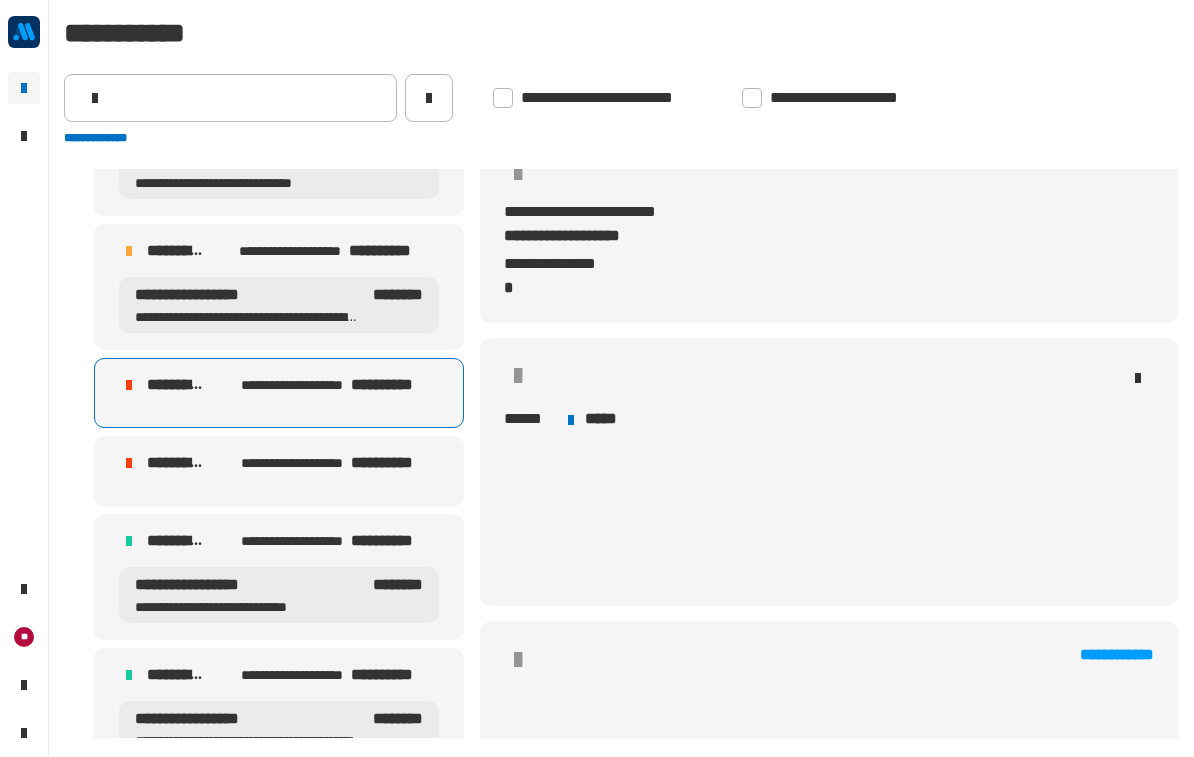 scroll, scrollTop: 1618, scrollLeft: 0, axis: vertical 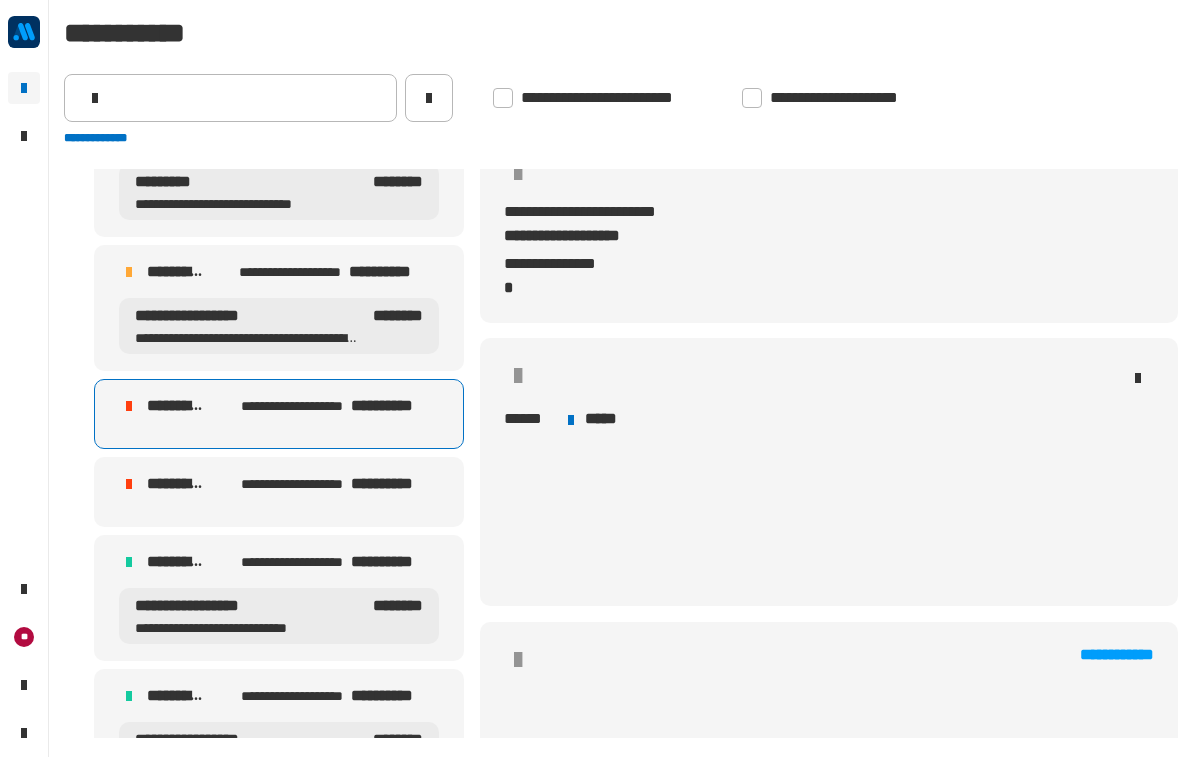 click on "********" at bounding box center (395, 326) 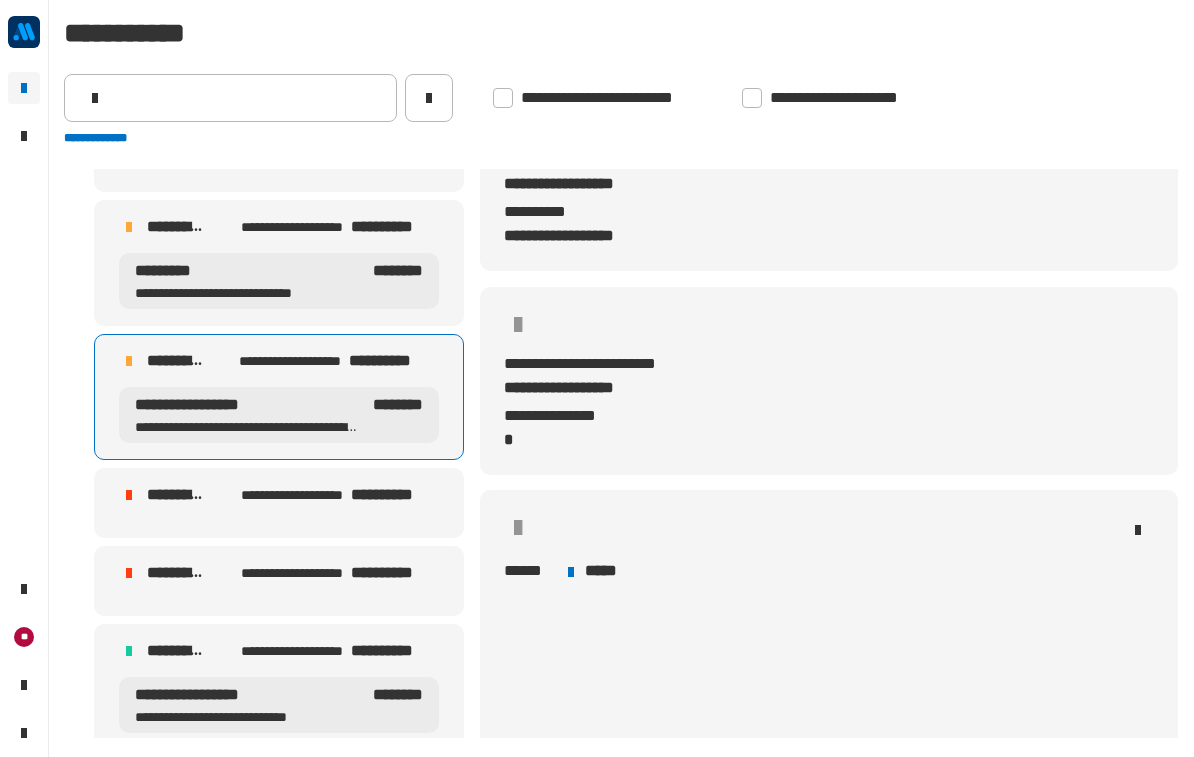 scroll, scrollTop: 1528, scrollLeft: 0, axis: vertical 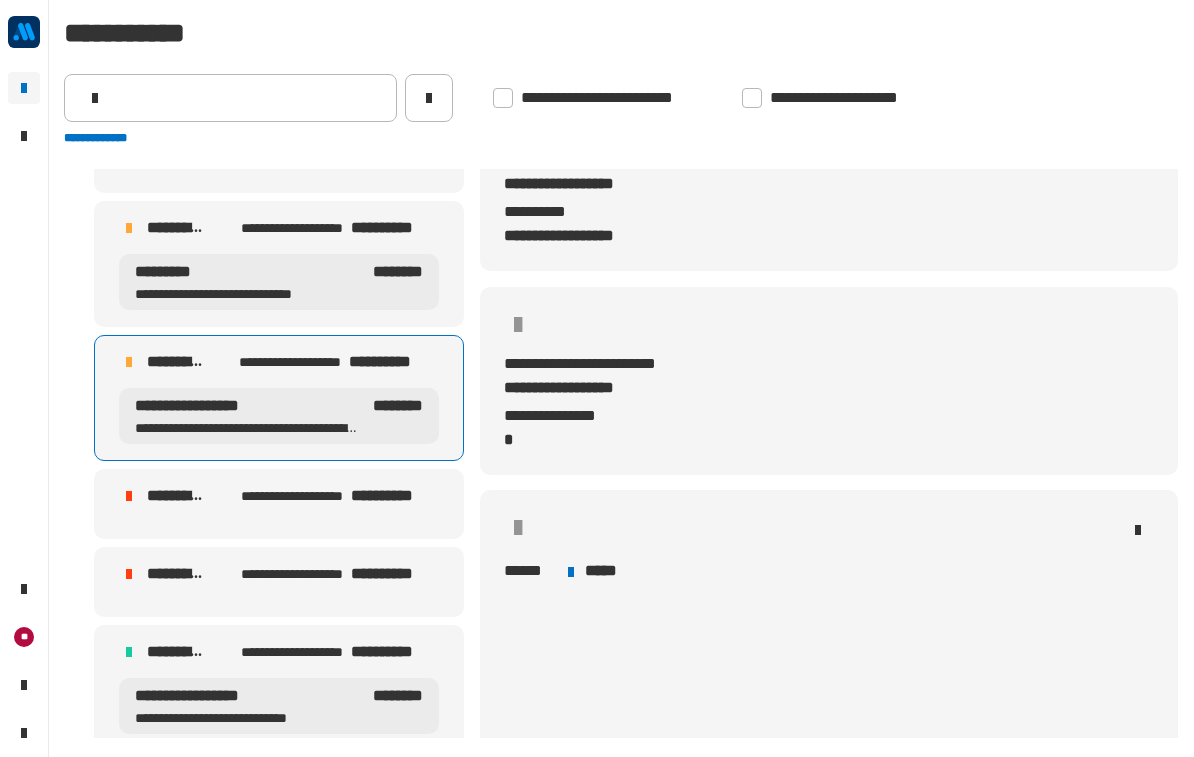 click on "********" at bounding box center (396, 282) 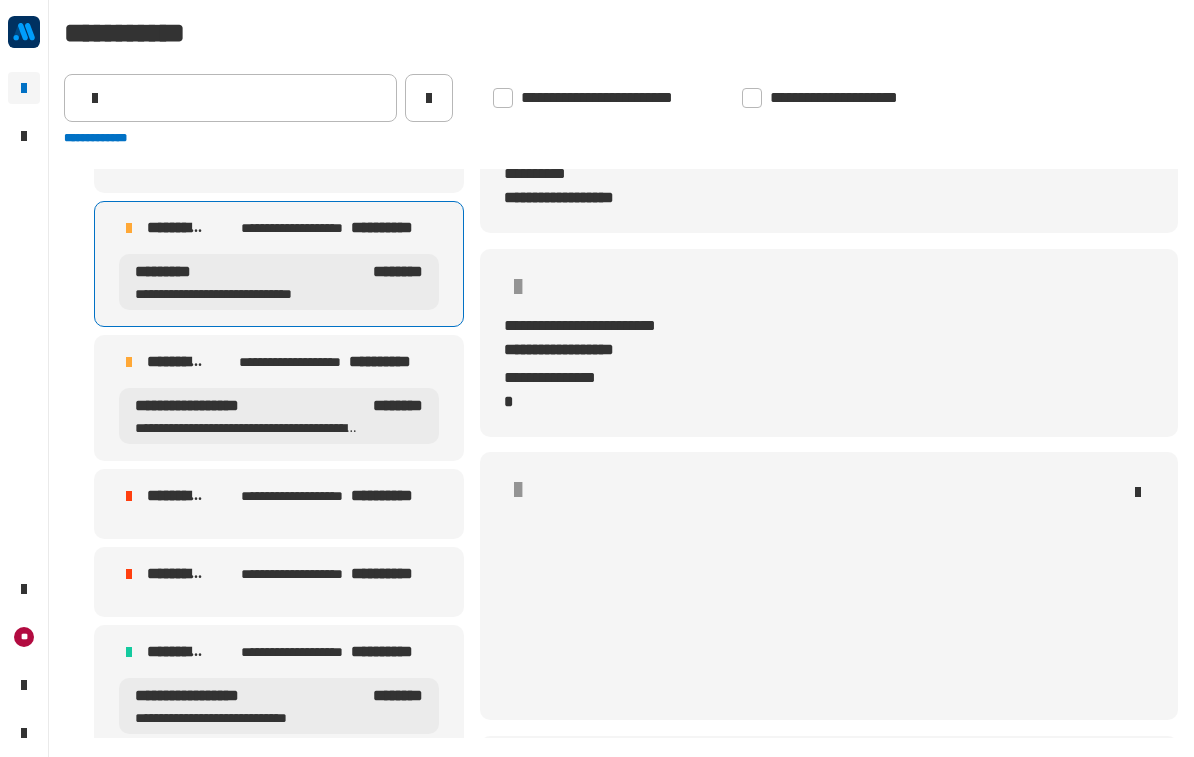 click on "********" at bounding box center (395, 416) 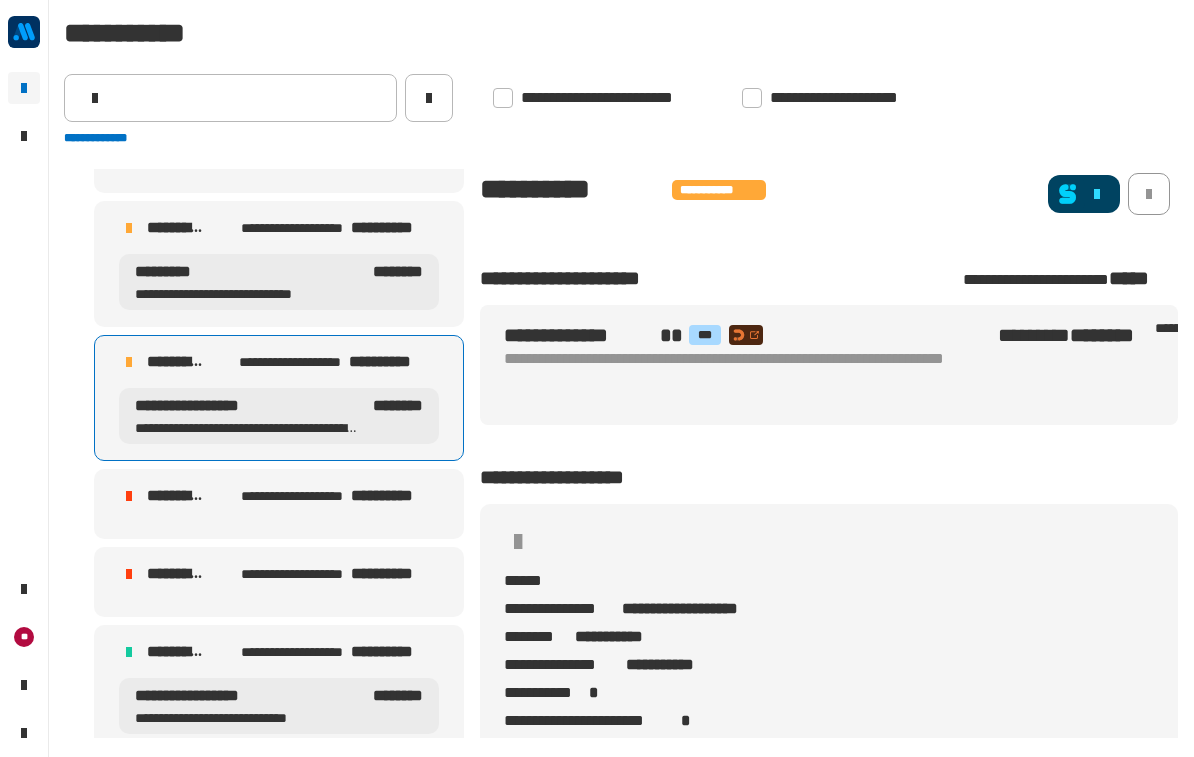 scroll, scrollTop: 0, scrollLeft: 0, axis: both 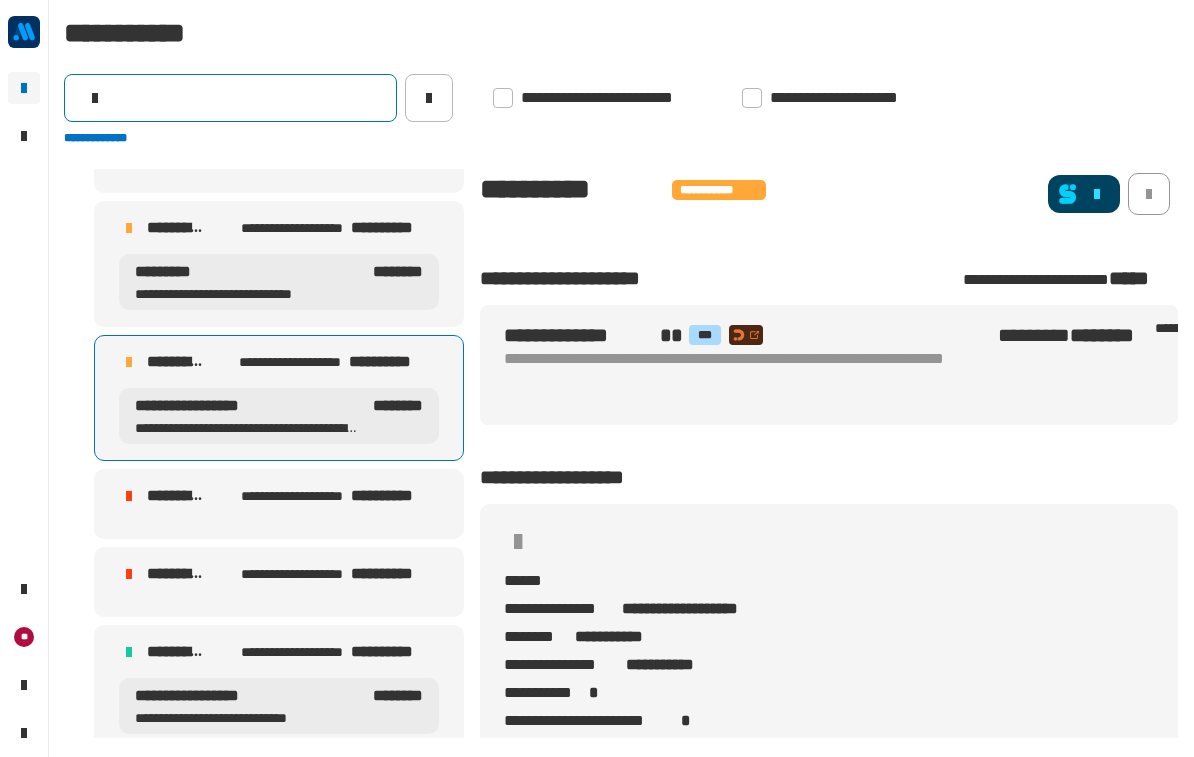 click 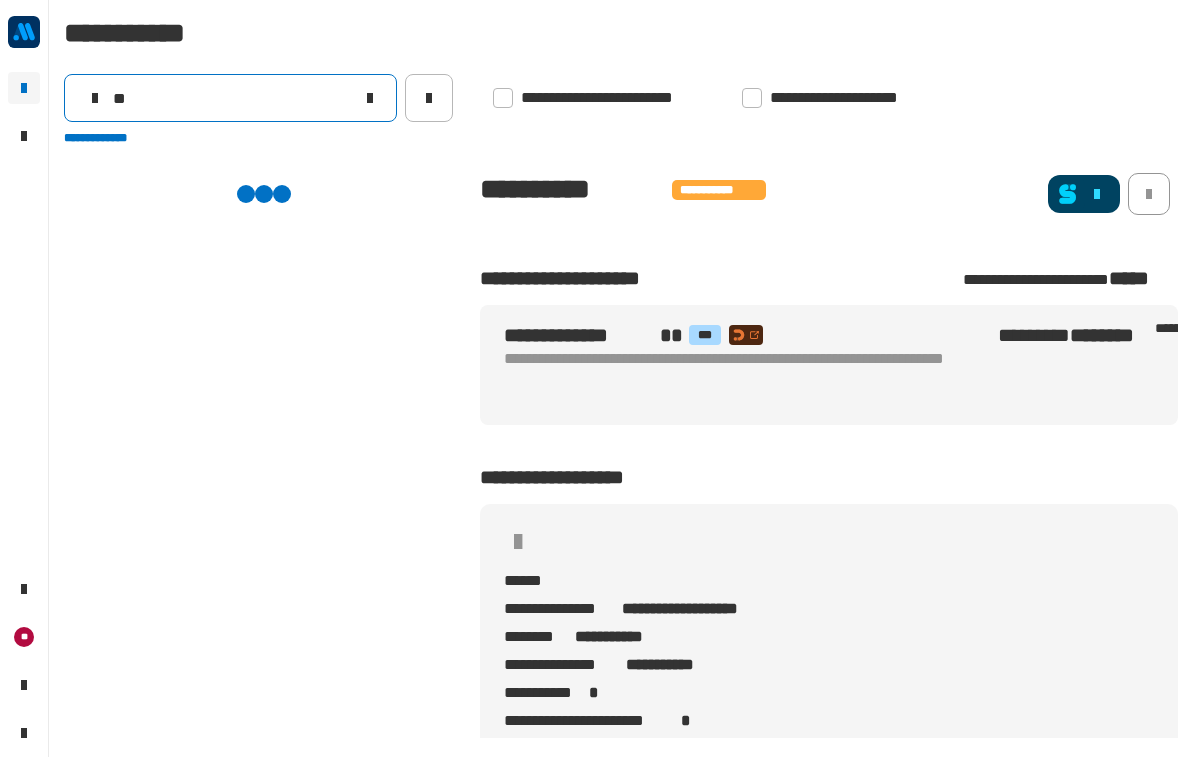 scroll, scrollTop: 0, scrollLeft: 0, axis: both 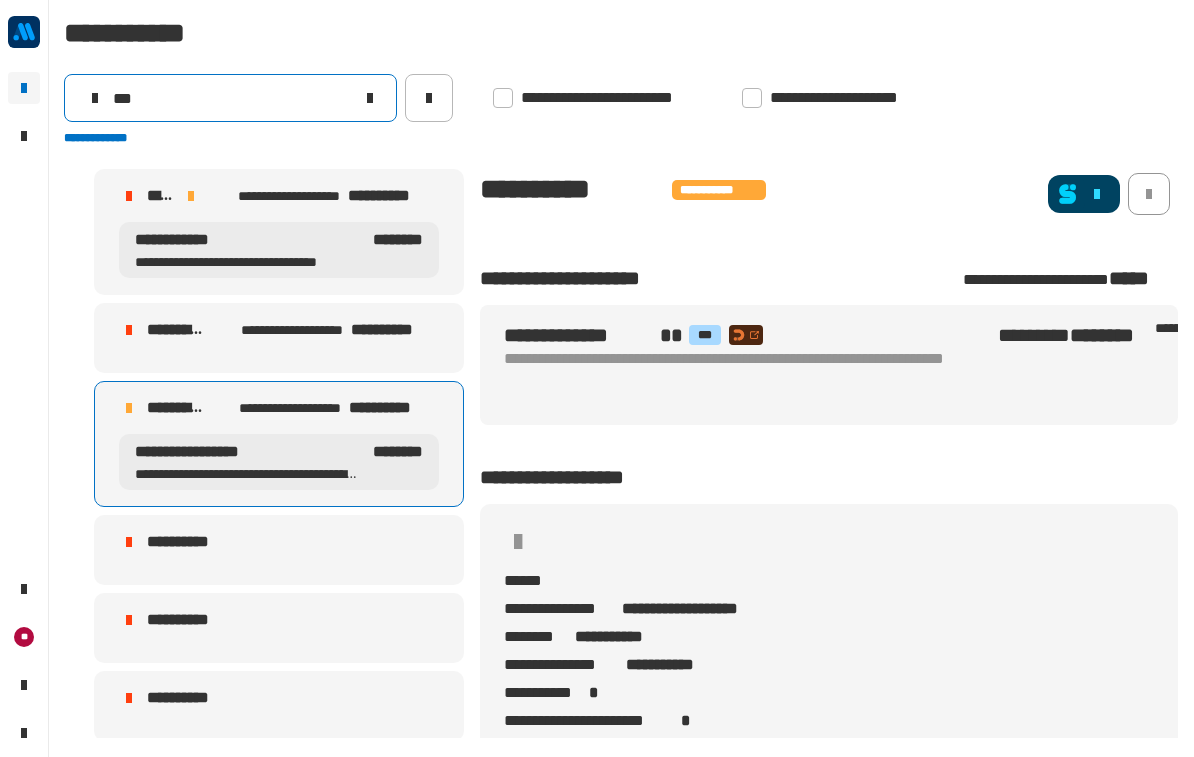 type on "***" 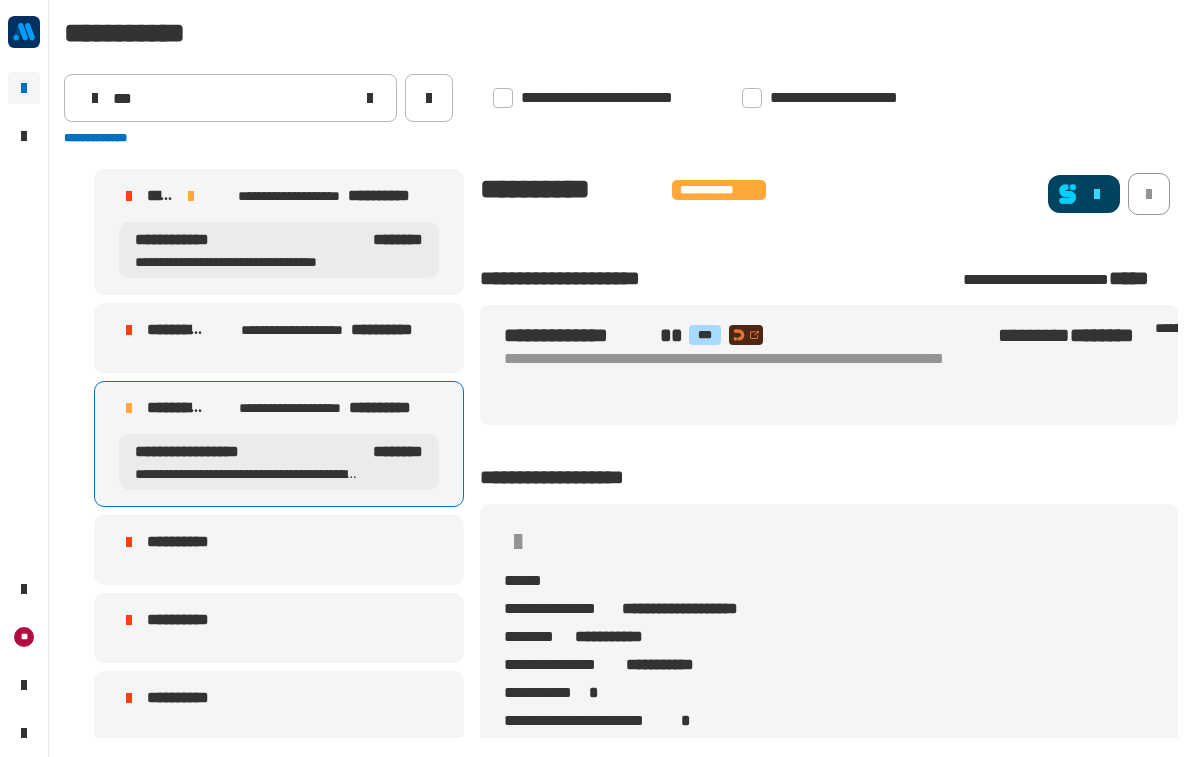 click on "**********" at bounding box center (248, 240) 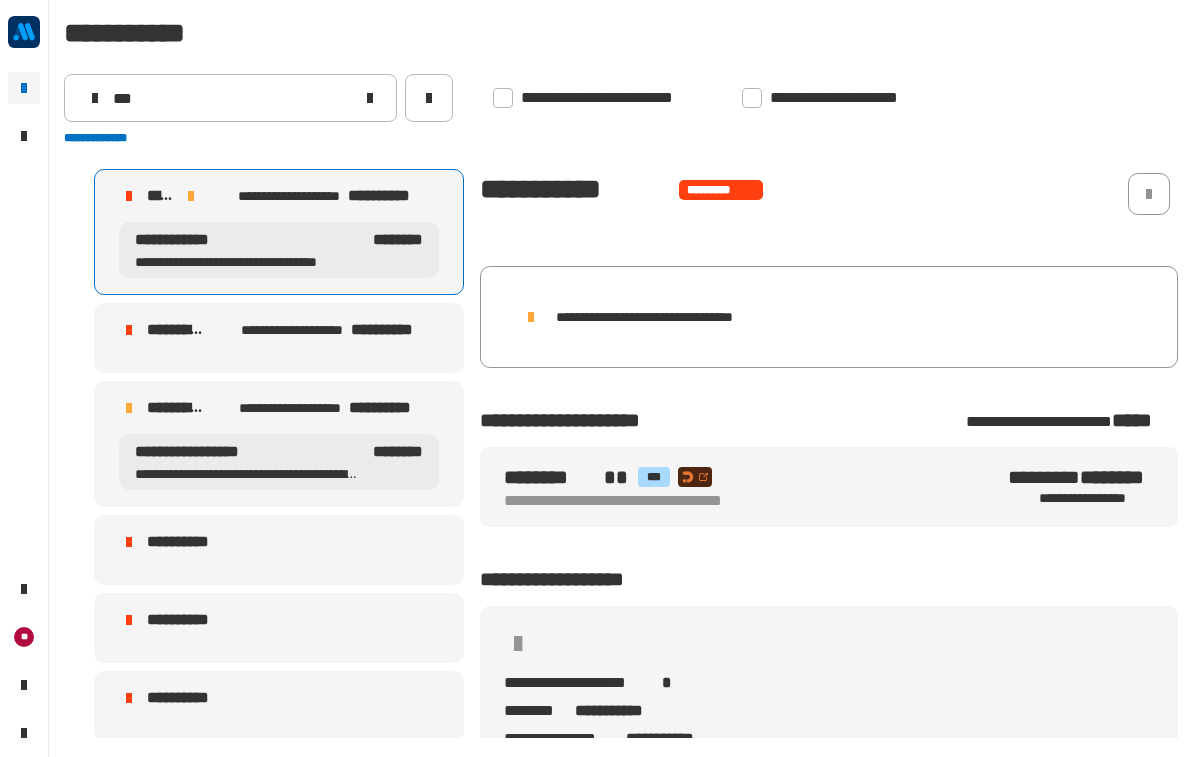 scroll, scrollTop: 0, scrollLeft: 0, axis: both 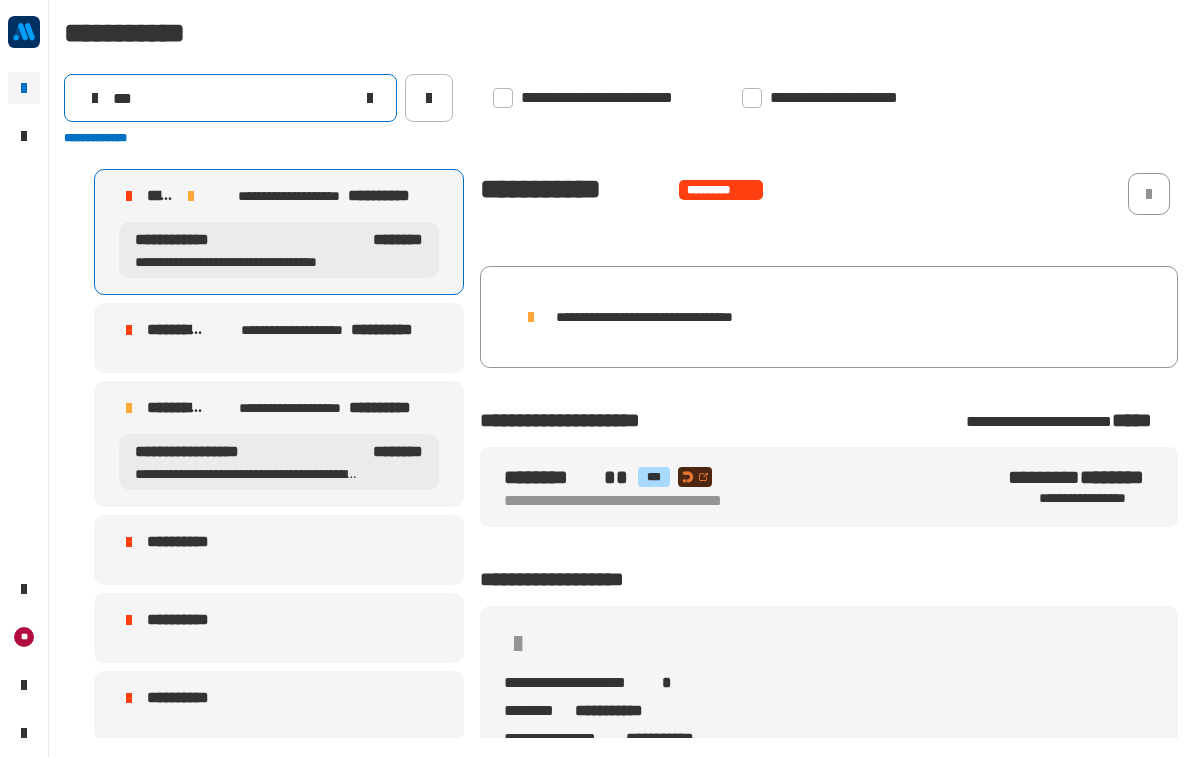 click on "***" 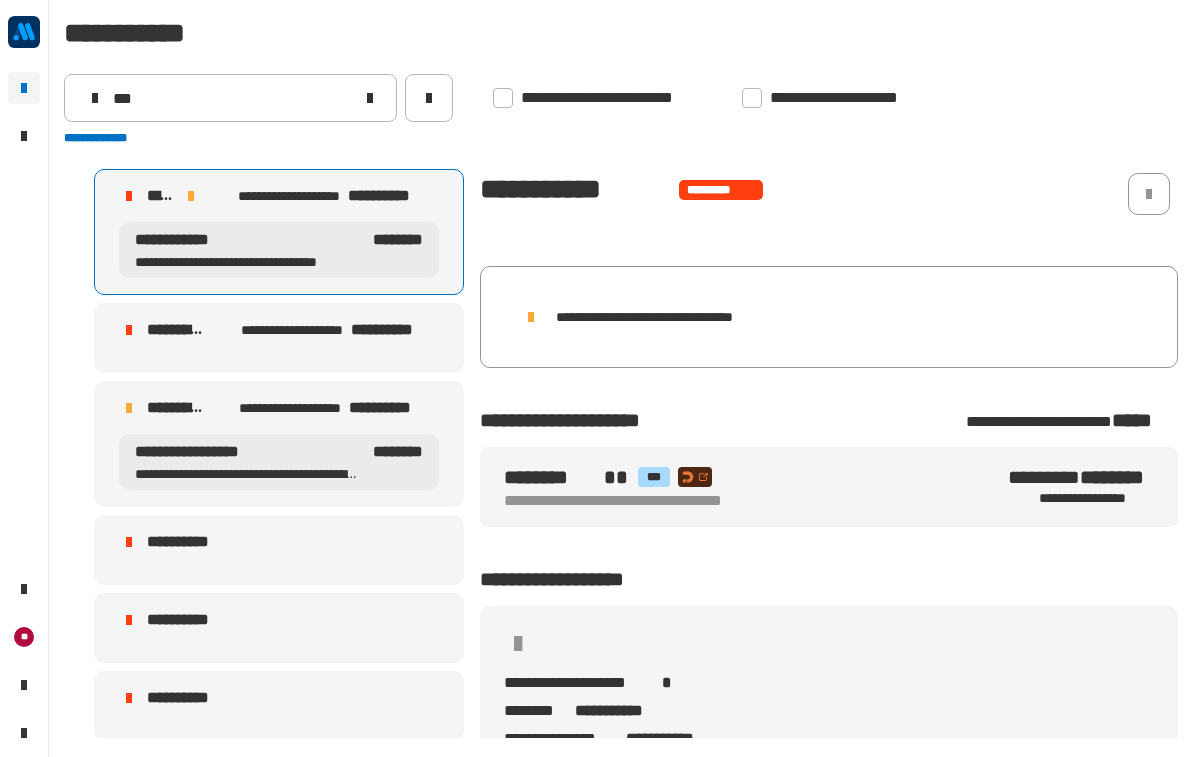 click 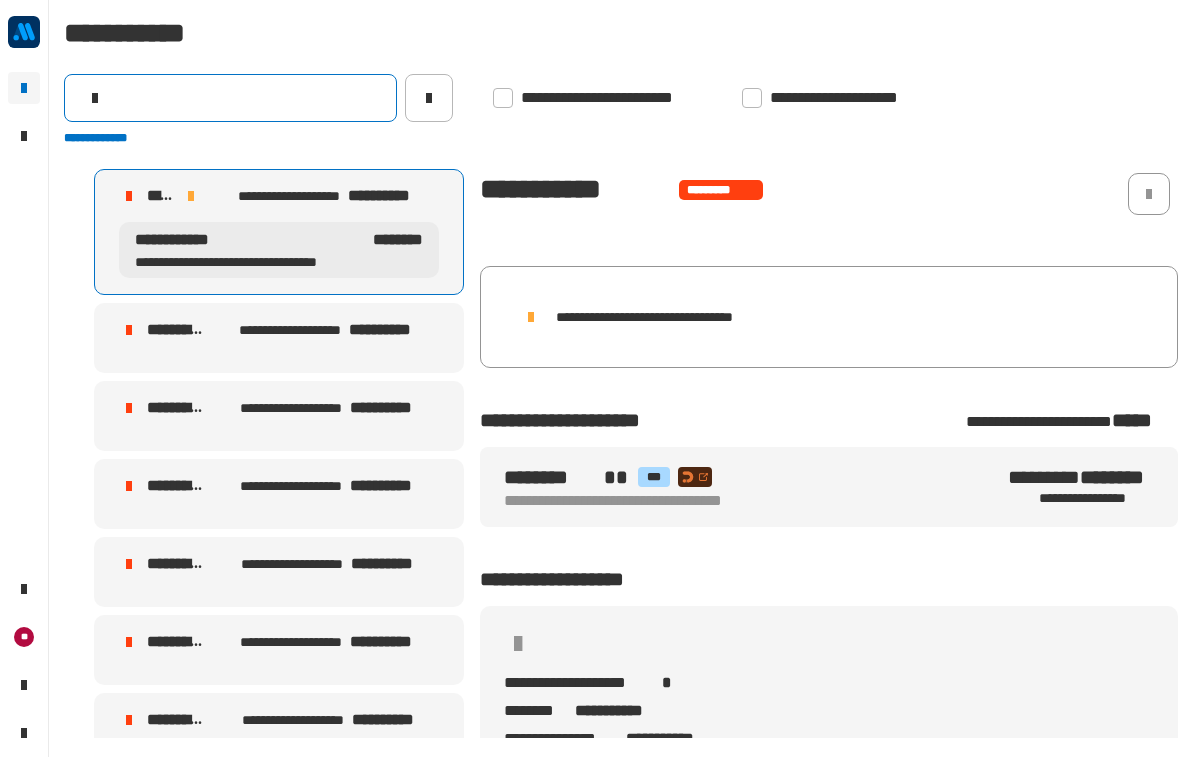 click 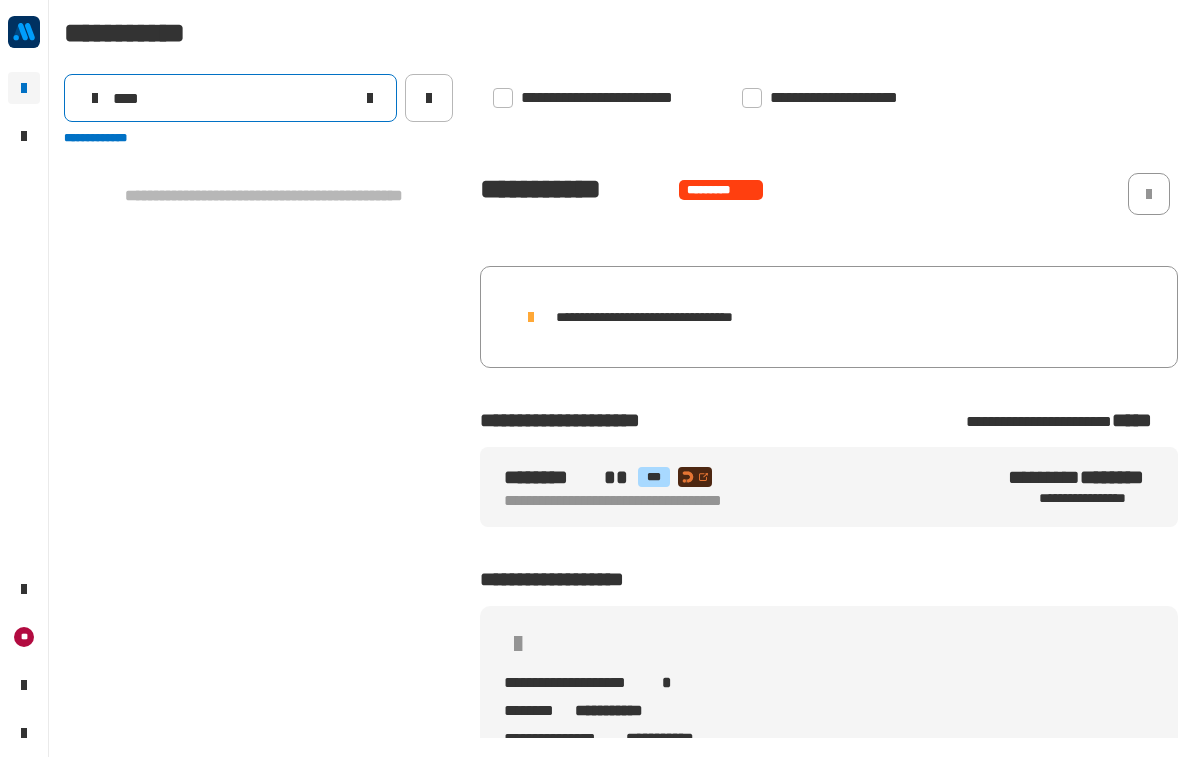 type on "****" 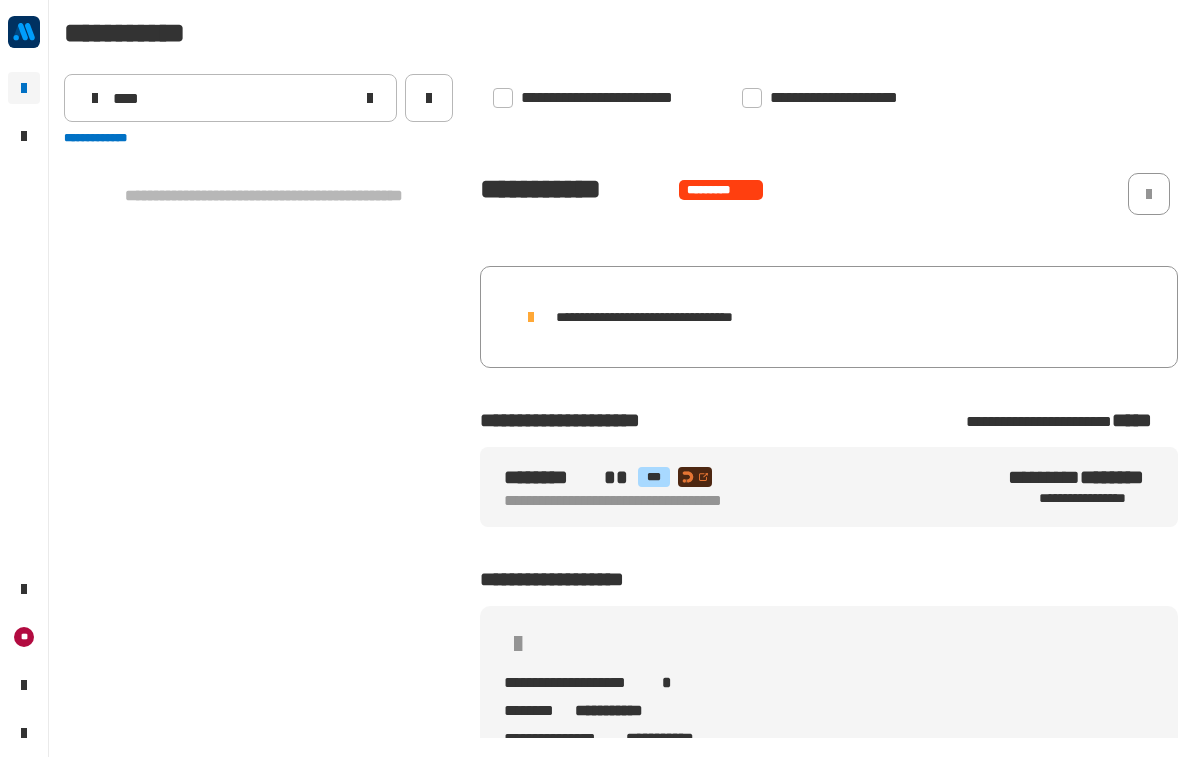 click 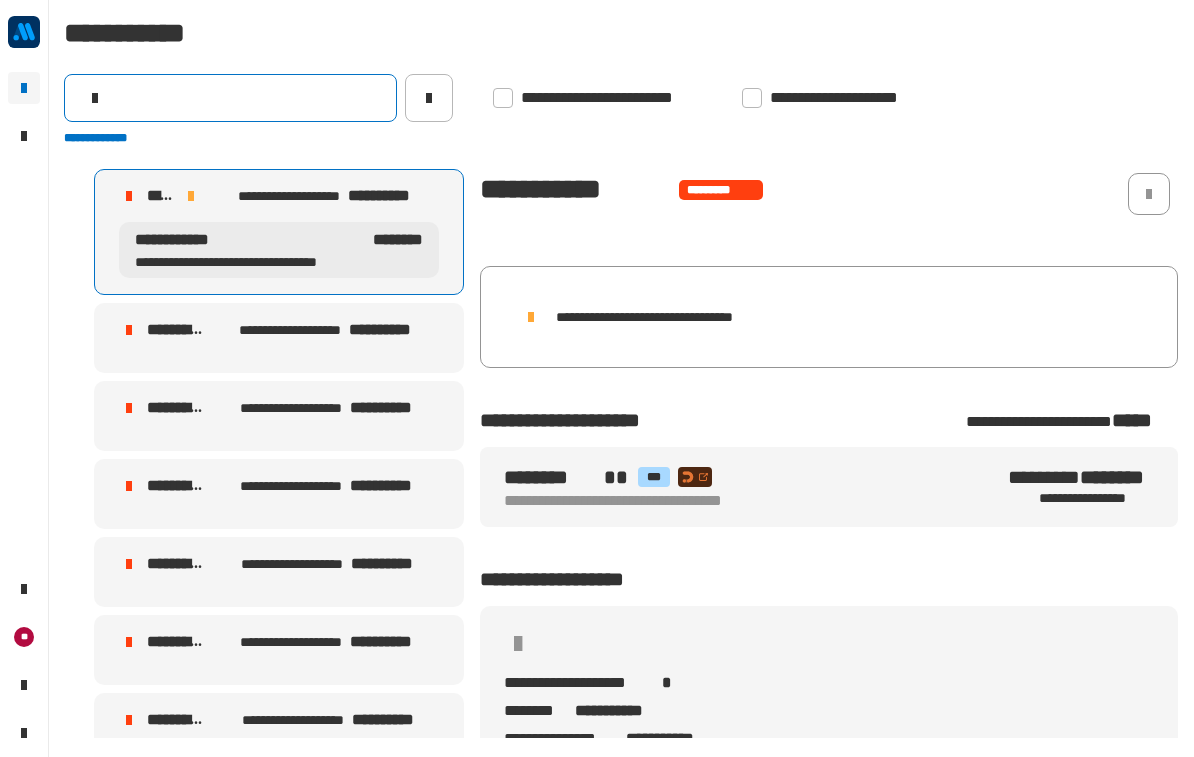 click 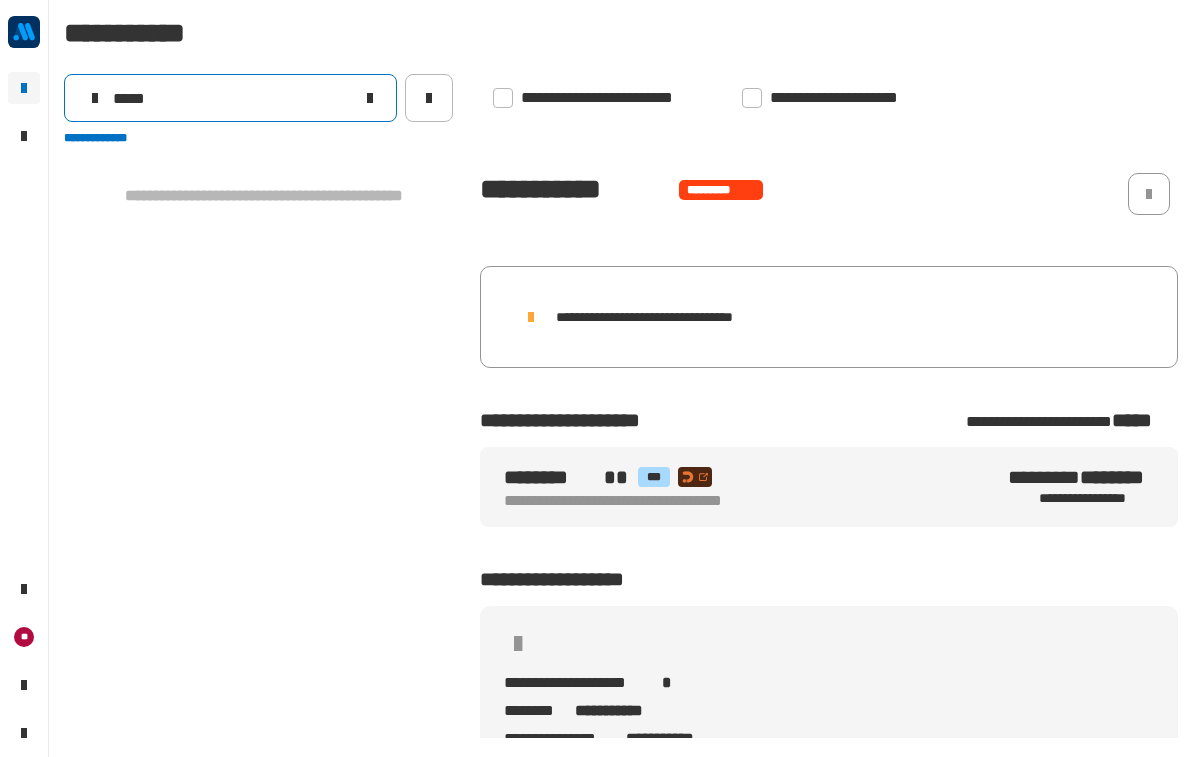 type on "*****" 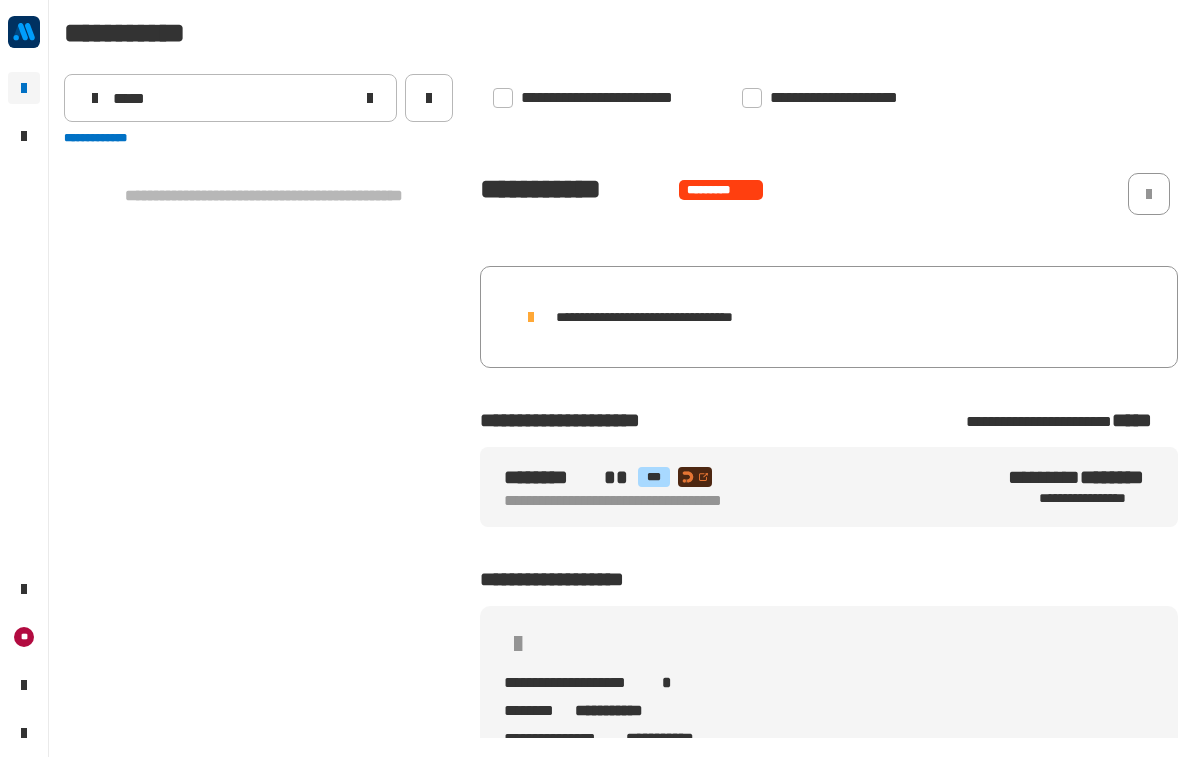click 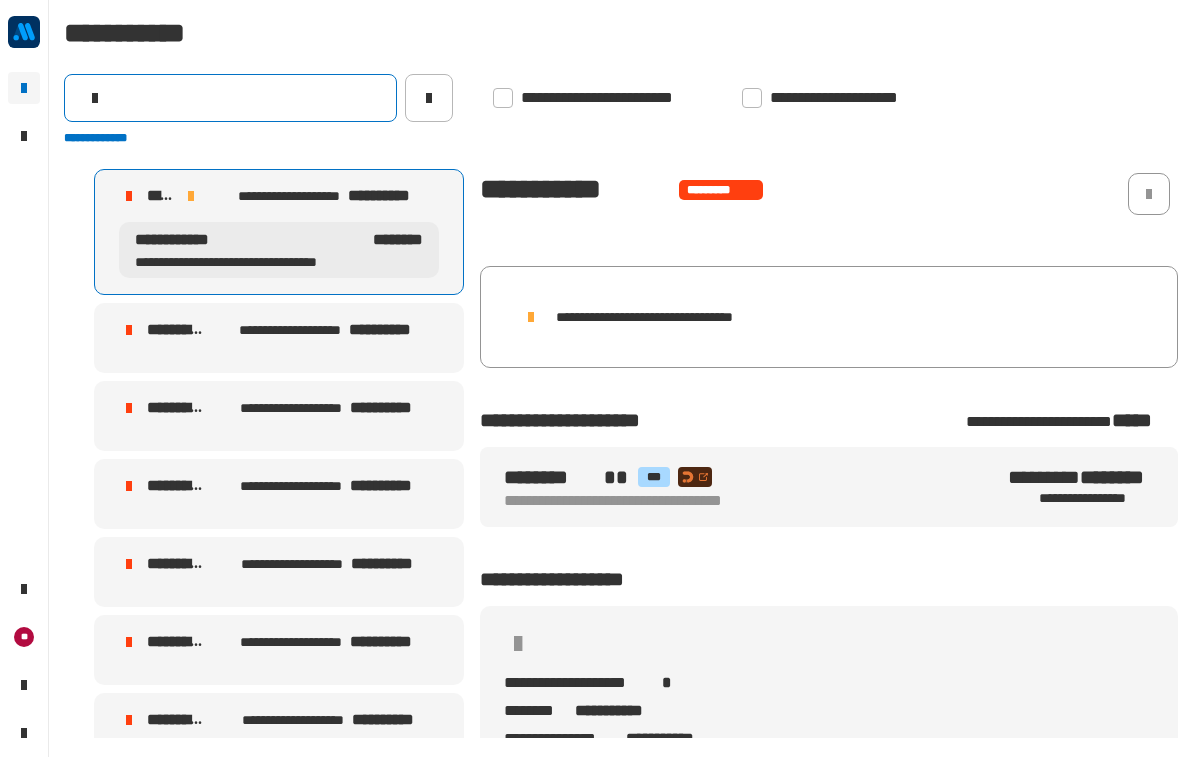 click 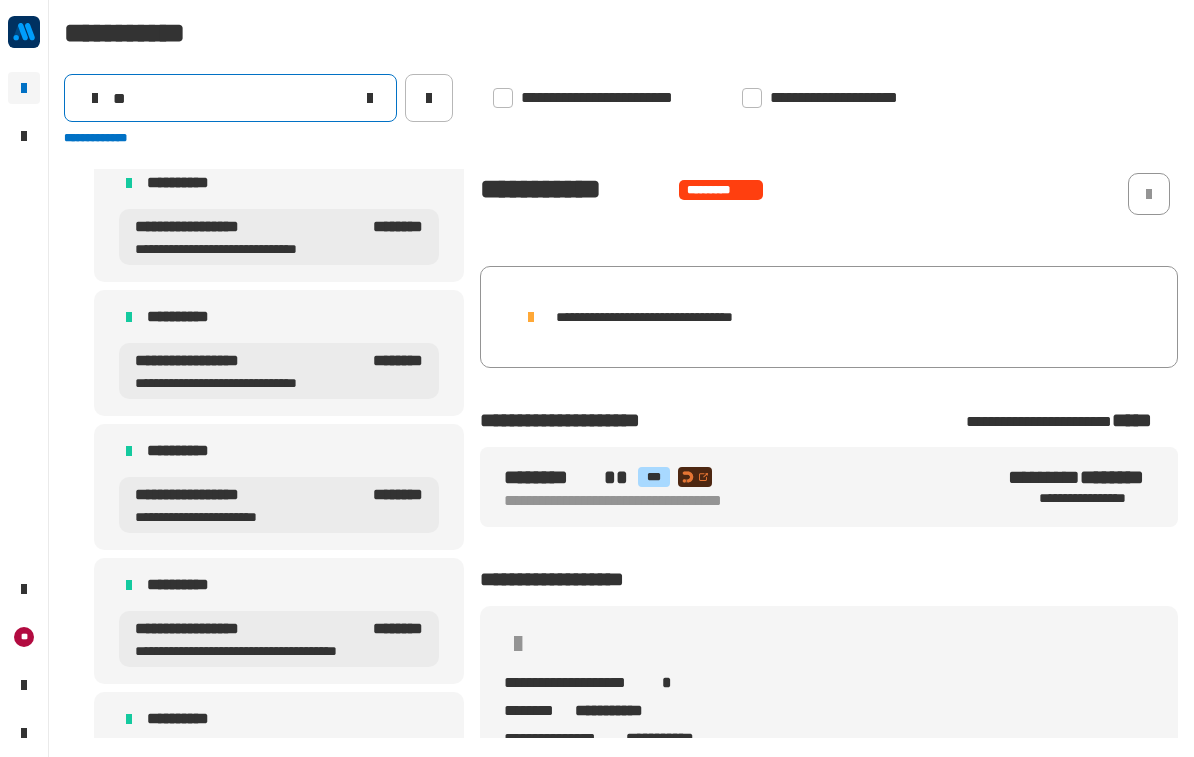 scroll, scrollTop: 178, scrollLeft: 0, axis: vertical 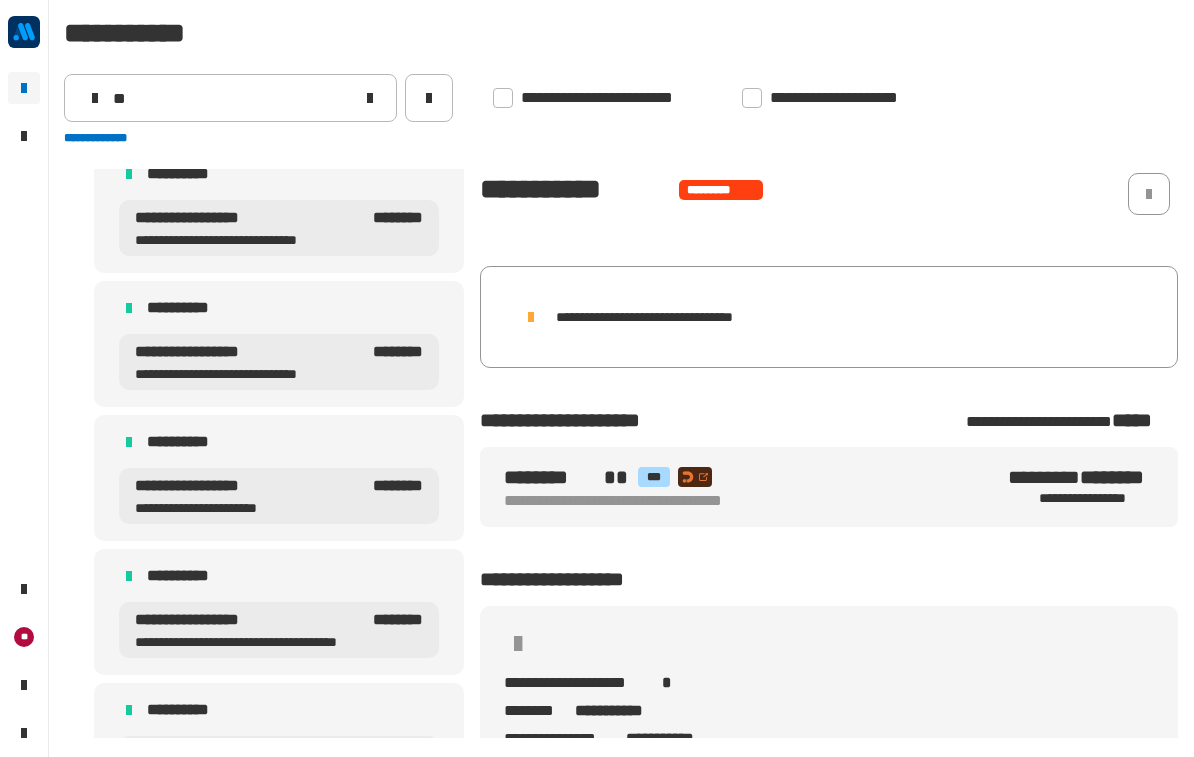 click on "**********" at bounding box center (279, 210) 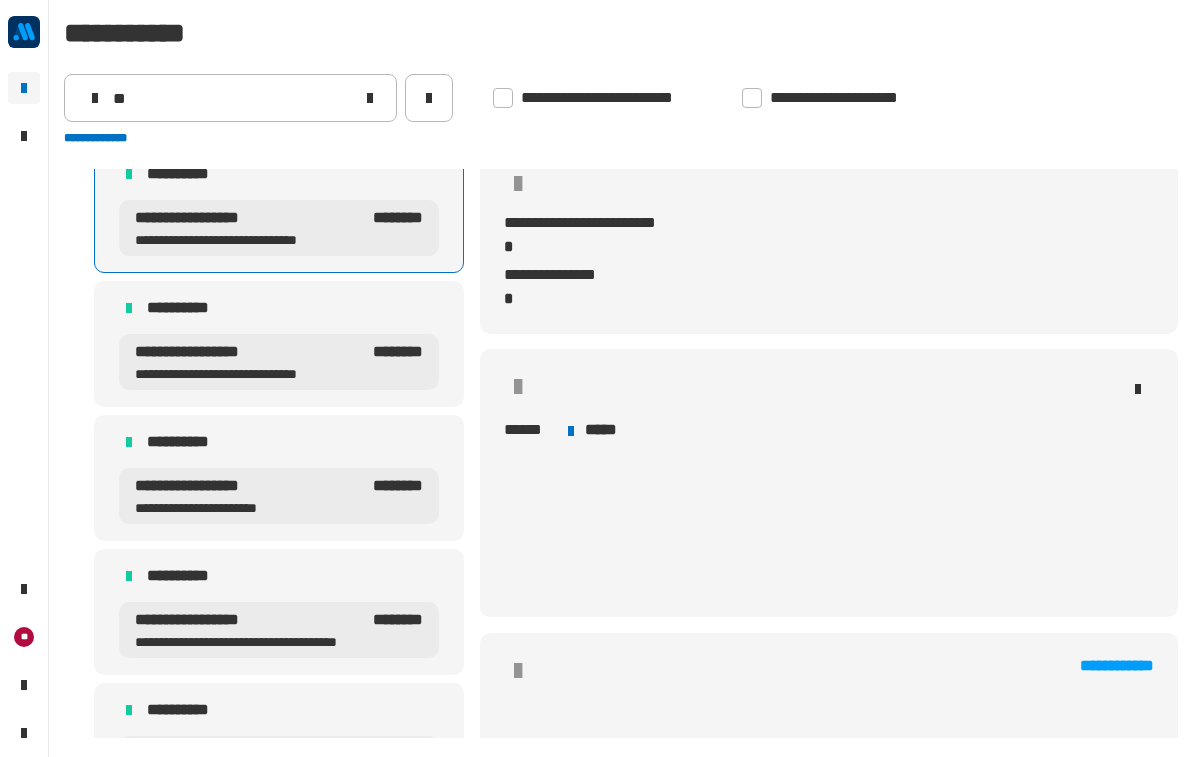scroll, scrollTop: 885, scrollLeft: 0, axis: vertical 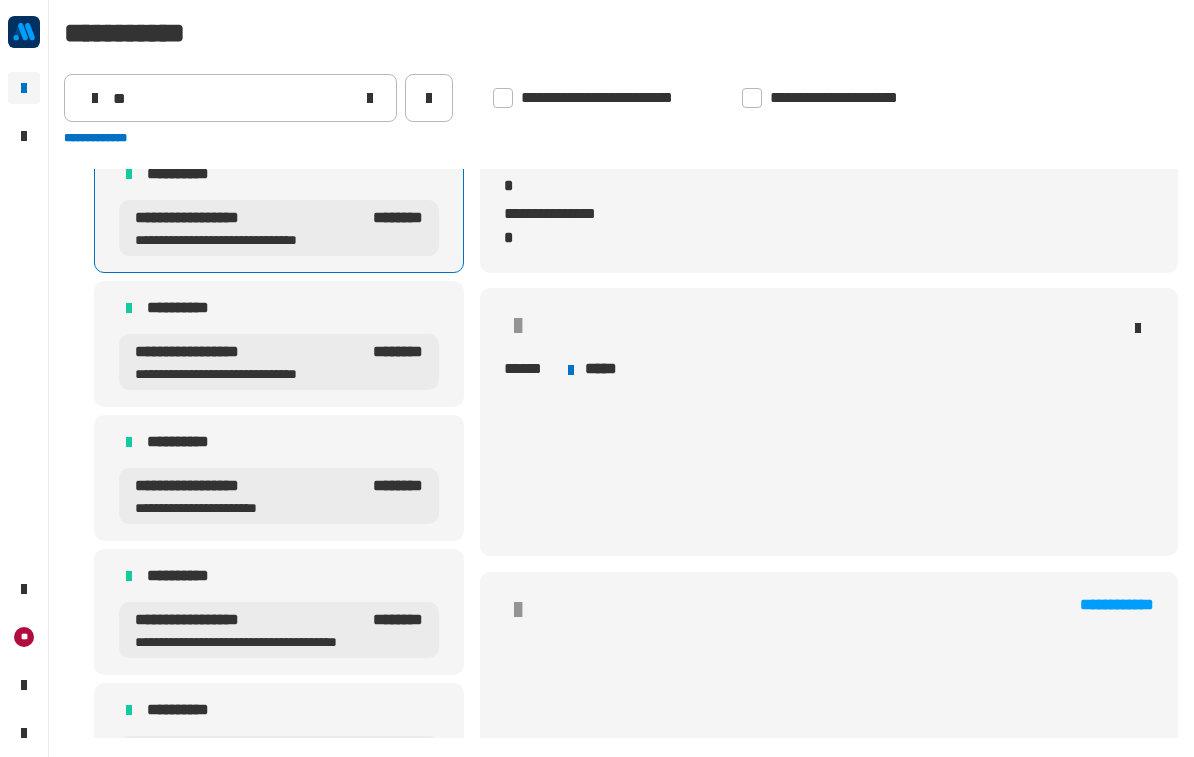 click on "**********" at bounding box center [279, 308] 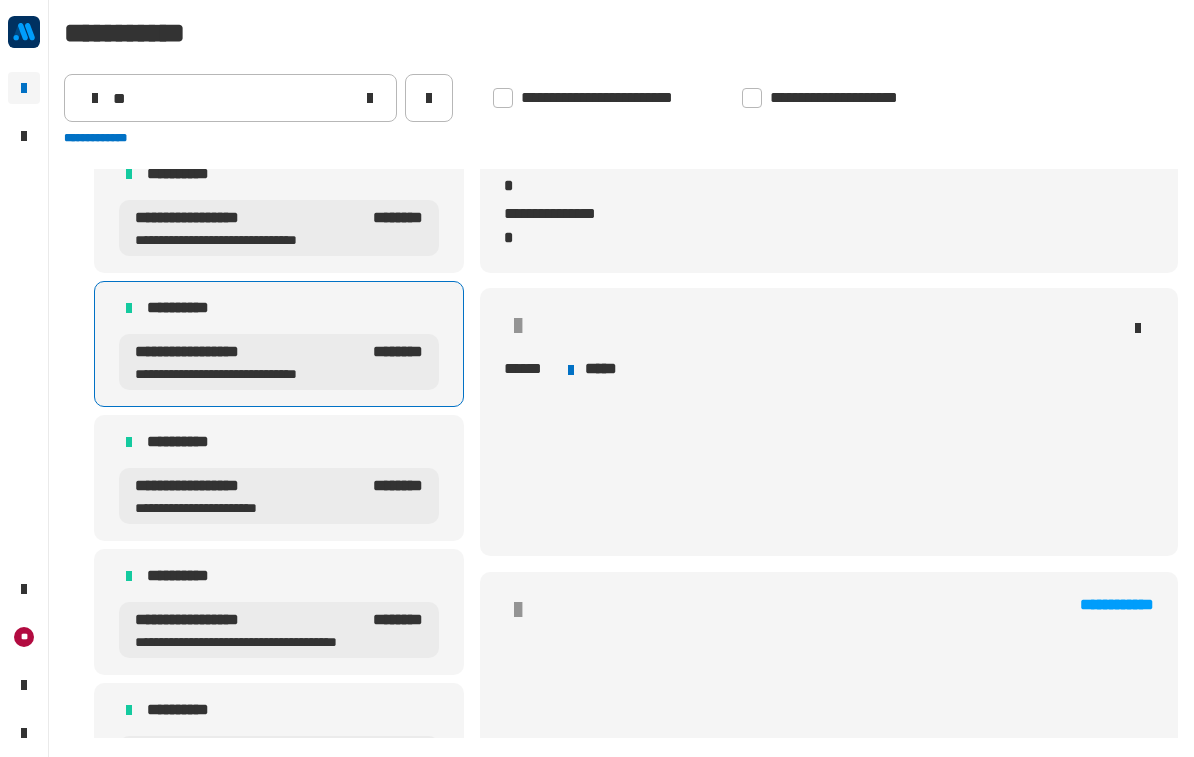 click on "**********" at bounding box center (279, 496) 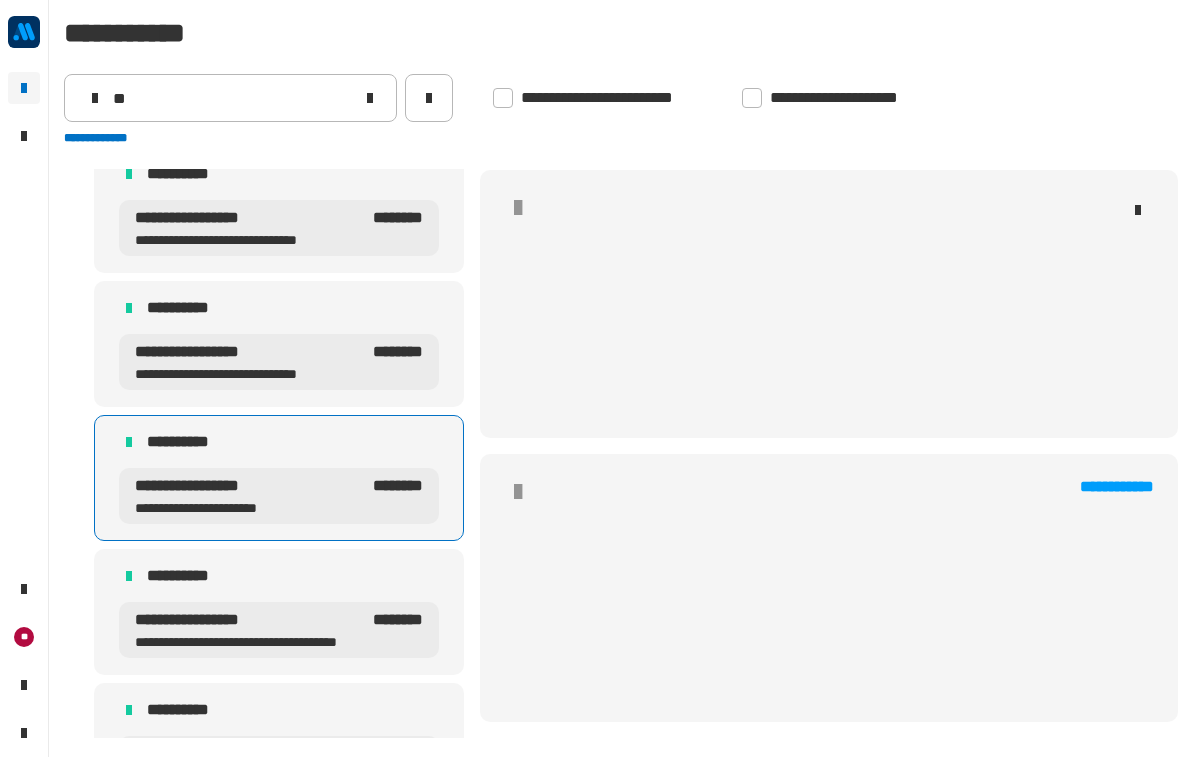 click on "**********" at bounding box center [279, 576] 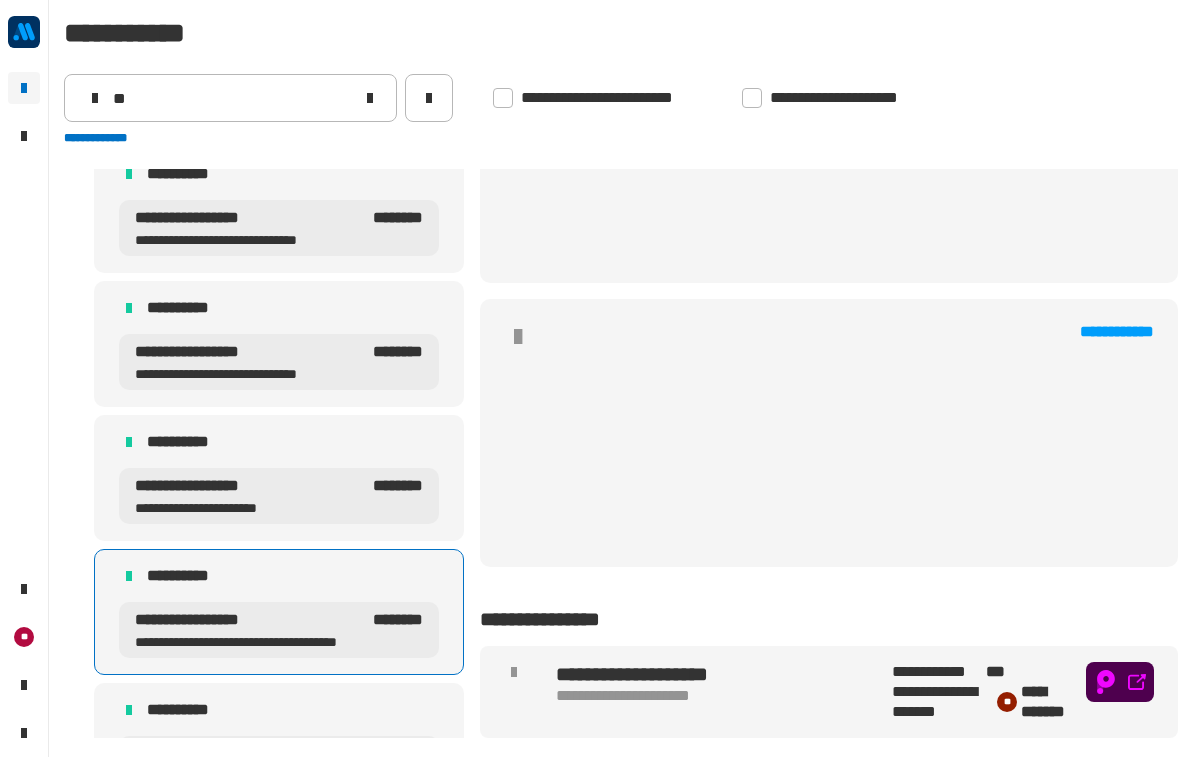 scroll, scrollTop: 1040, scrollLeft: 0, axis: vertical 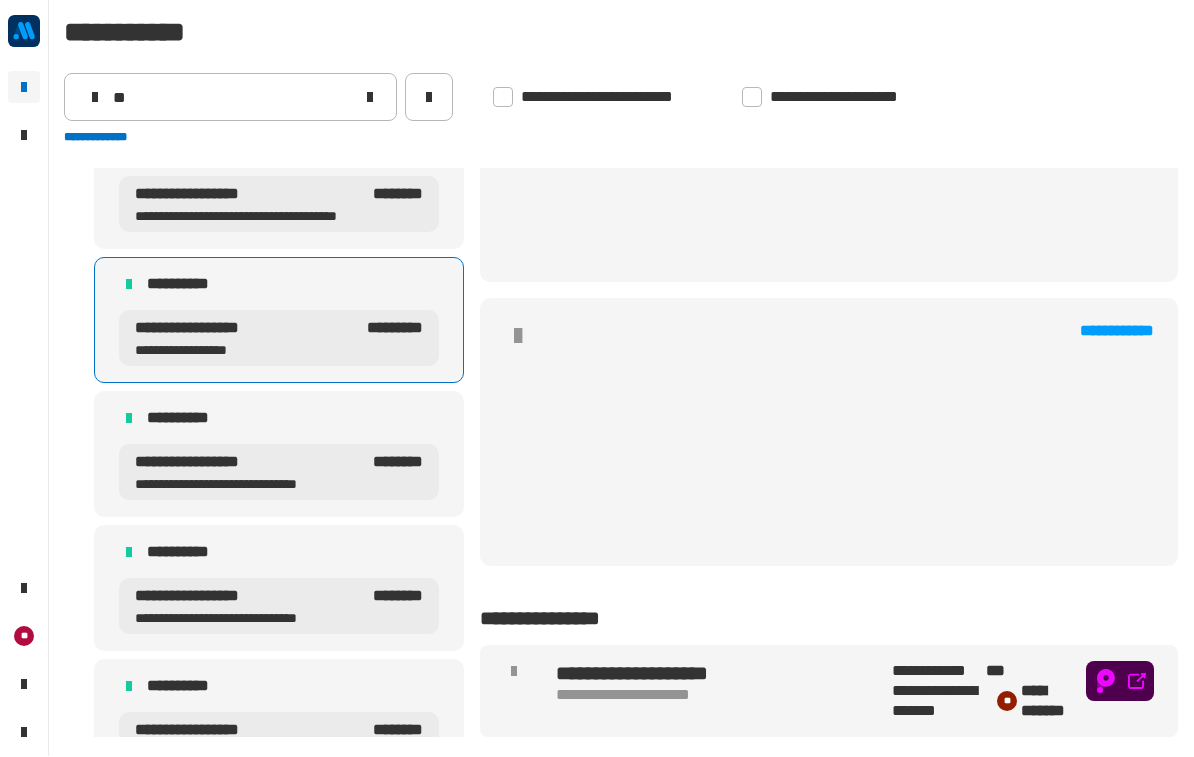 click on "*********" at bounding box center [390, 339] 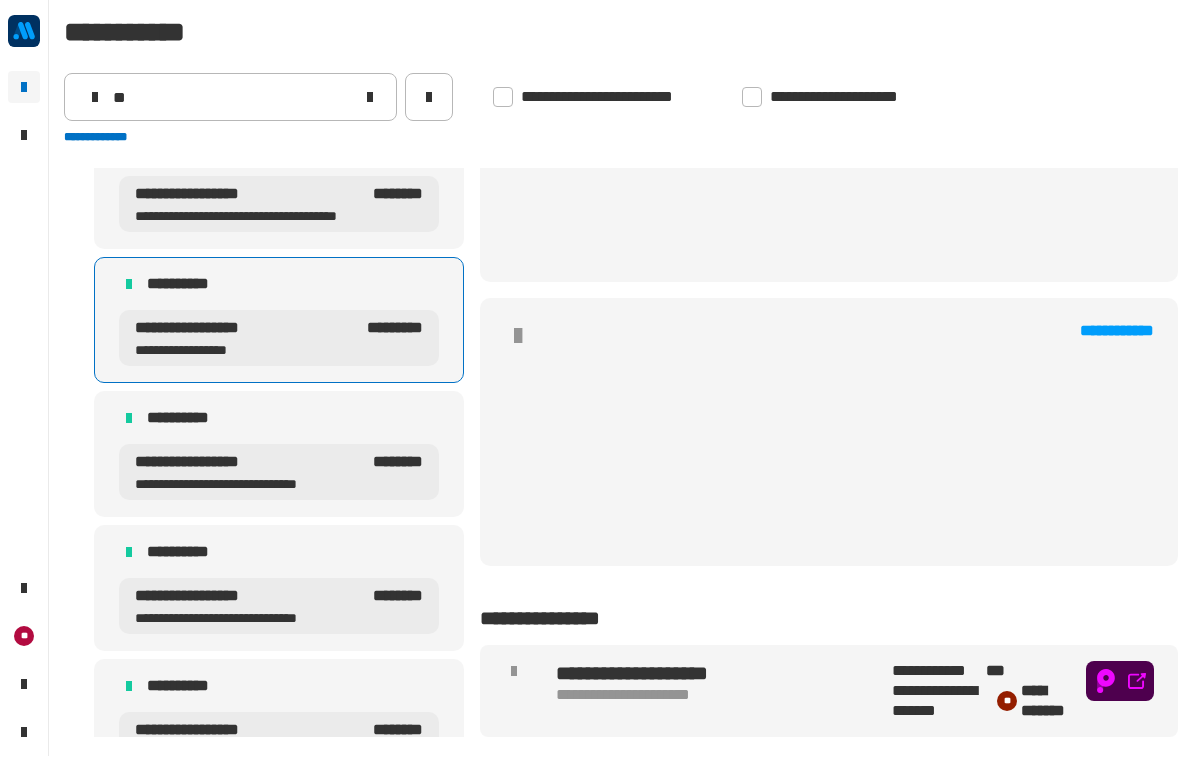click on "**********" at bounding box center [279, 419] 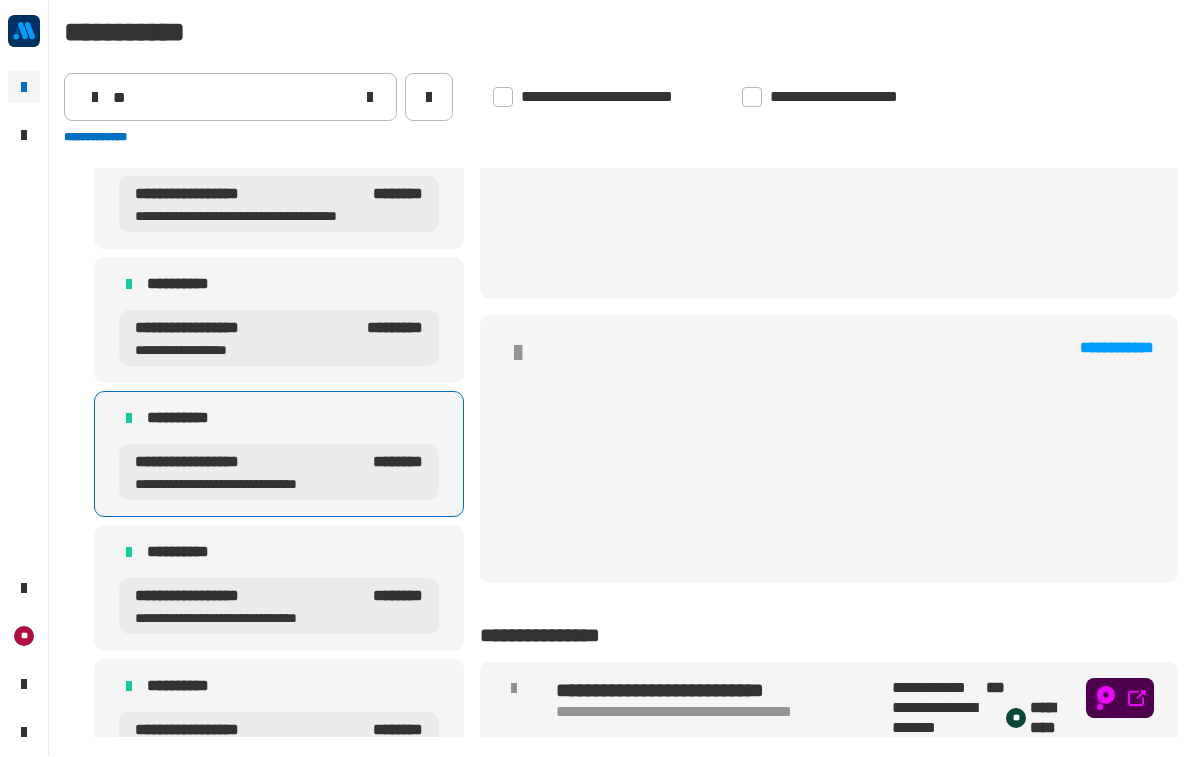 scroll, scrollTop: 1140, scrollLeft: 0, axis: vertical 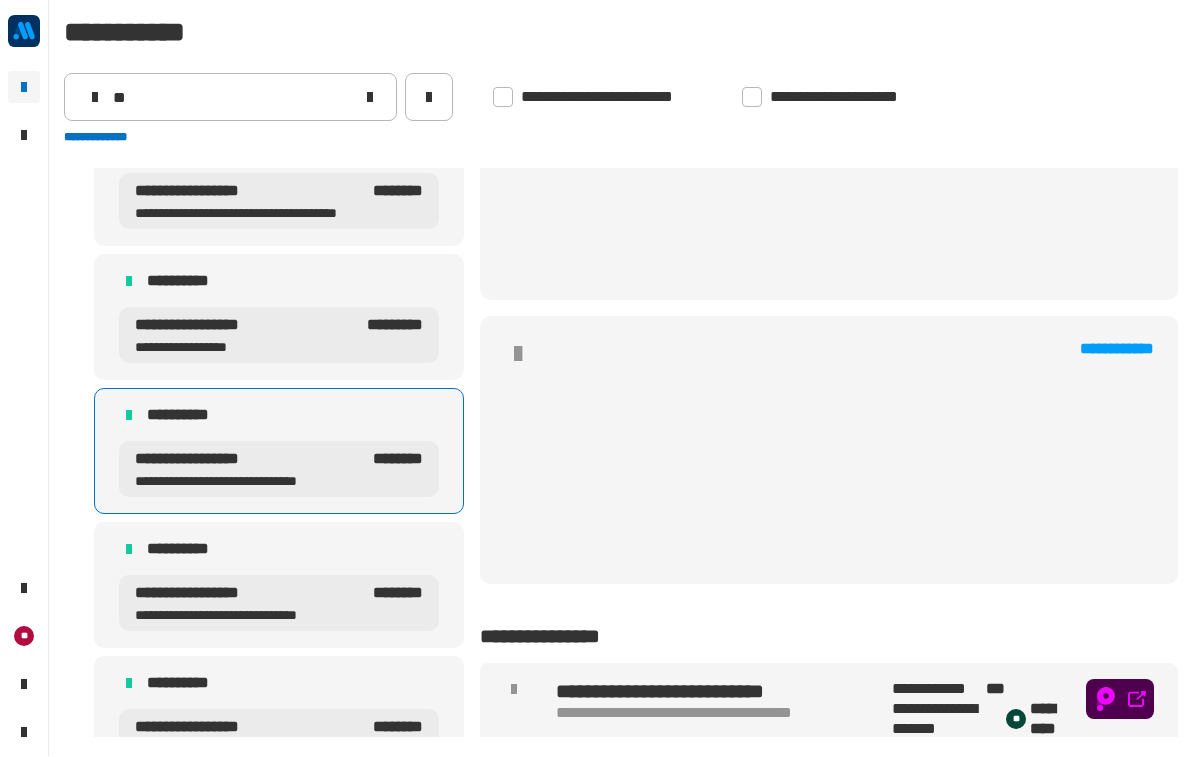 click on "**********" at bounding box center (279, 550) 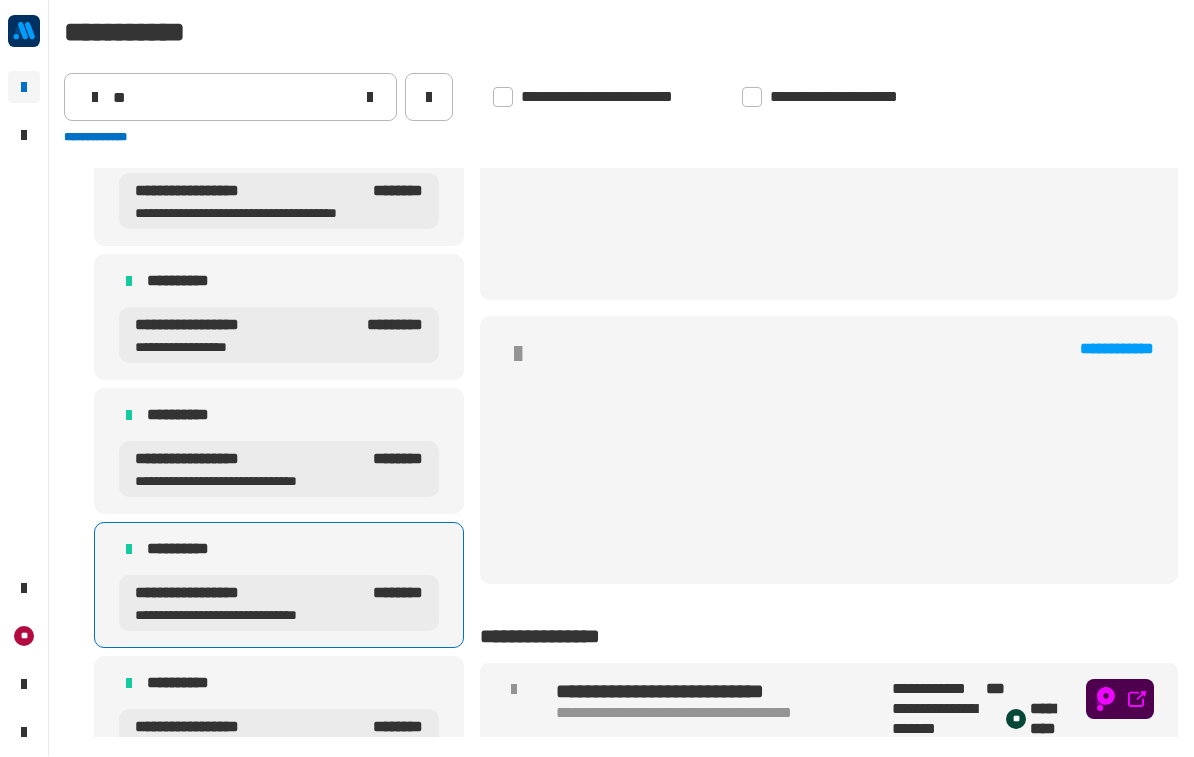 click on "**********" at bounding box center [279, 586] 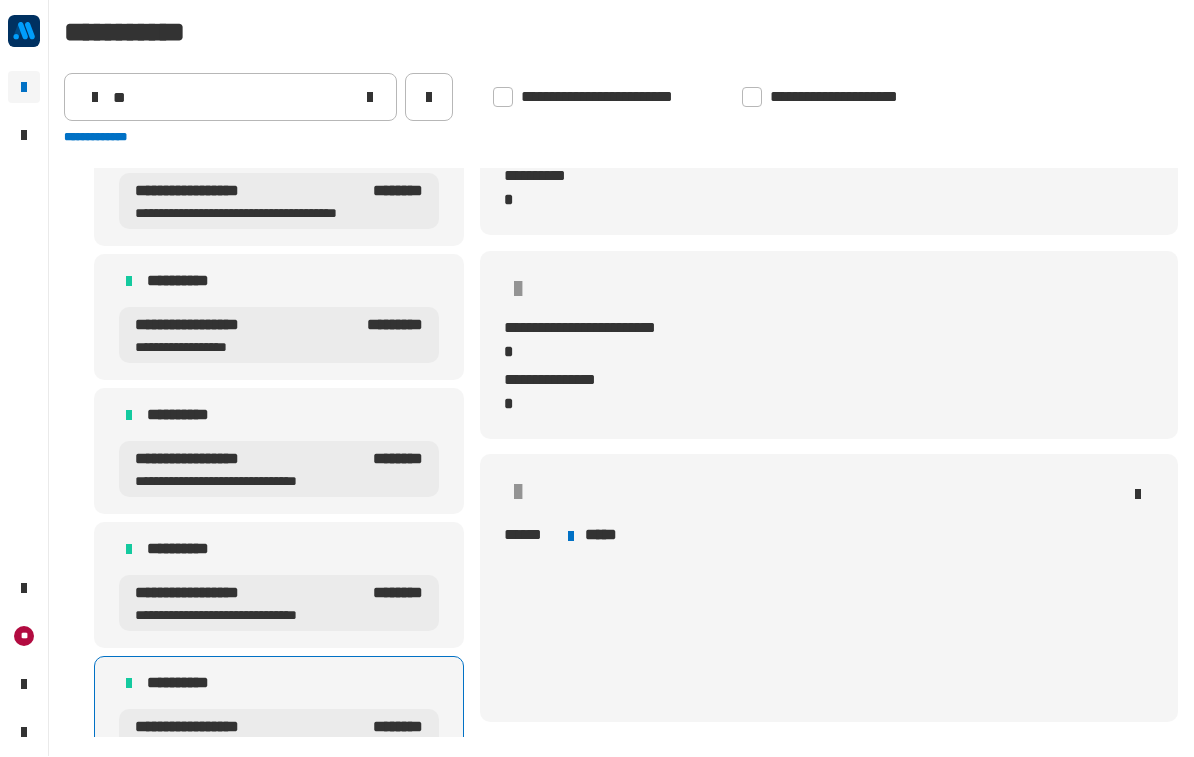 scroll, scrollTop: 788, scrollLeft: 0, axis: vertical 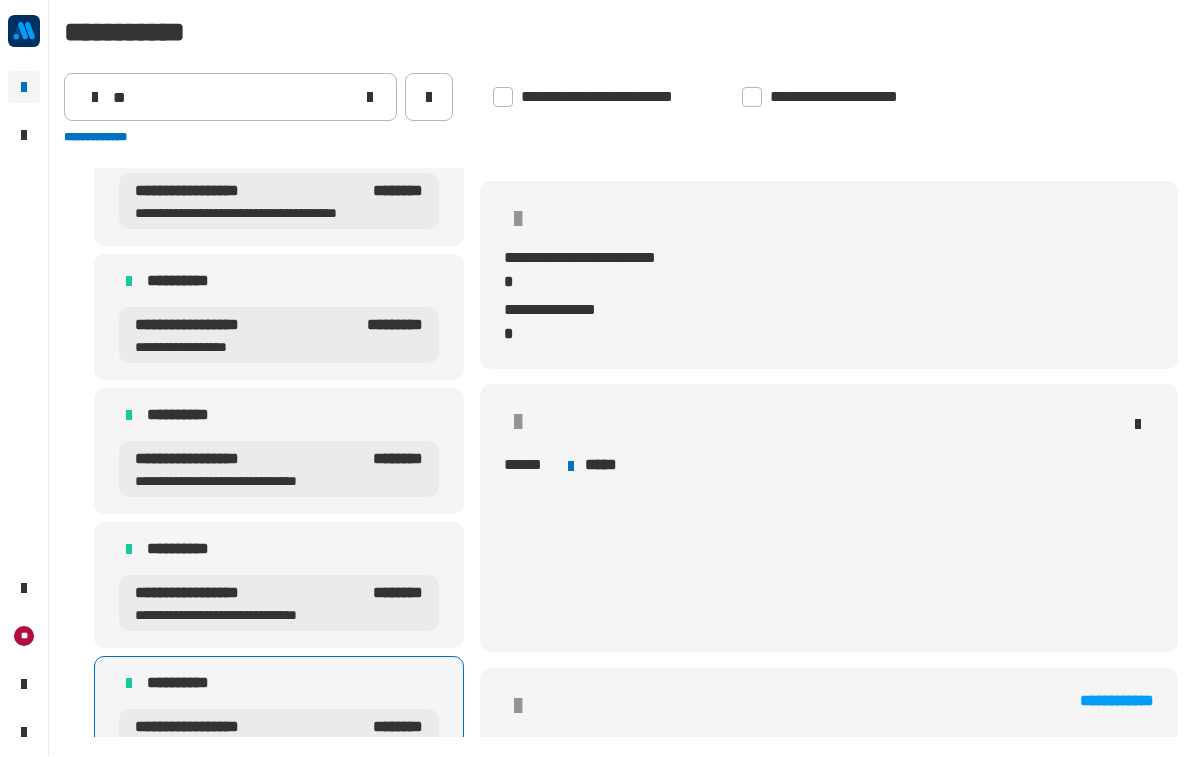 click on "**********" at bounding box center [279, 586] 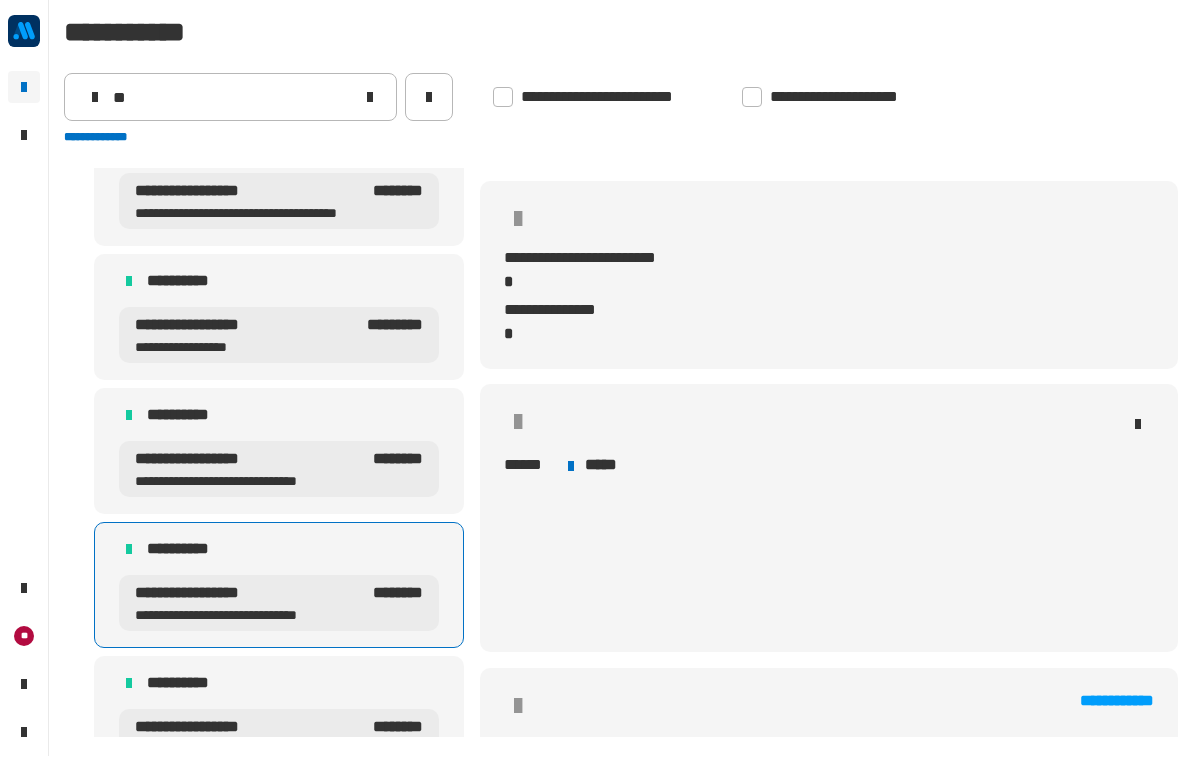 click on "**********" at bounding box center [279, 416] 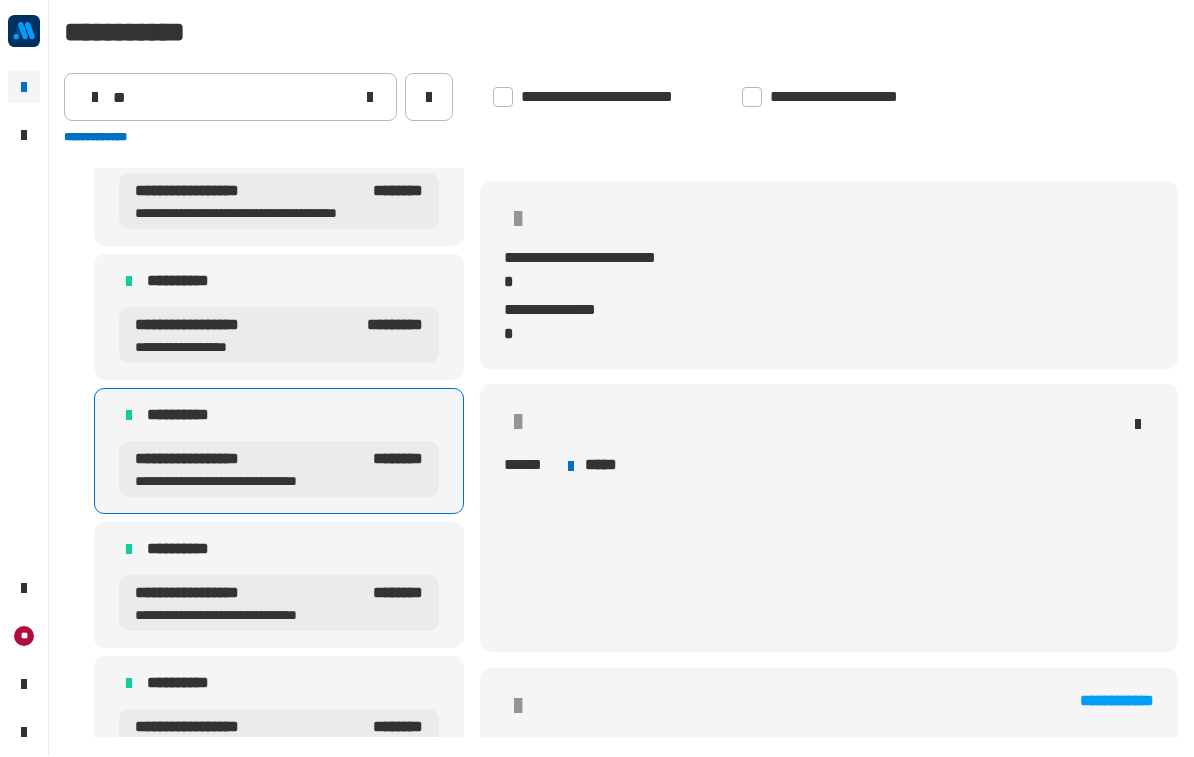 click on "**********" at bounding box center (279, 318) 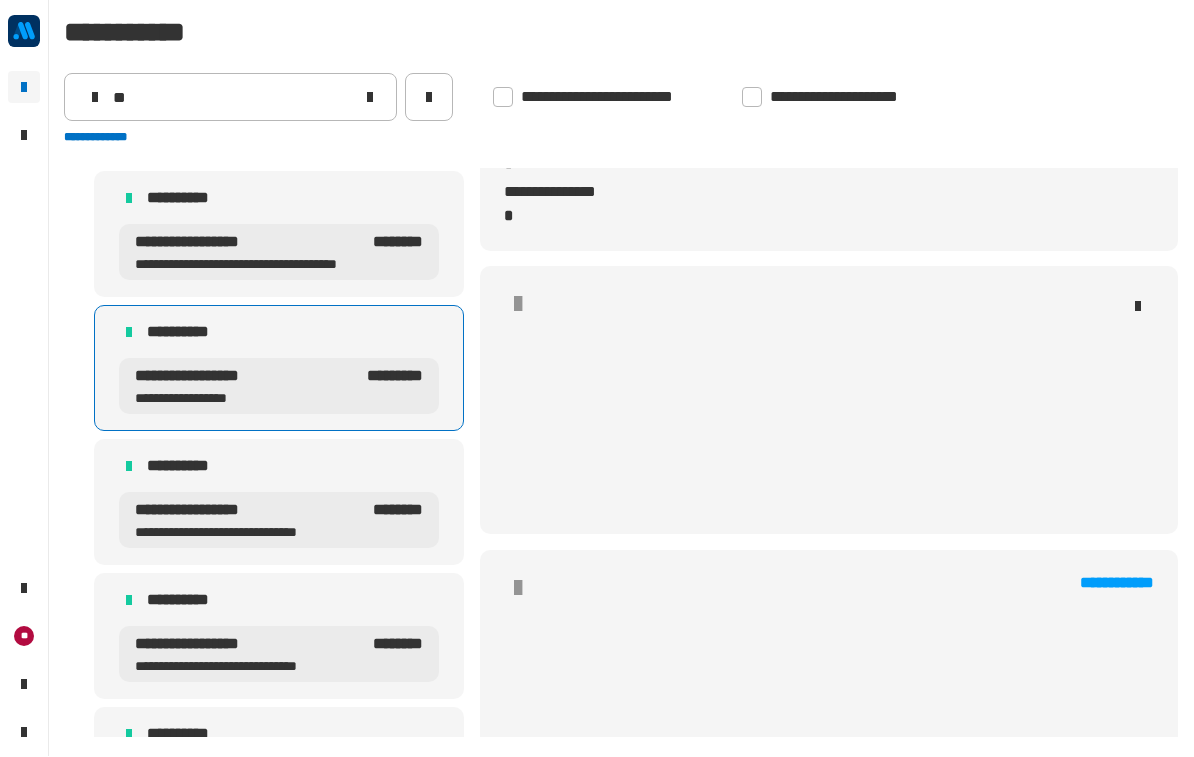 scroll, scrollTop: 580, scrollLeft: 0, axis: vertical 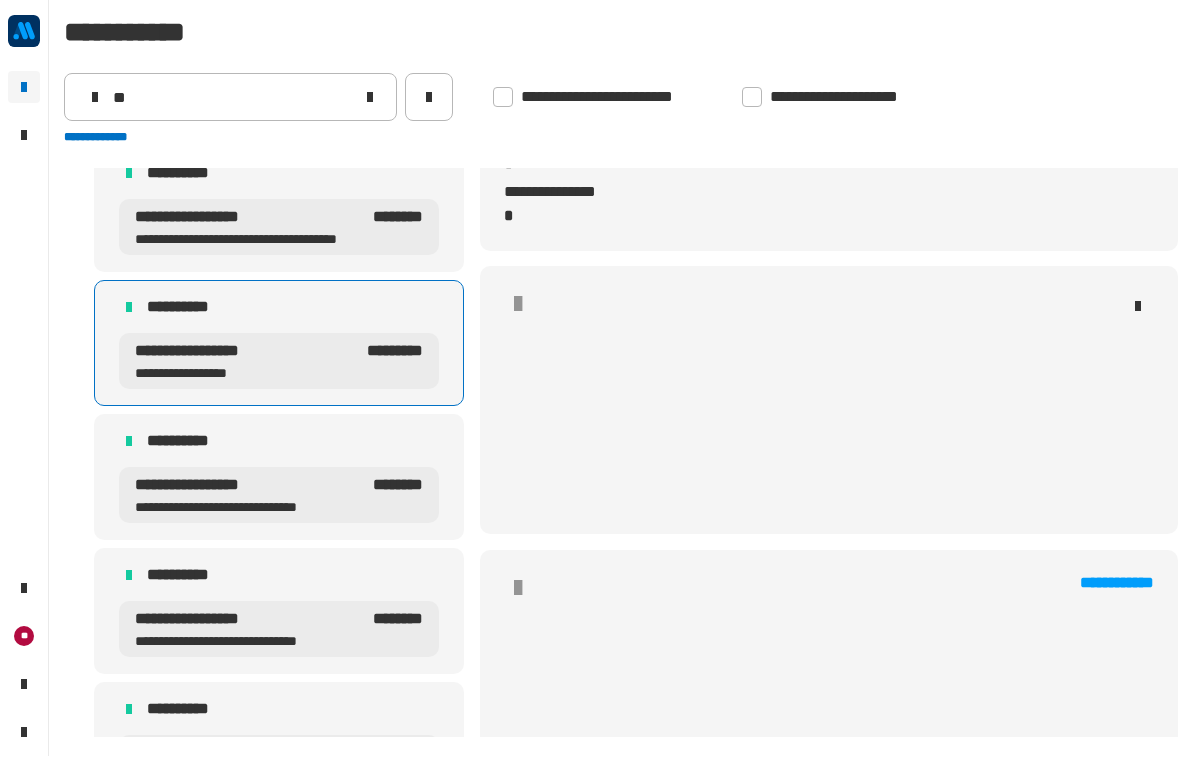 click on "**********" at bounding box center (279, 174) 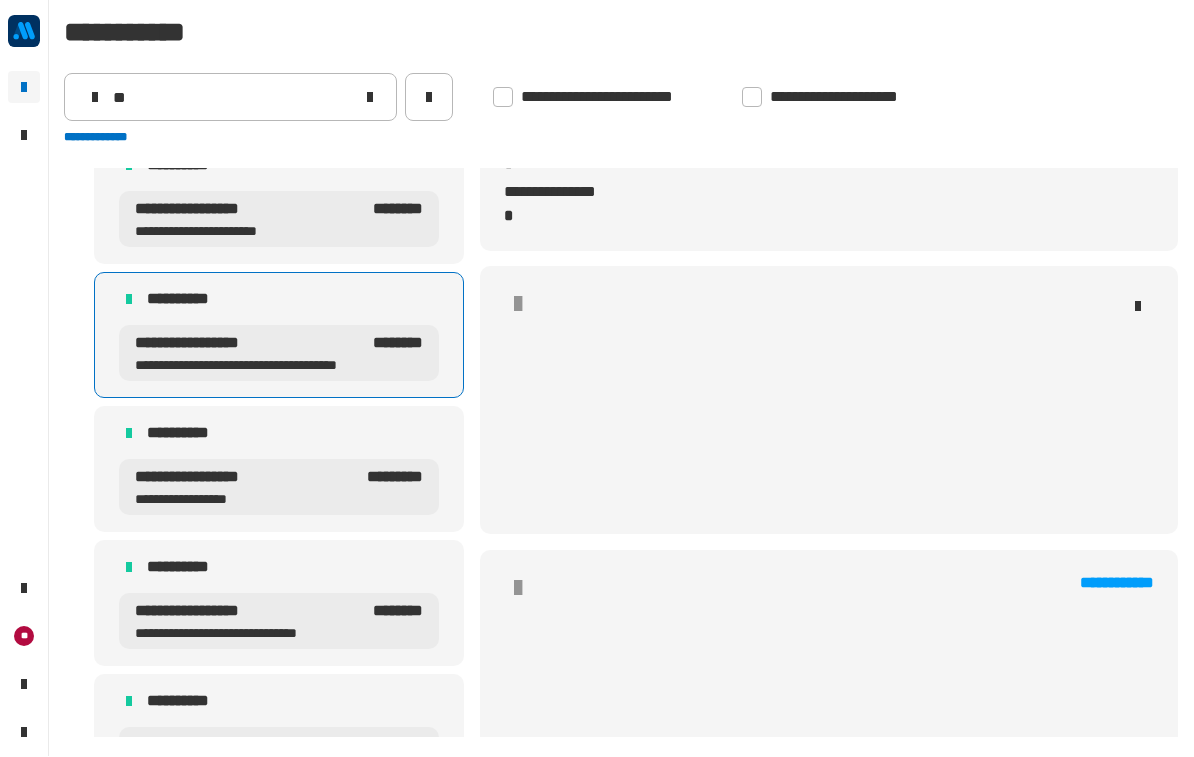 scroll, scrollTop: 450, scrollLeft: 0, axis: vertical 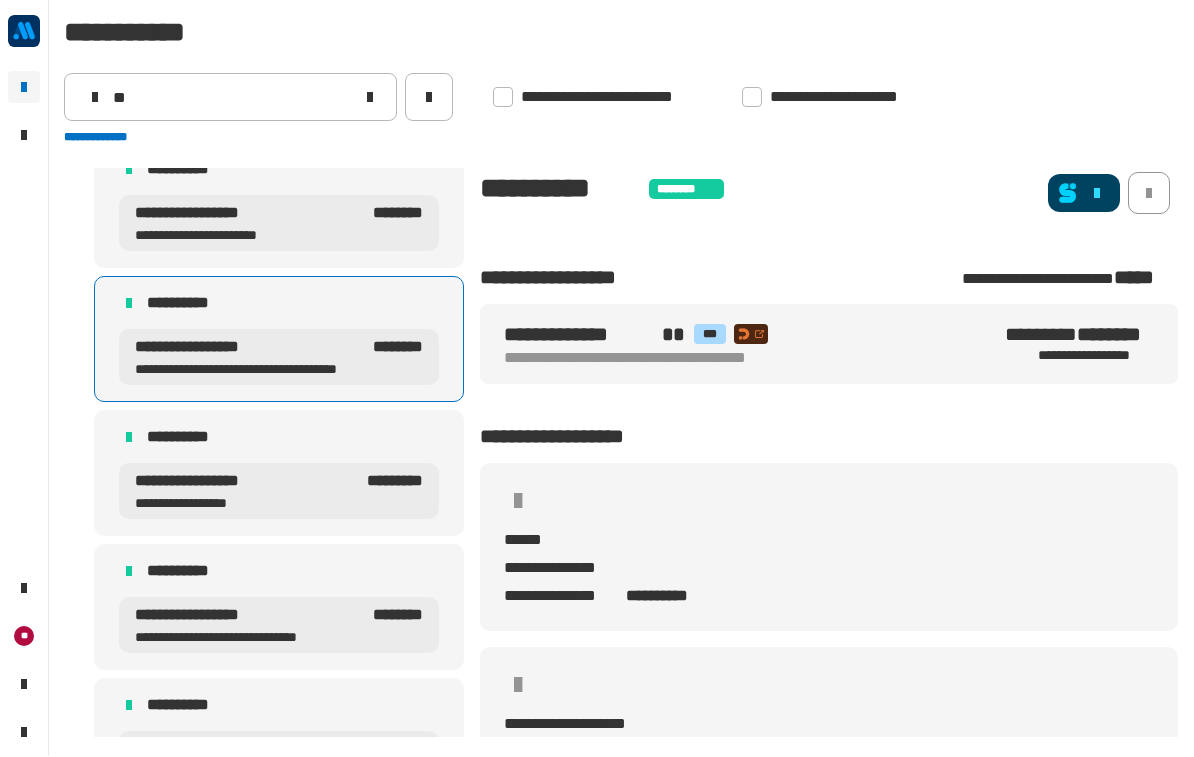 click on "**********" at bounding box center [247, 236] 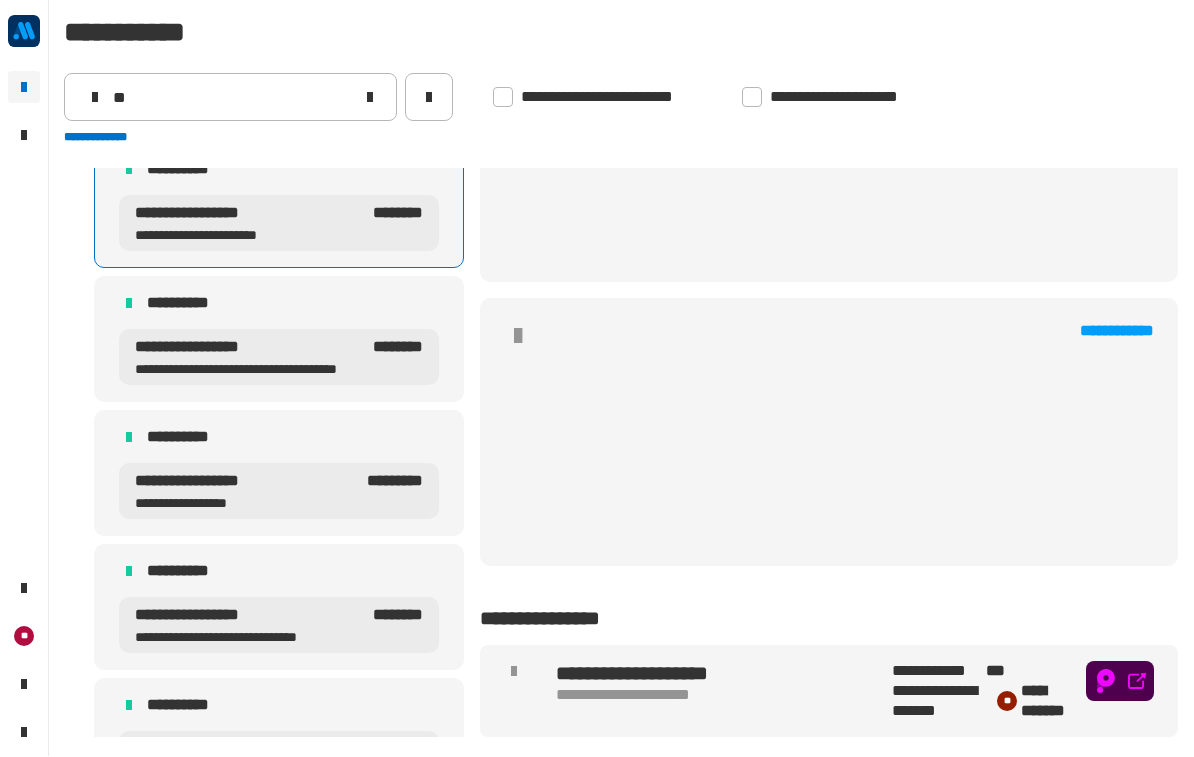 scroll, scrollTop: 1040, scrollLeft: 0, axis: vertical 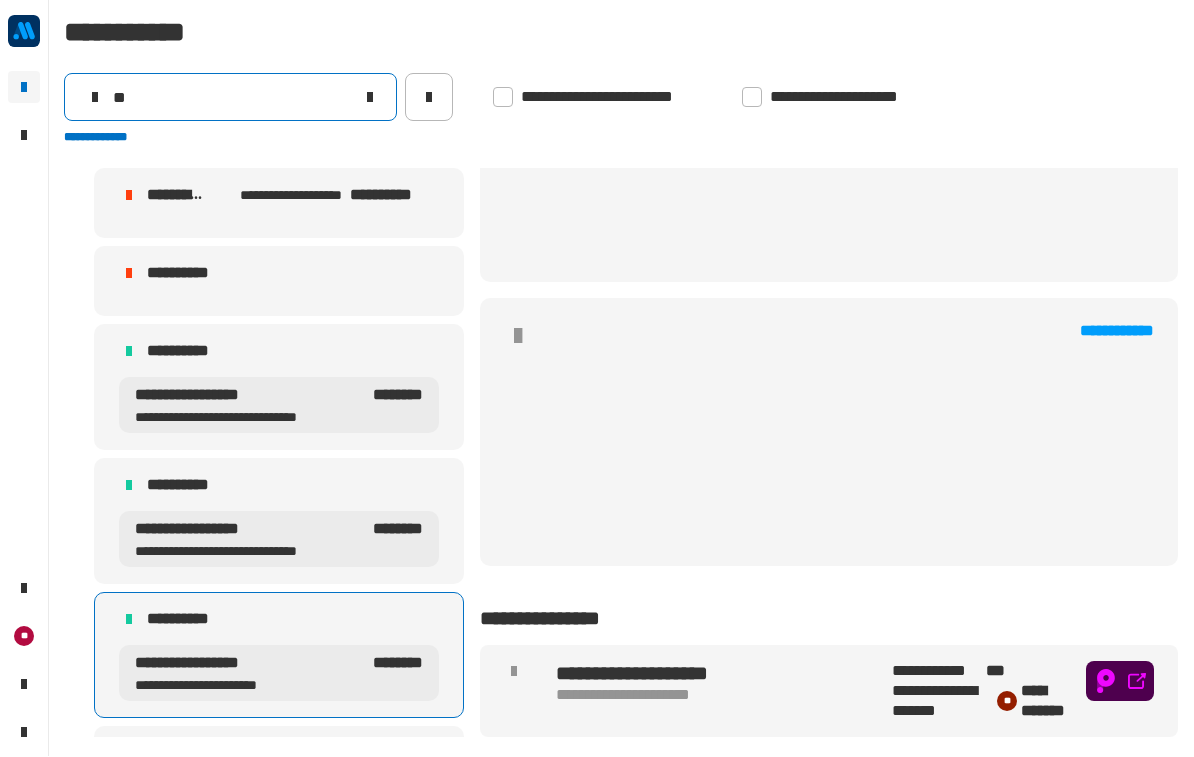 click on "**" 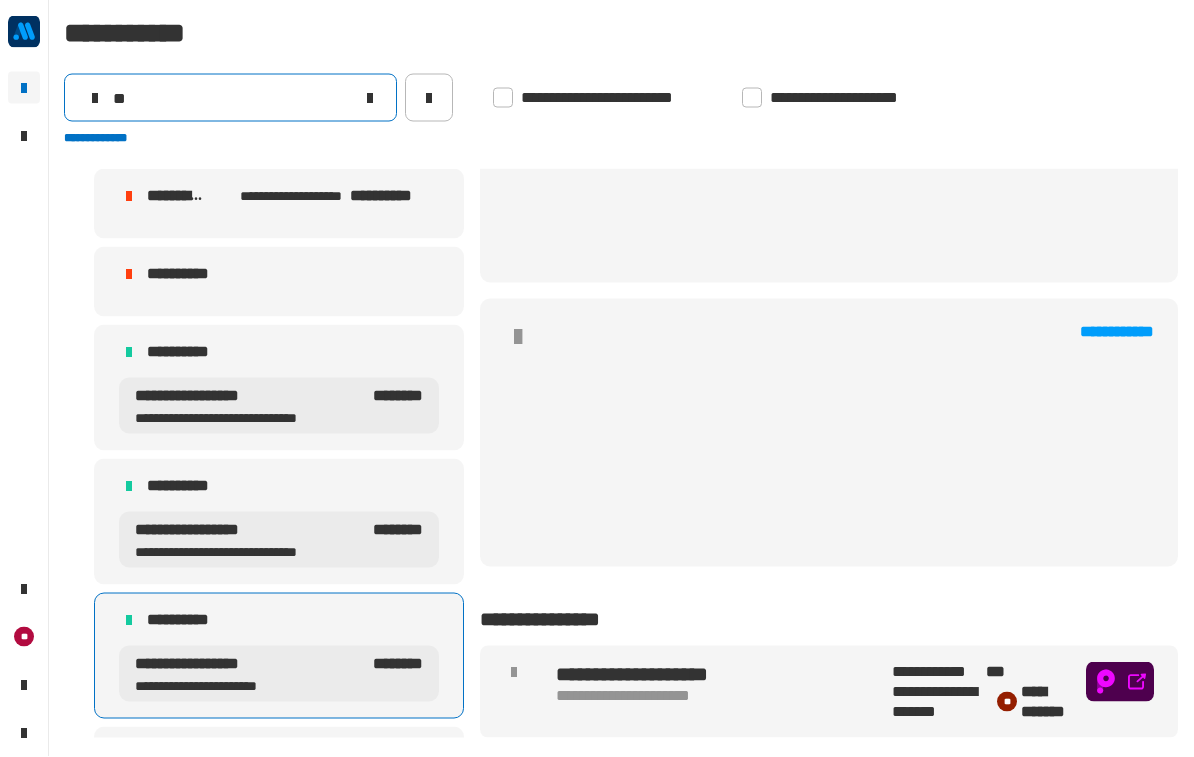 type on "*" 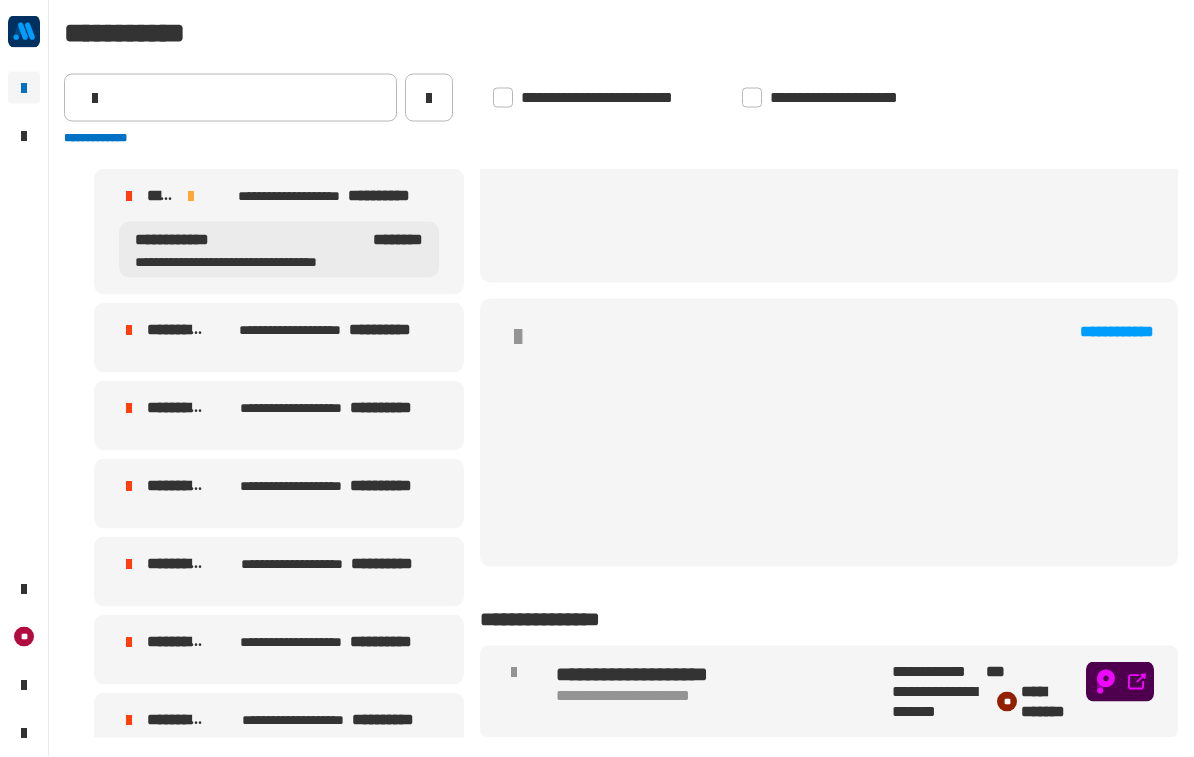 click 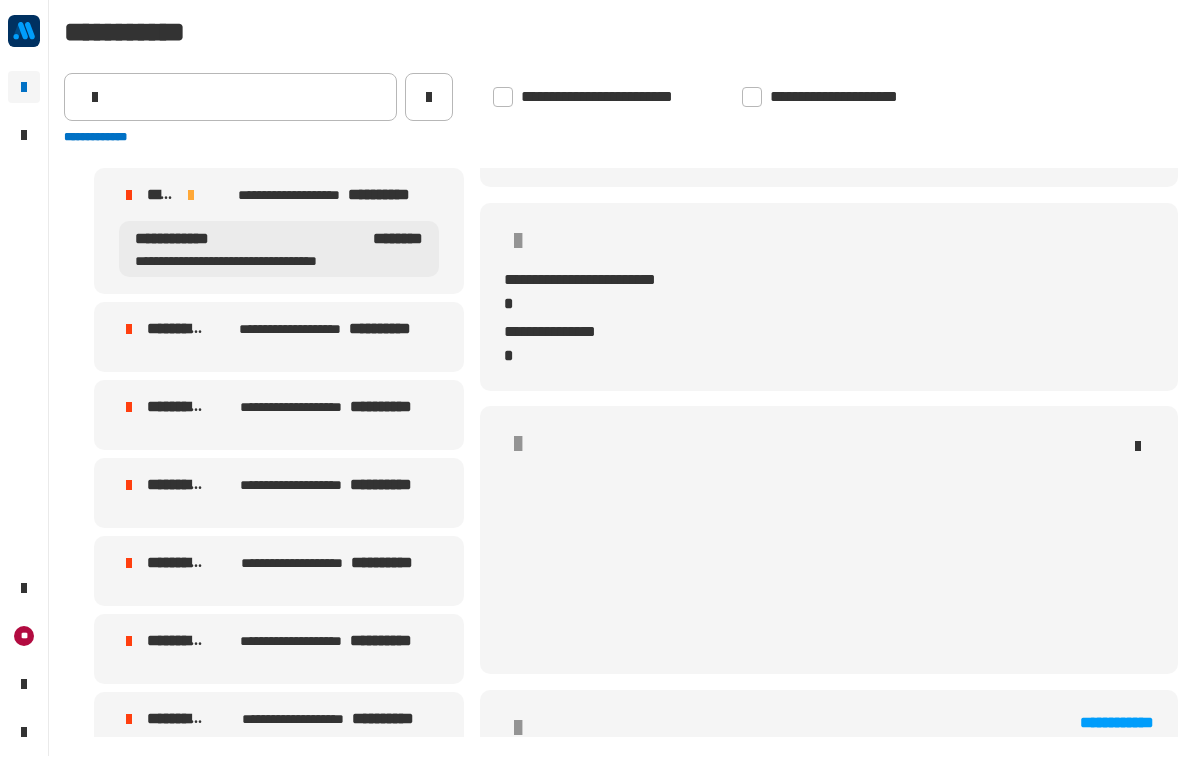 scroll, scrollTop: 646, scrollLeft: 0, axis: vertical 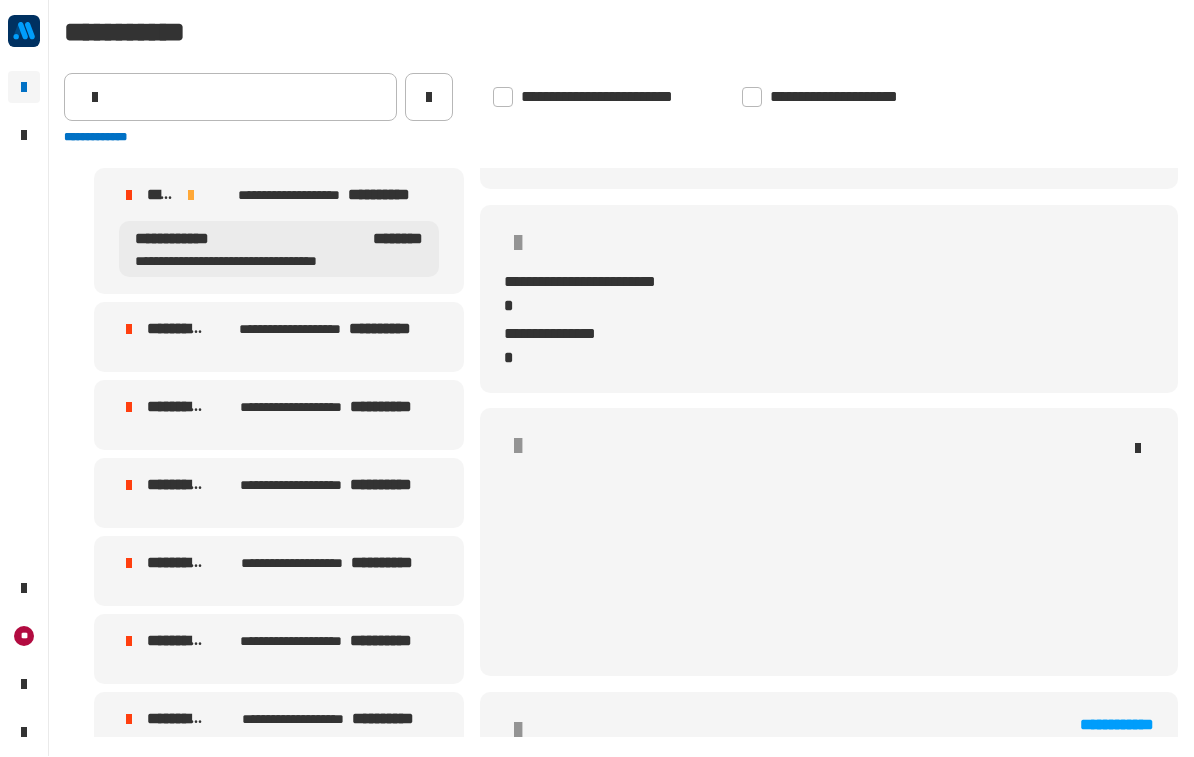 click on "**********" 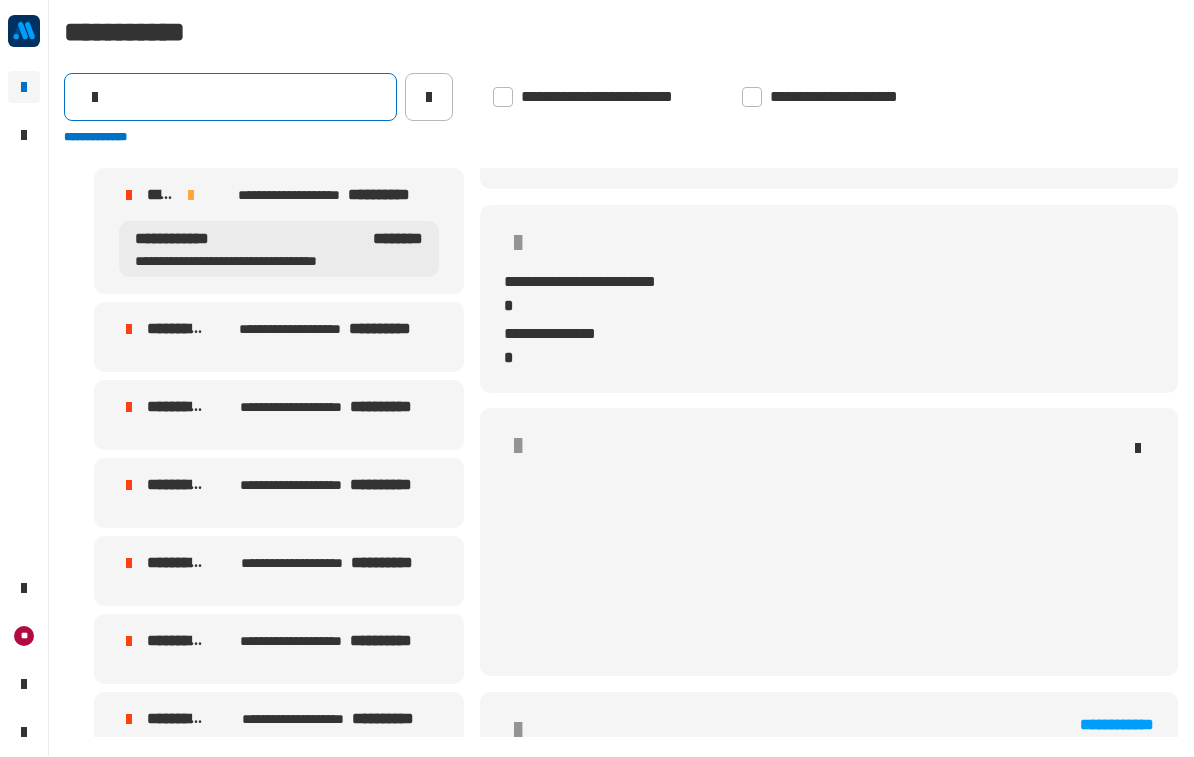 click 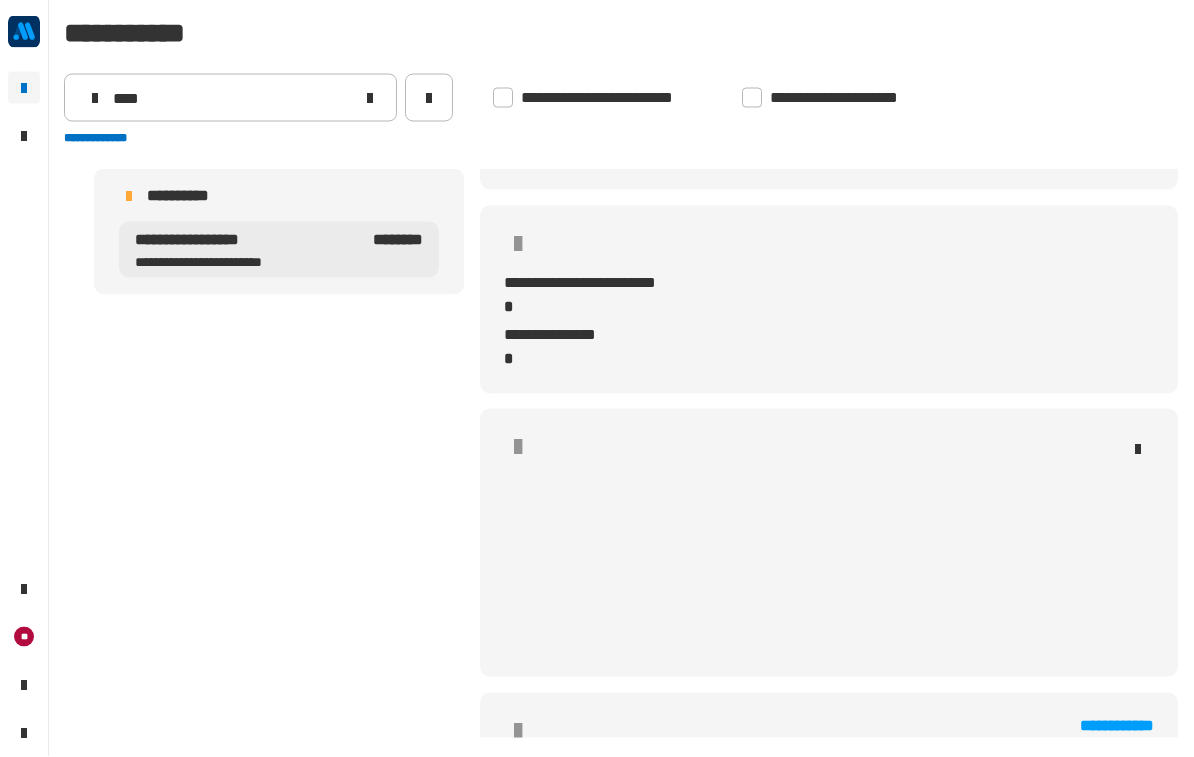 click on "**********" at bounding box center [199, 196] 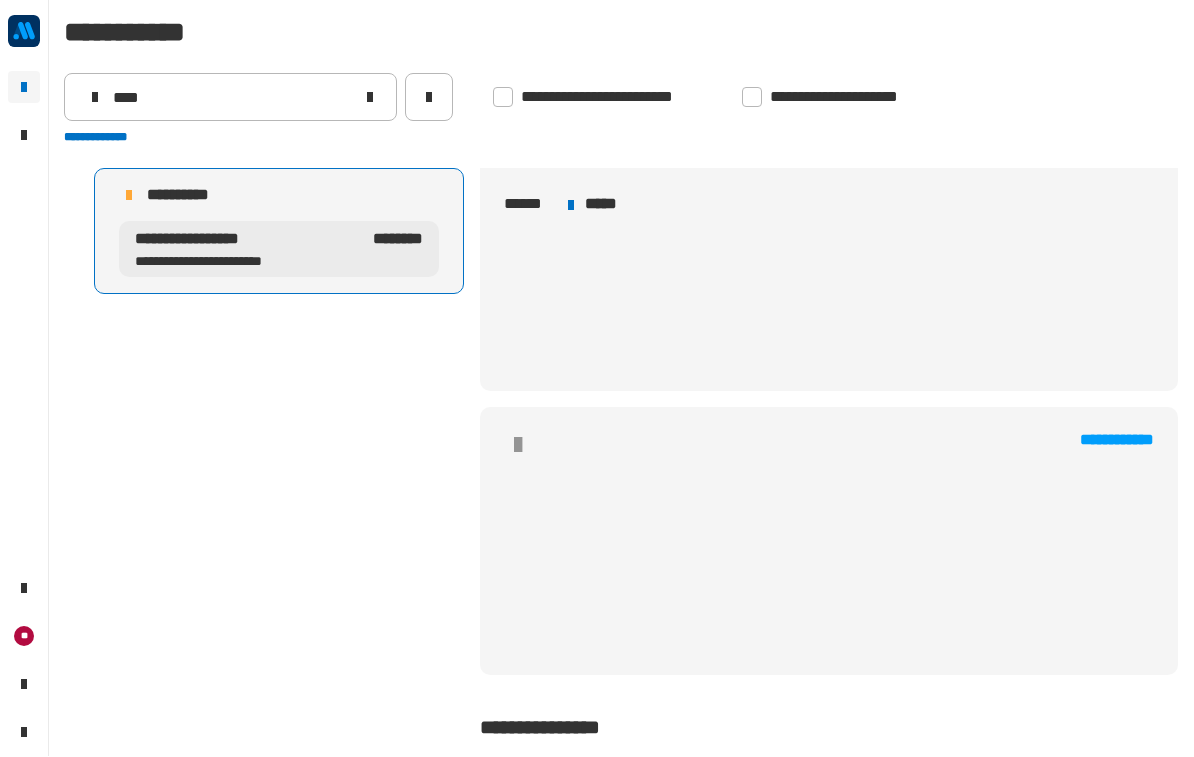 scroll, scrollTop: 991, scrollLeft: 0, axis: vertical 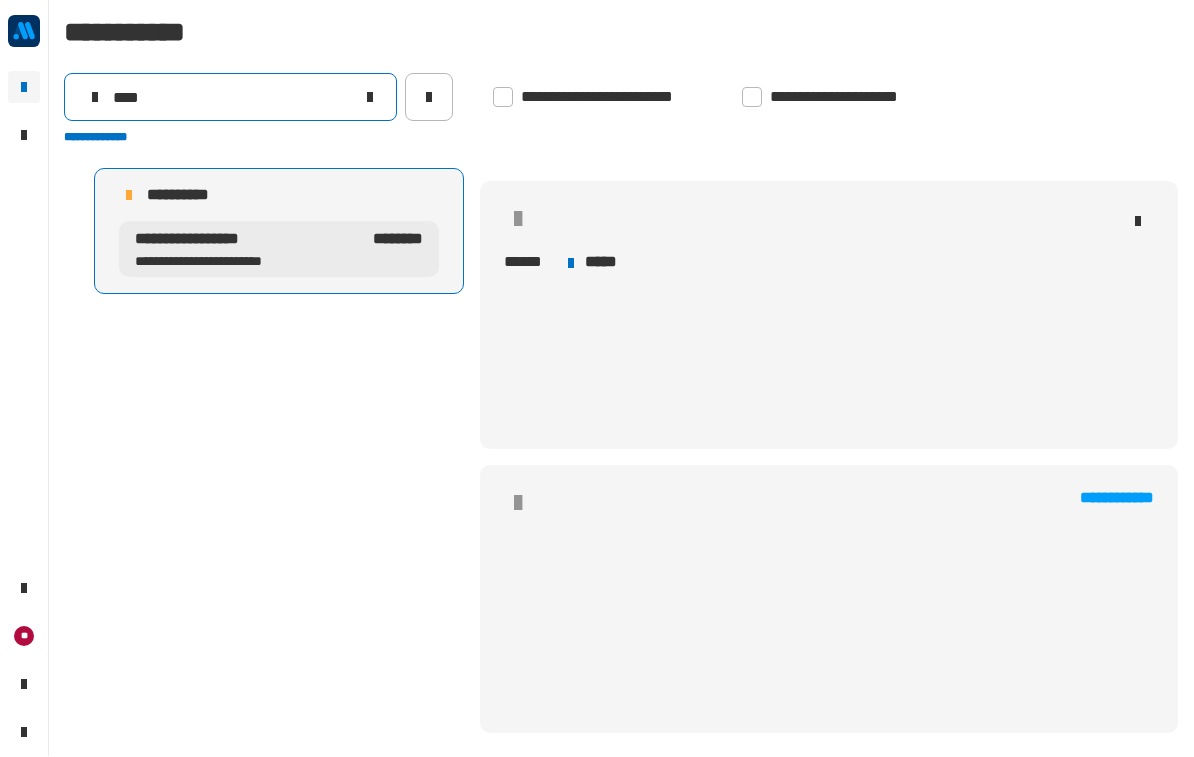 click on "****" 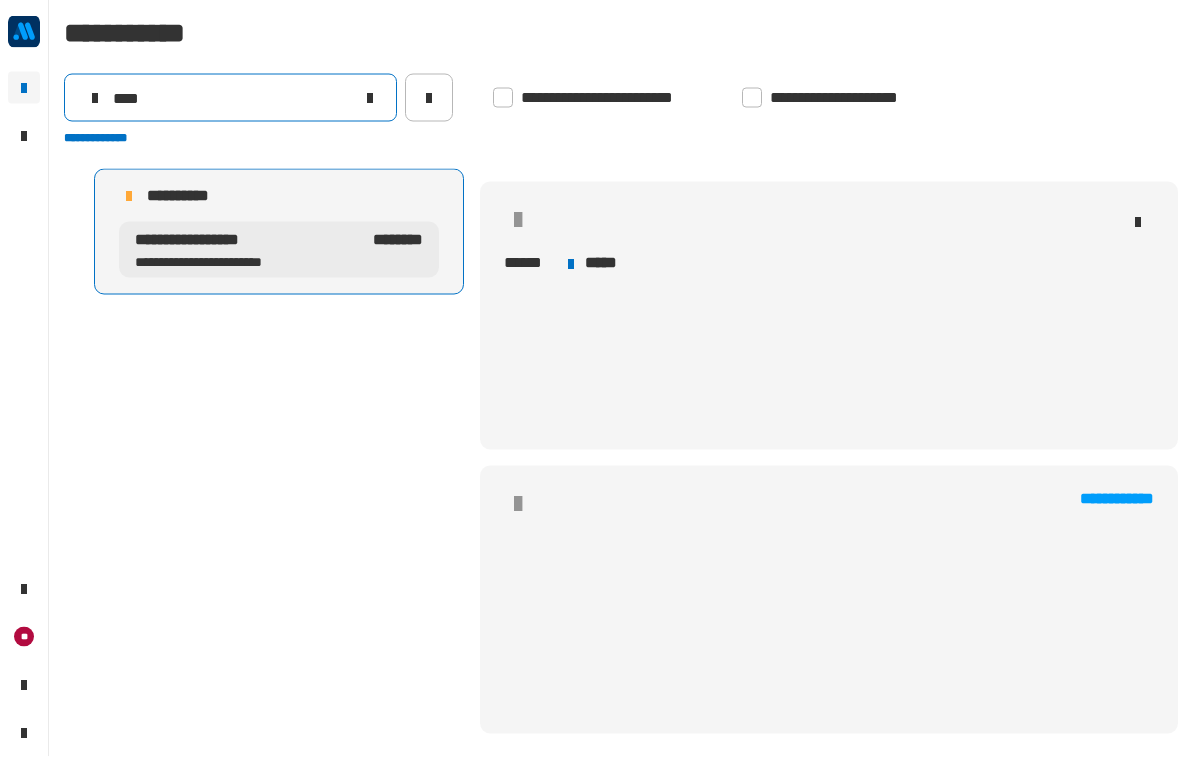click on "****" 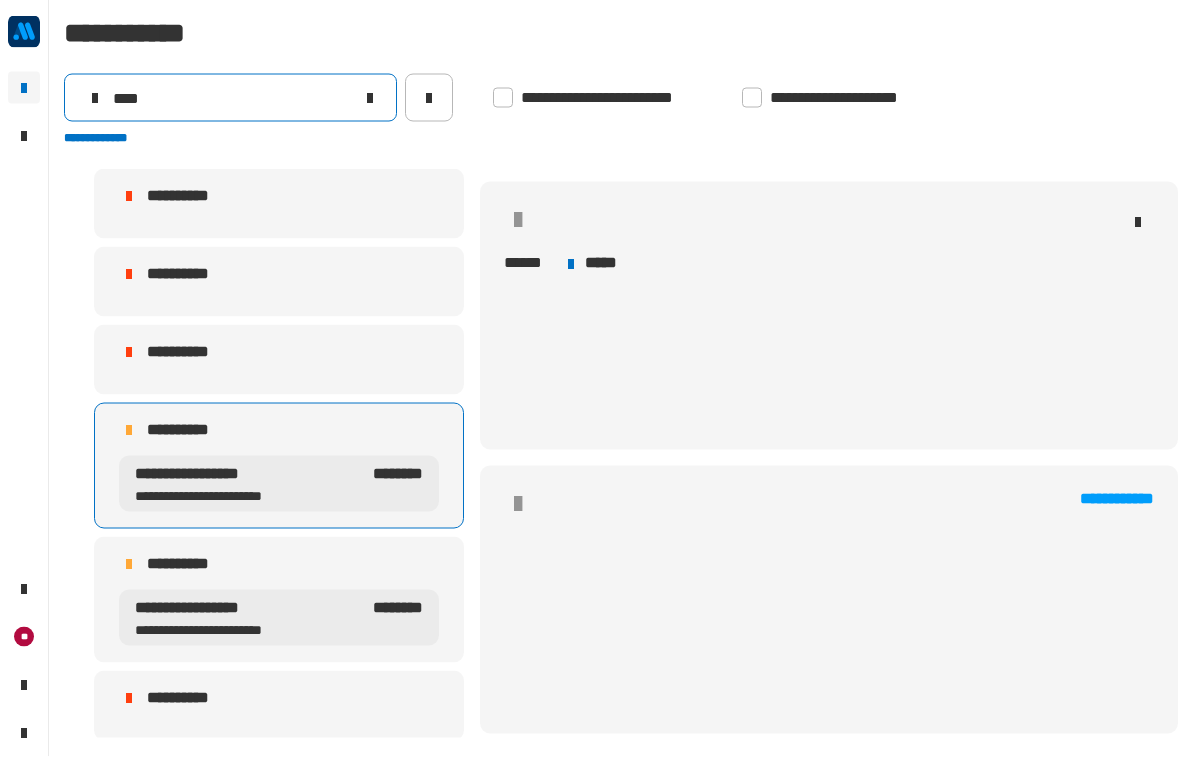 type on "****" 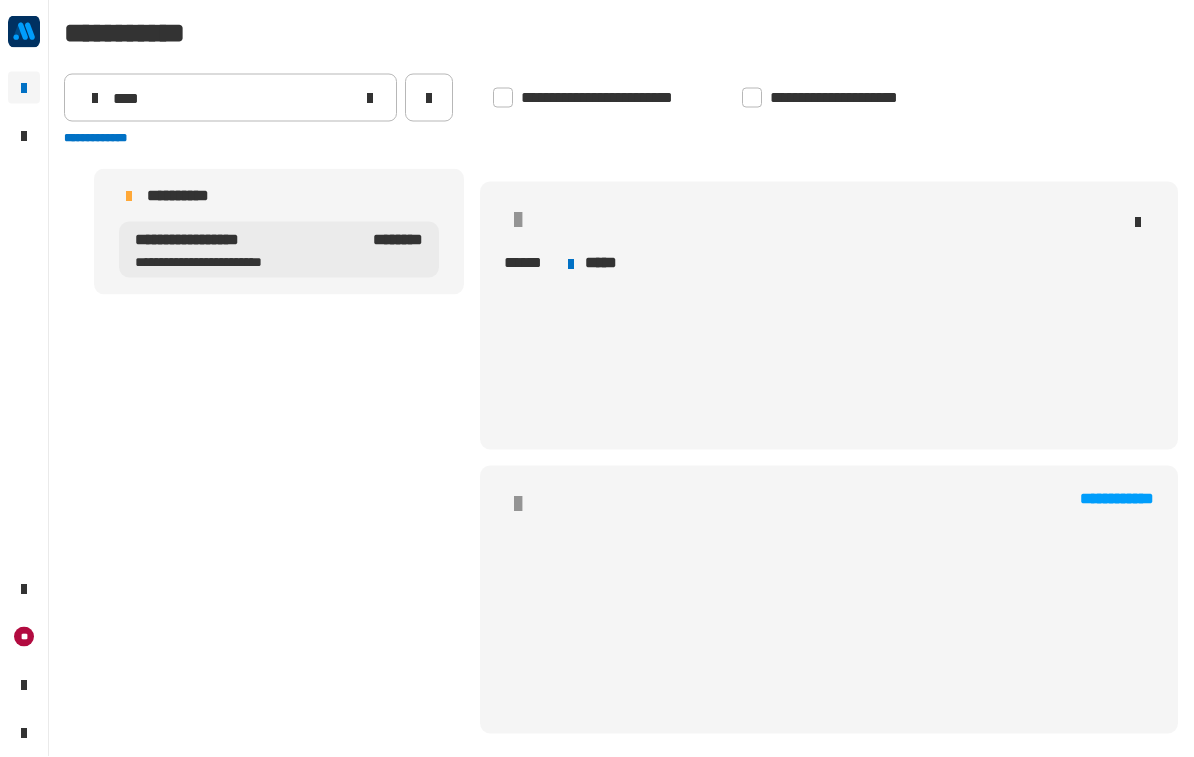 click on "**********" at bounding box center [279, 232] 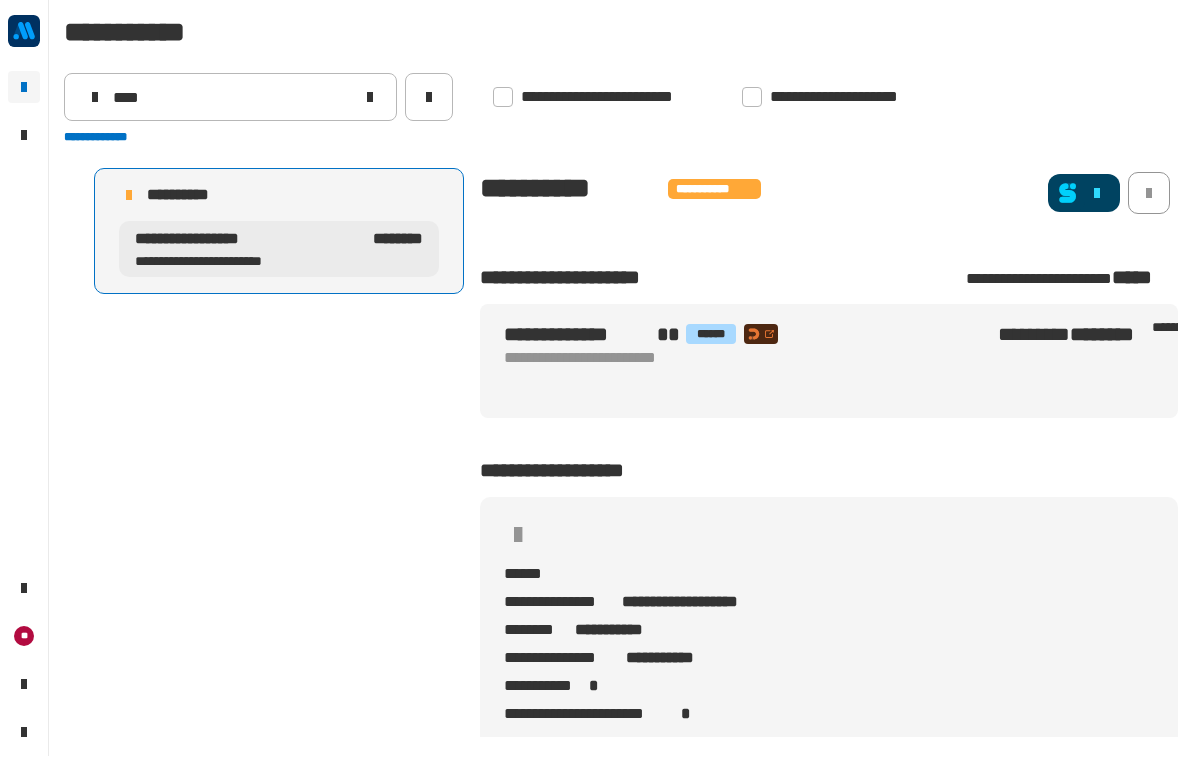 click on "**********" at bounding box center [279, 232] 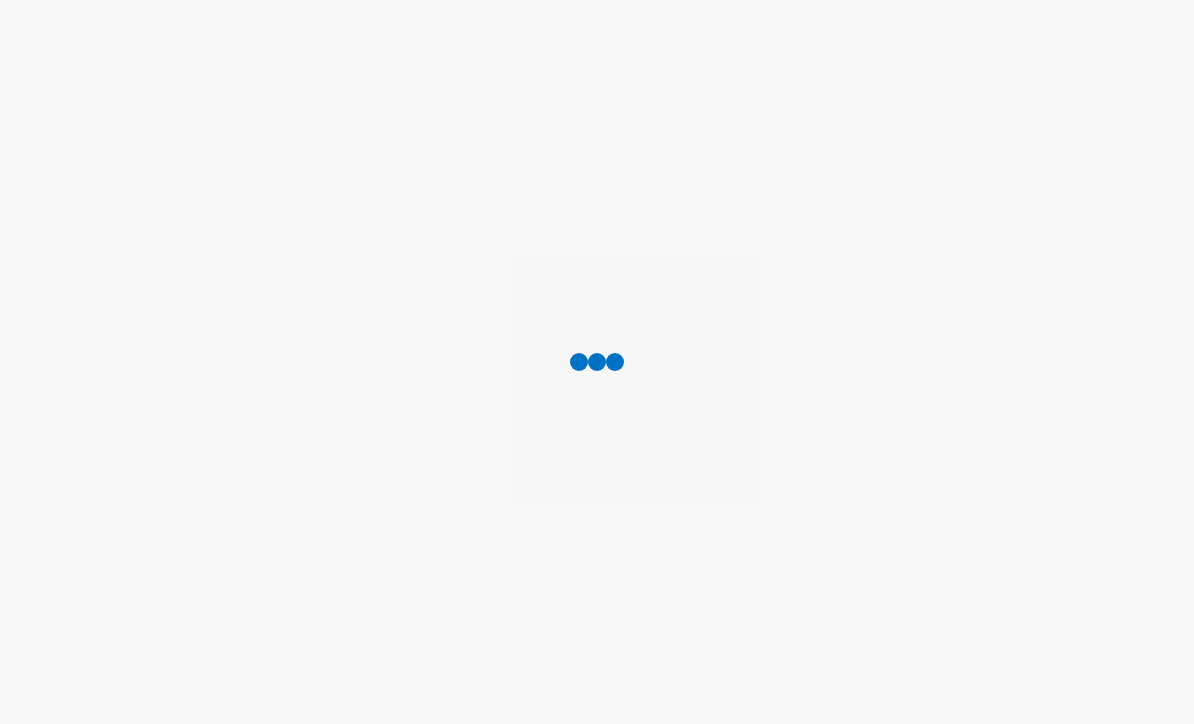 scroll, scrollTop: 0, scrollLeft: 0, axis: both 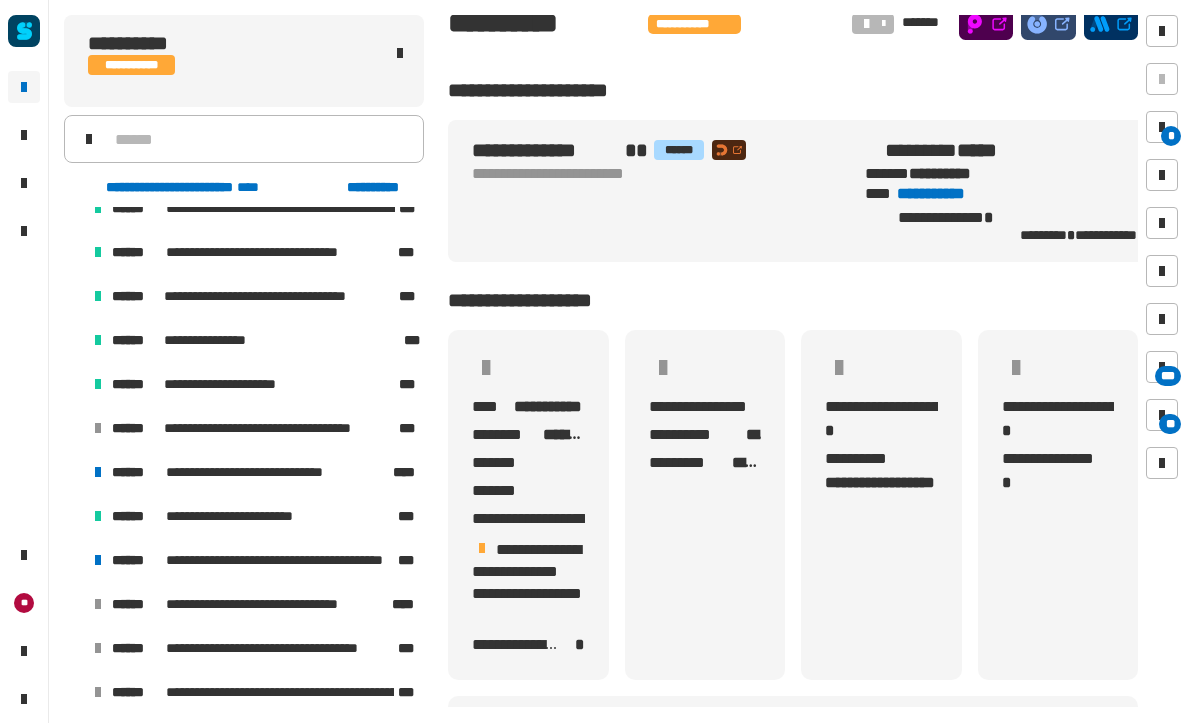 click on "**********" at bounding box center (254, 473) 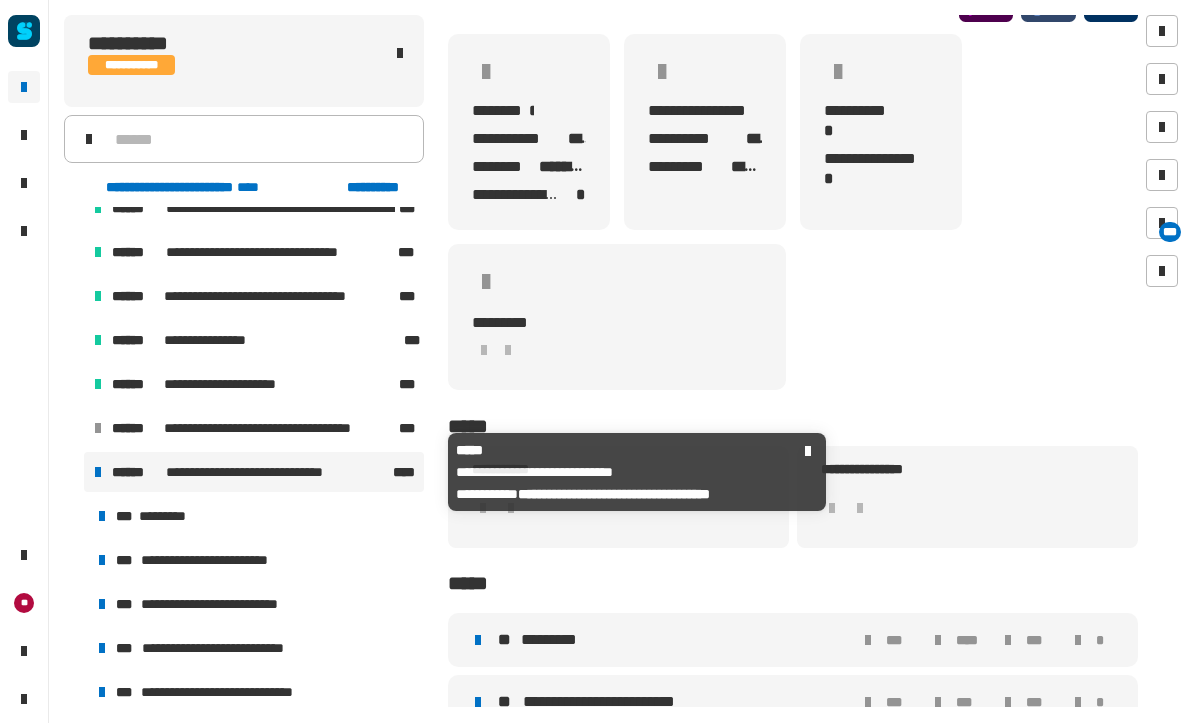 scroll, scrollTop: 178, scrollLeft: 0, axis: vertical 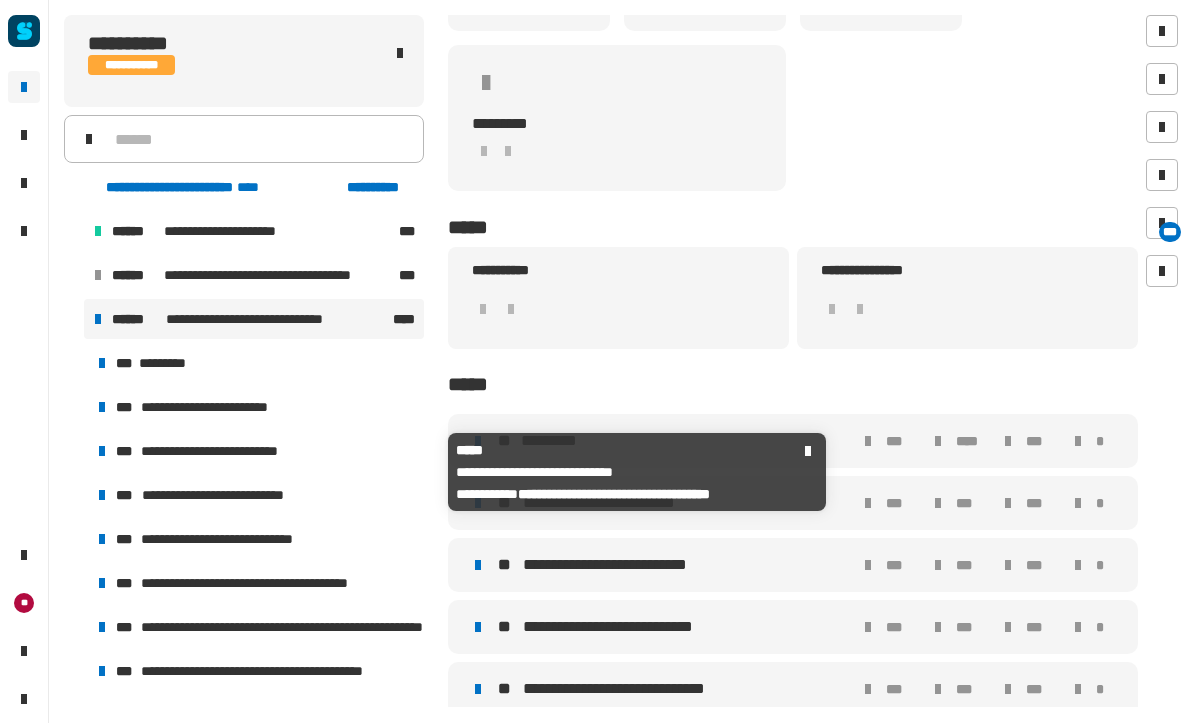 click on "**********" at bounding box center [260, 320] 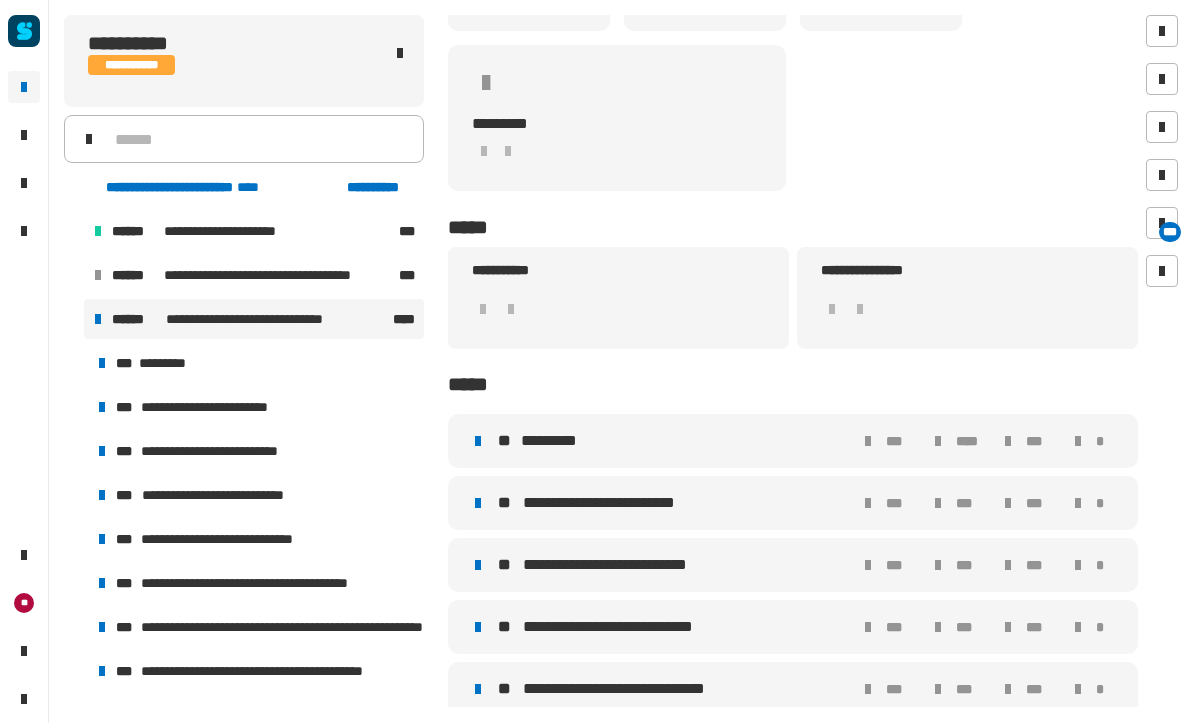 click on "*********" at bounding box center (164, 364) 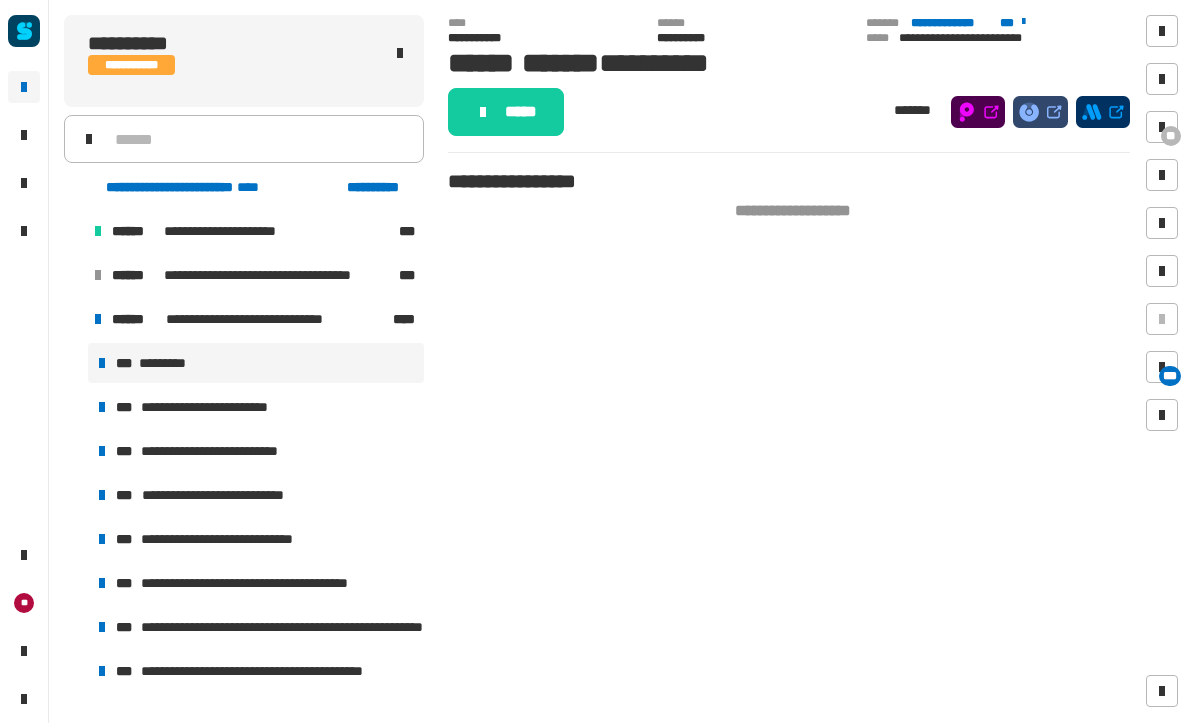 click on "*****" 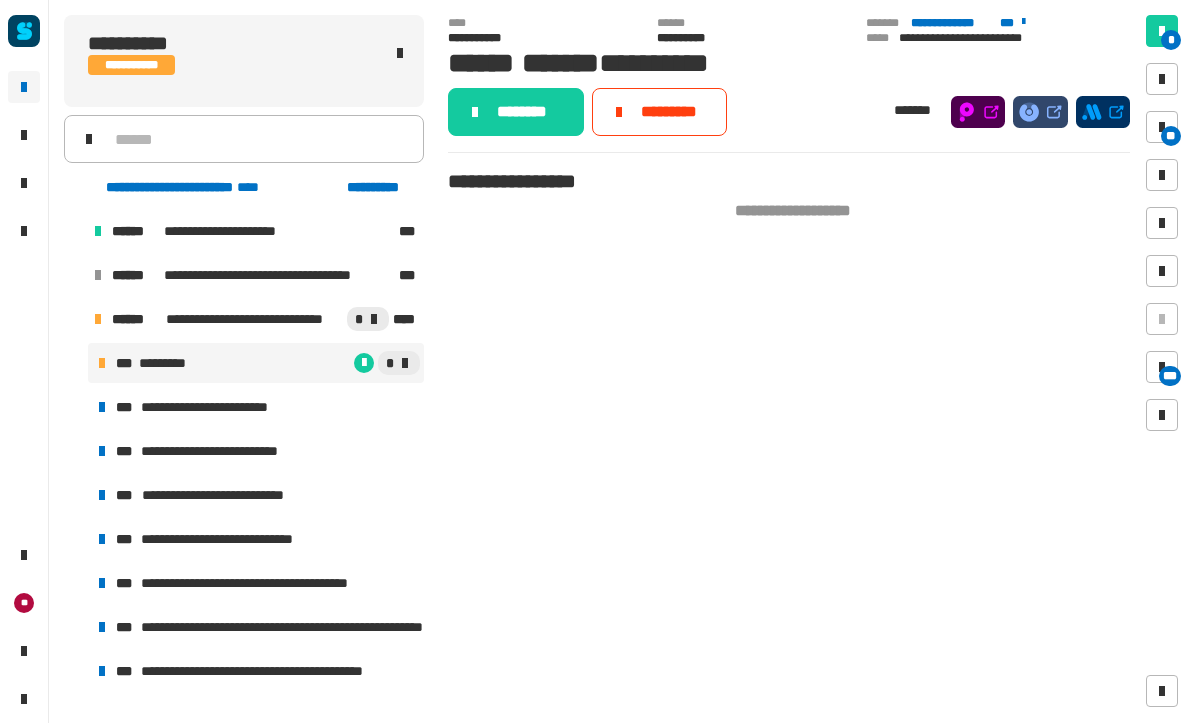 click on "********" 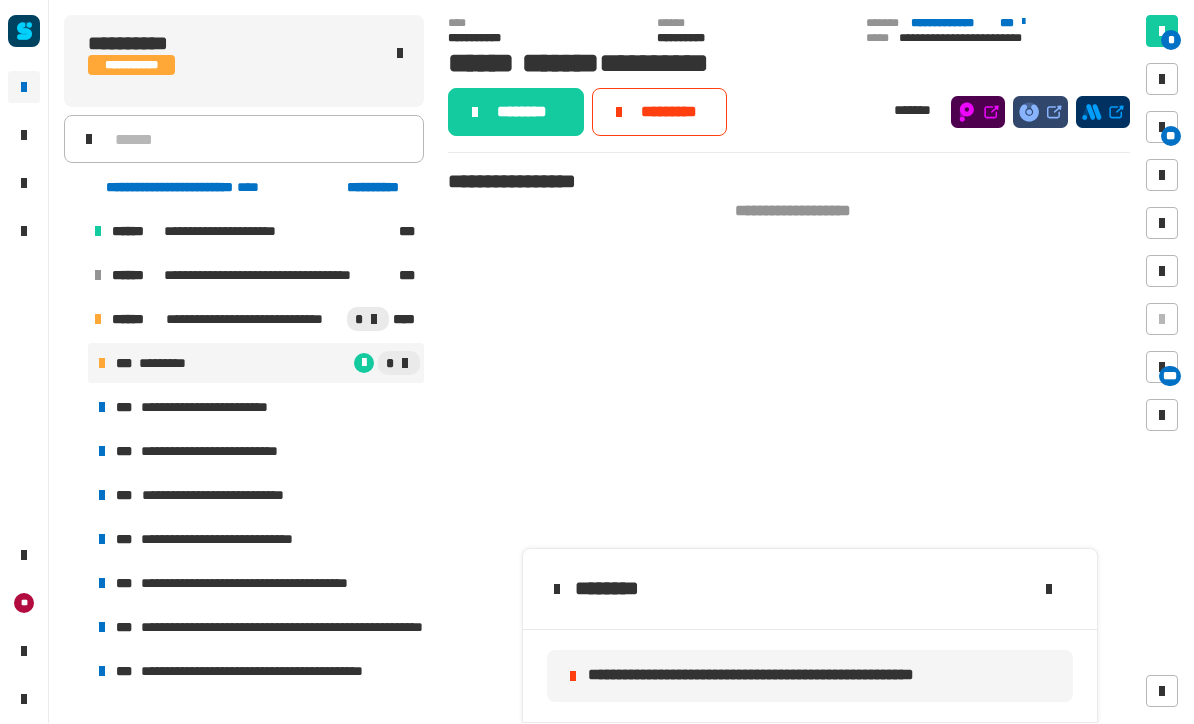 click on "**********" at bounding box center (214, 408) 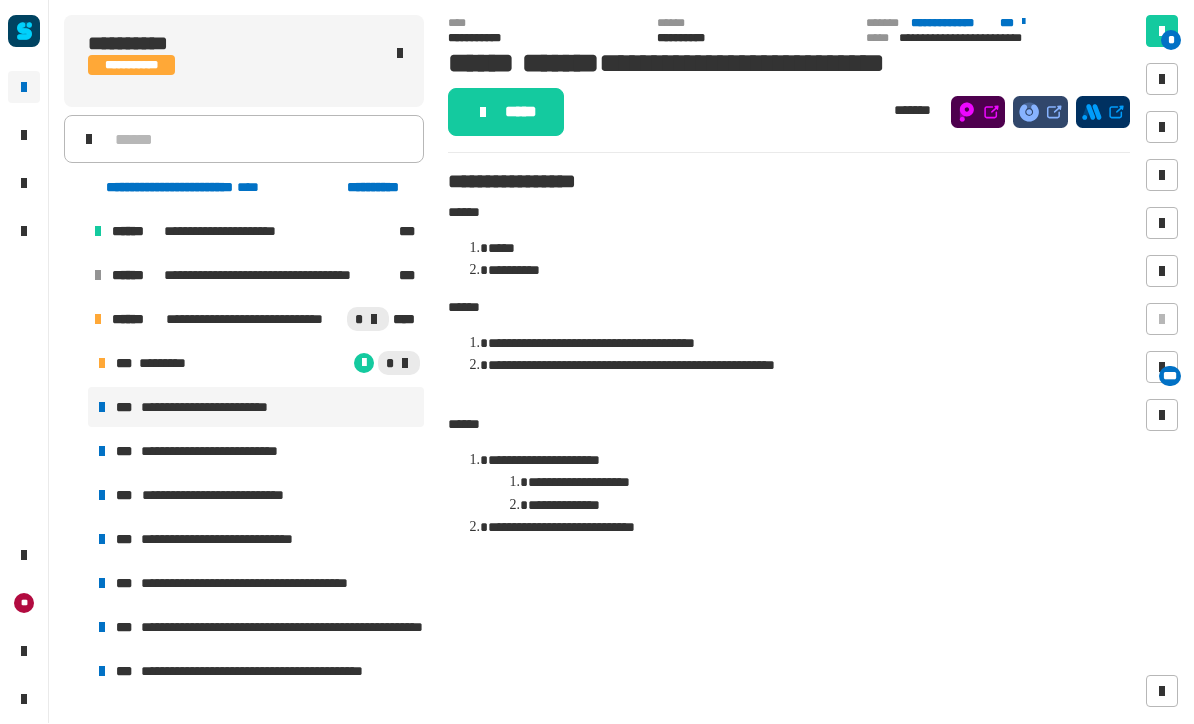 click on "*****" 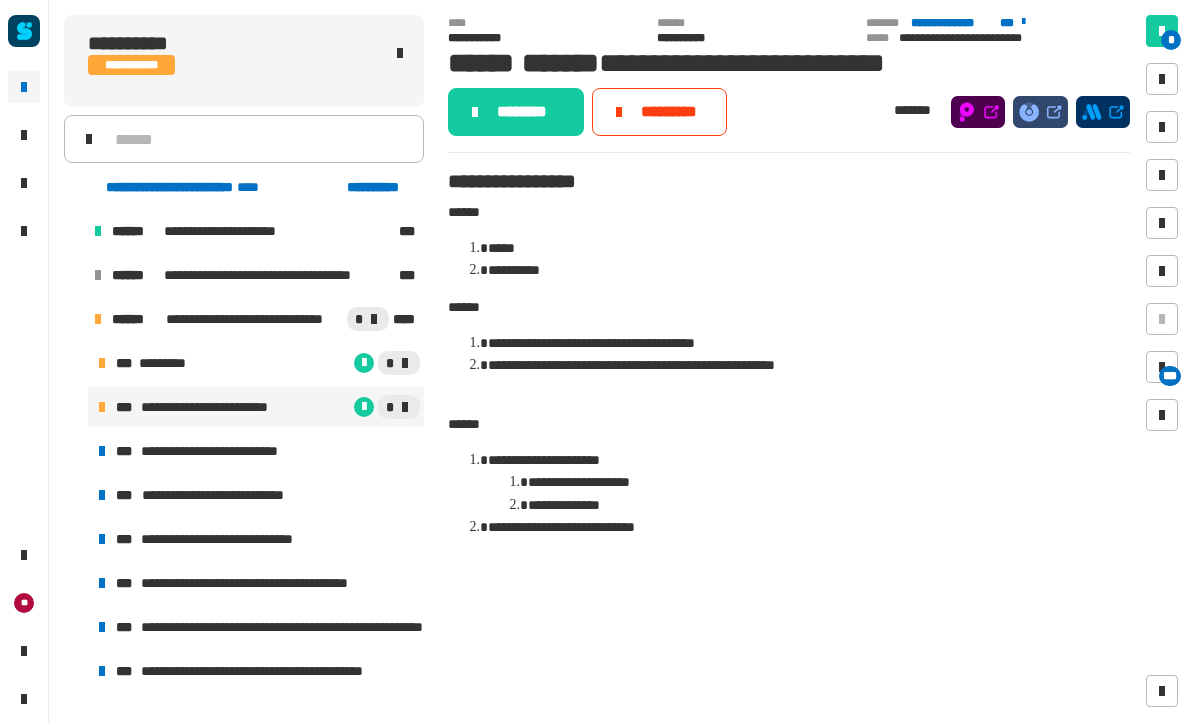 click on "********" 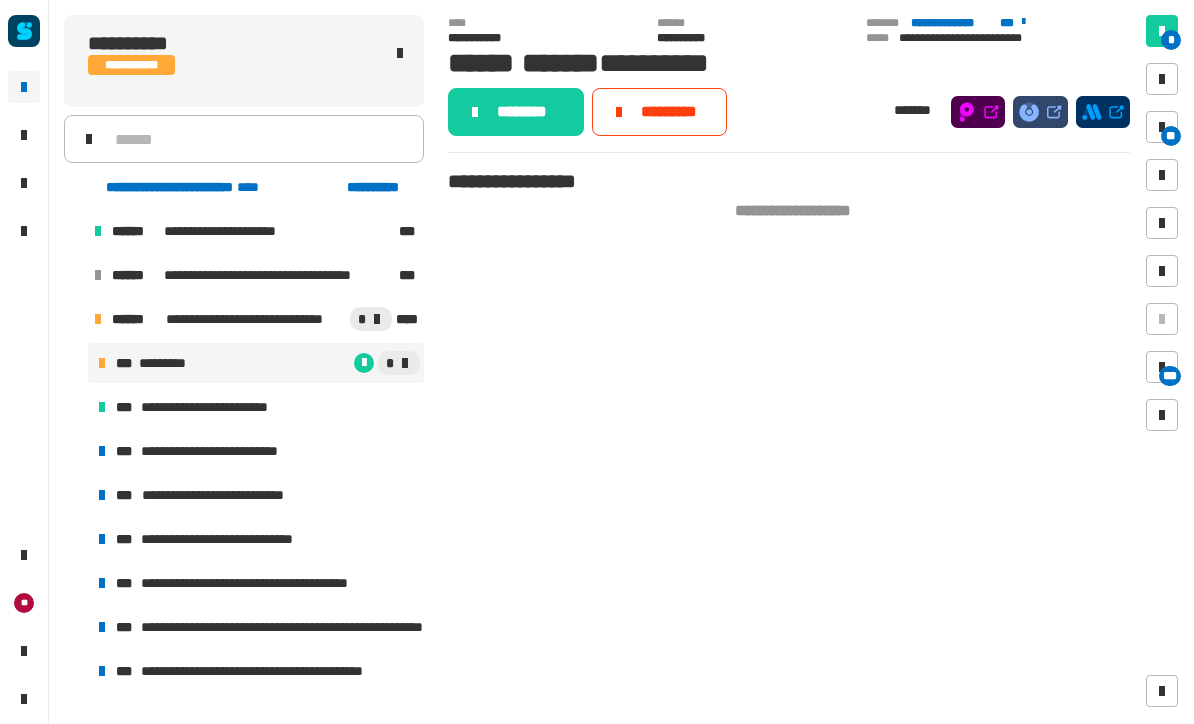 click on "**********" at bounding box center (221, 452) 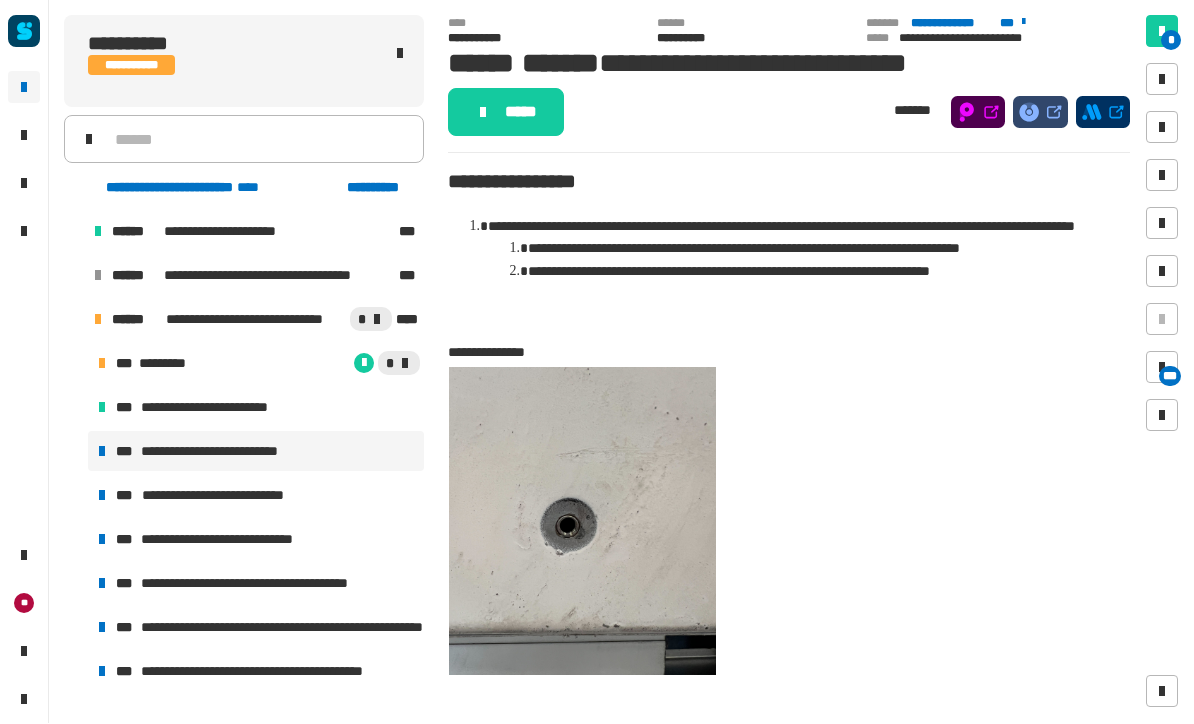 click on "*****" 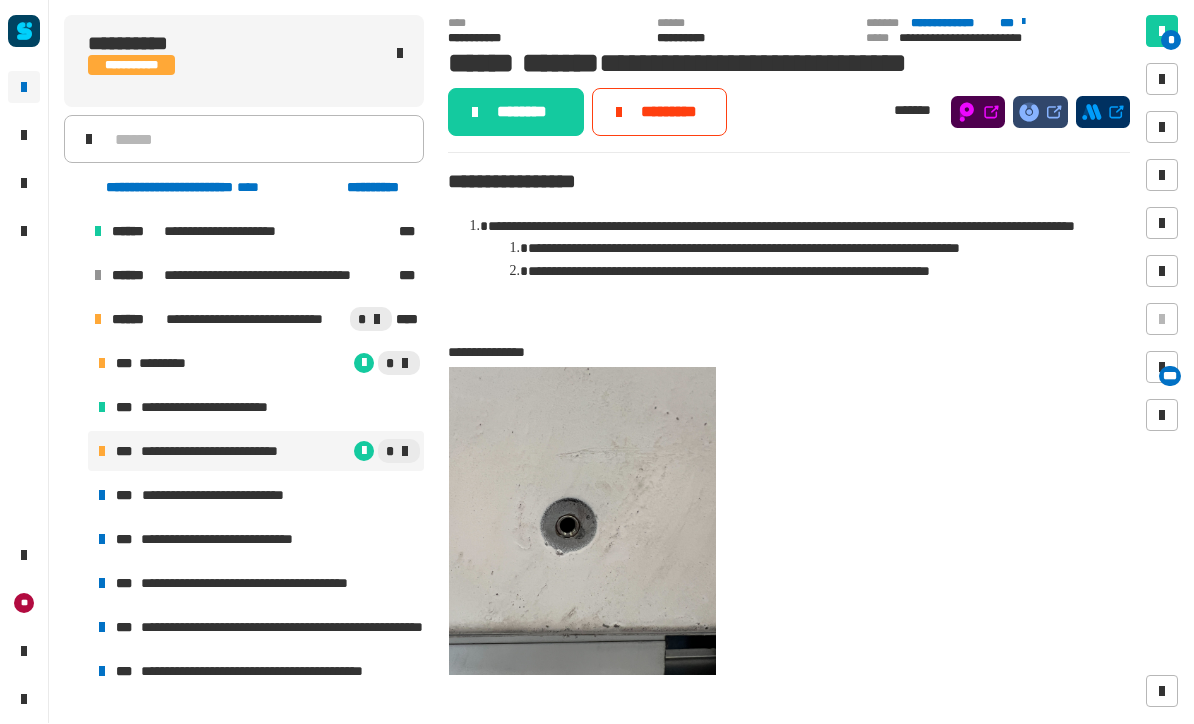 click on "********" 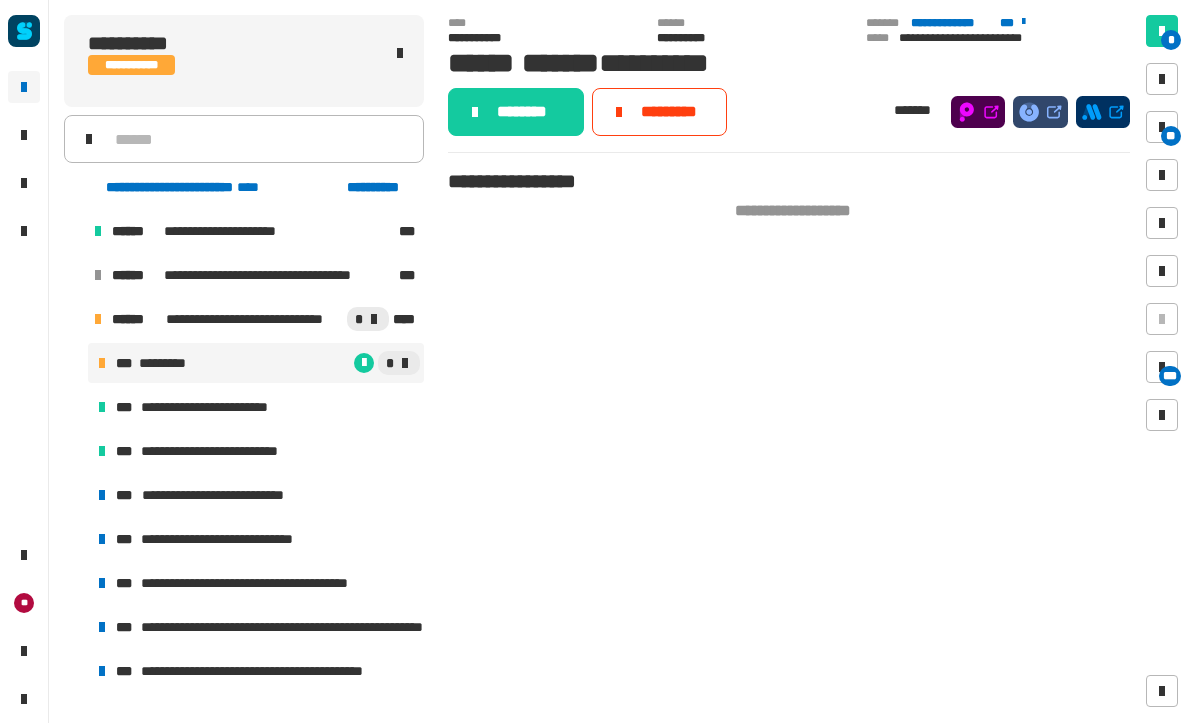 click on "**********" at bounding box center (232, 496) 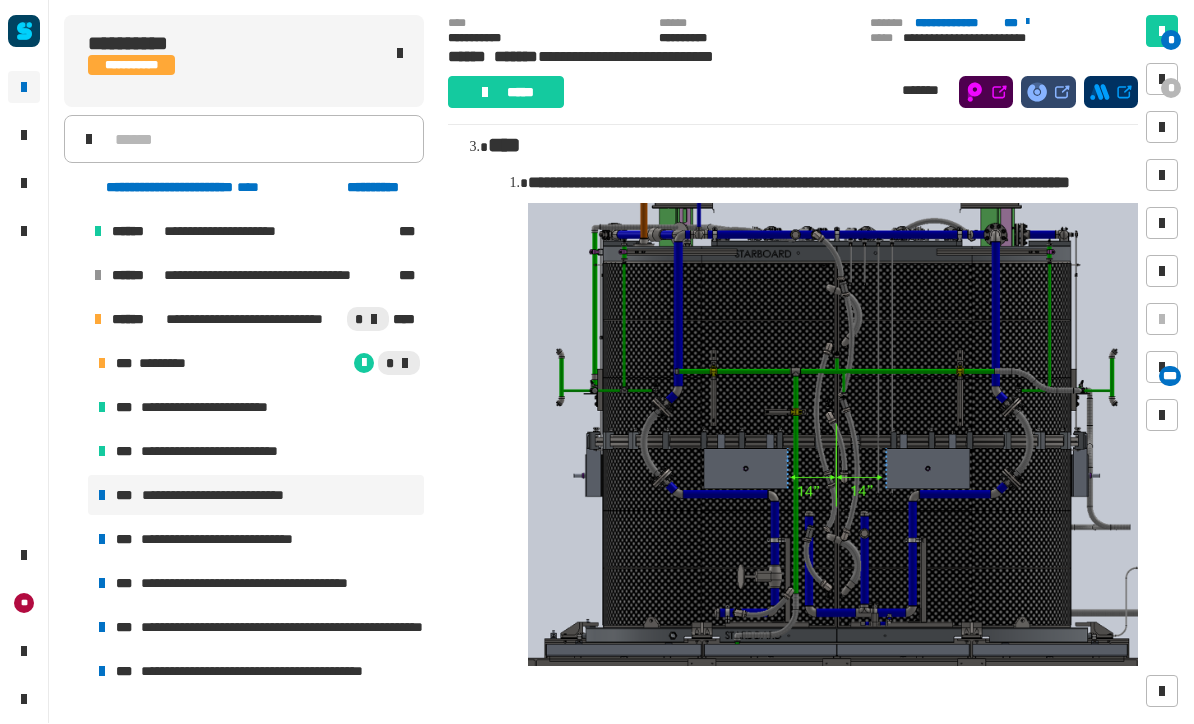 scroll, scrollTop: 1196, scrollLeft: 0, axis: vertical 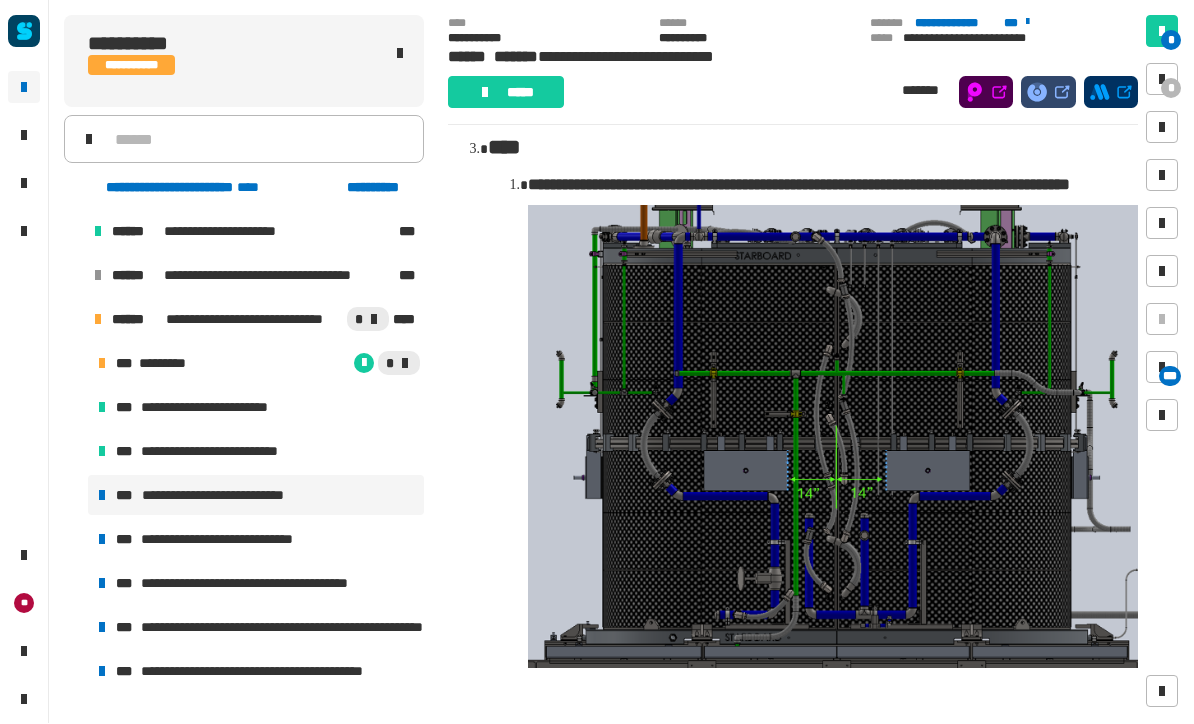click on "**********" at bounding box center (228, 540) 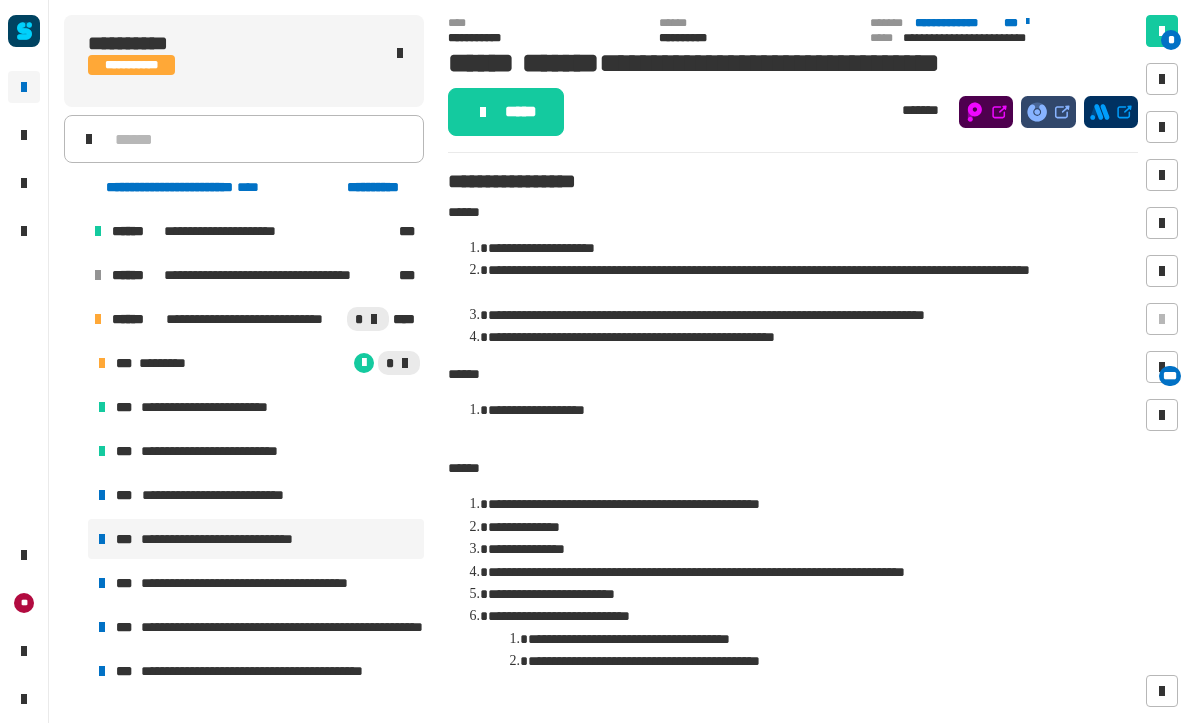 scroll, scrollTop: 0, scrollLeft: 0, axis: both 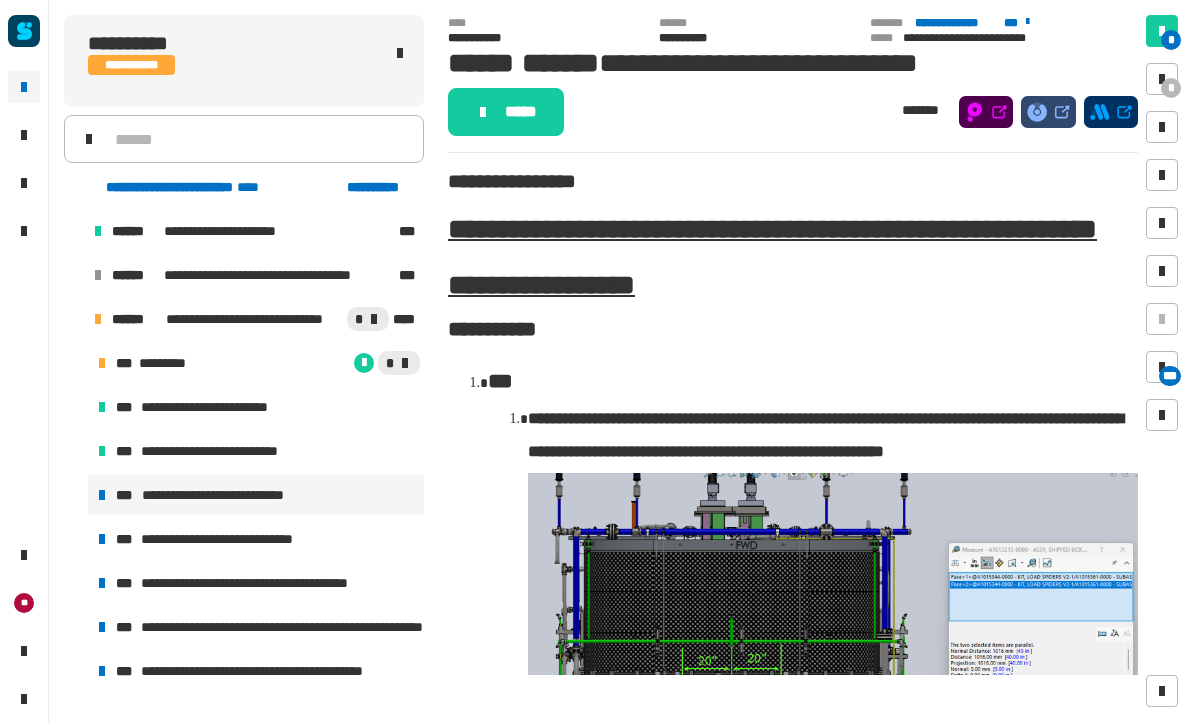 click on "**********" at bounding box center [228, 540] 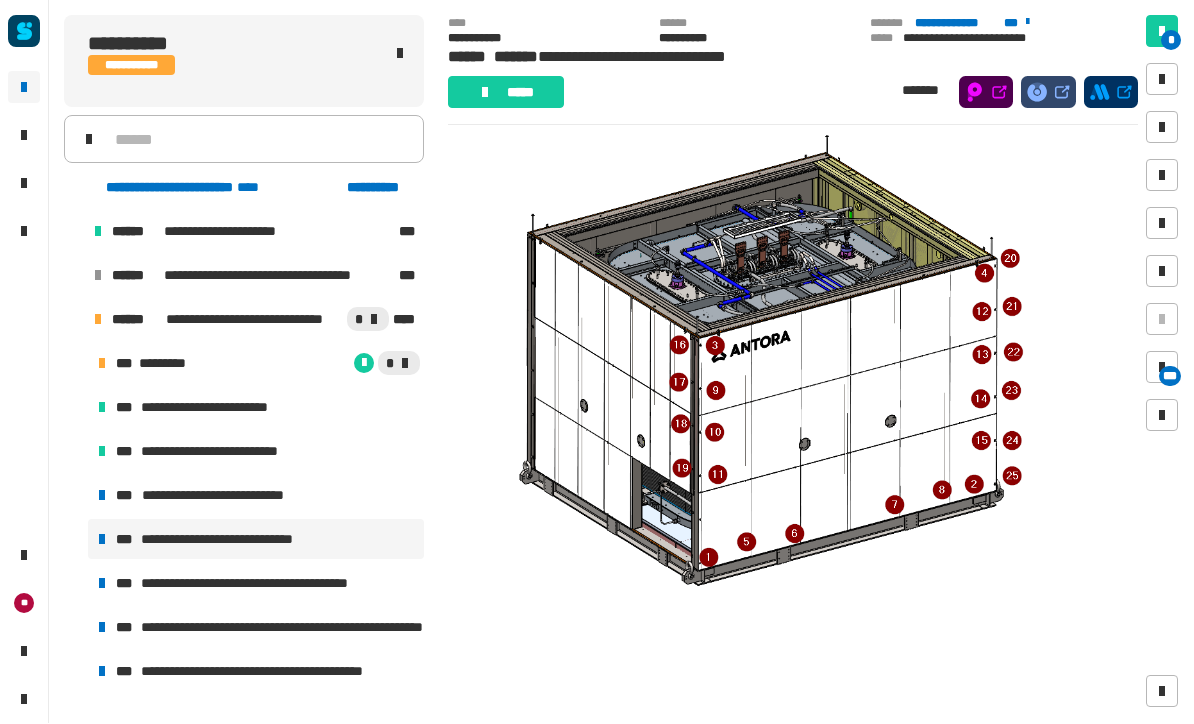 scroll, scrollTop: 610, scrollLeft: 0, axis: vertical 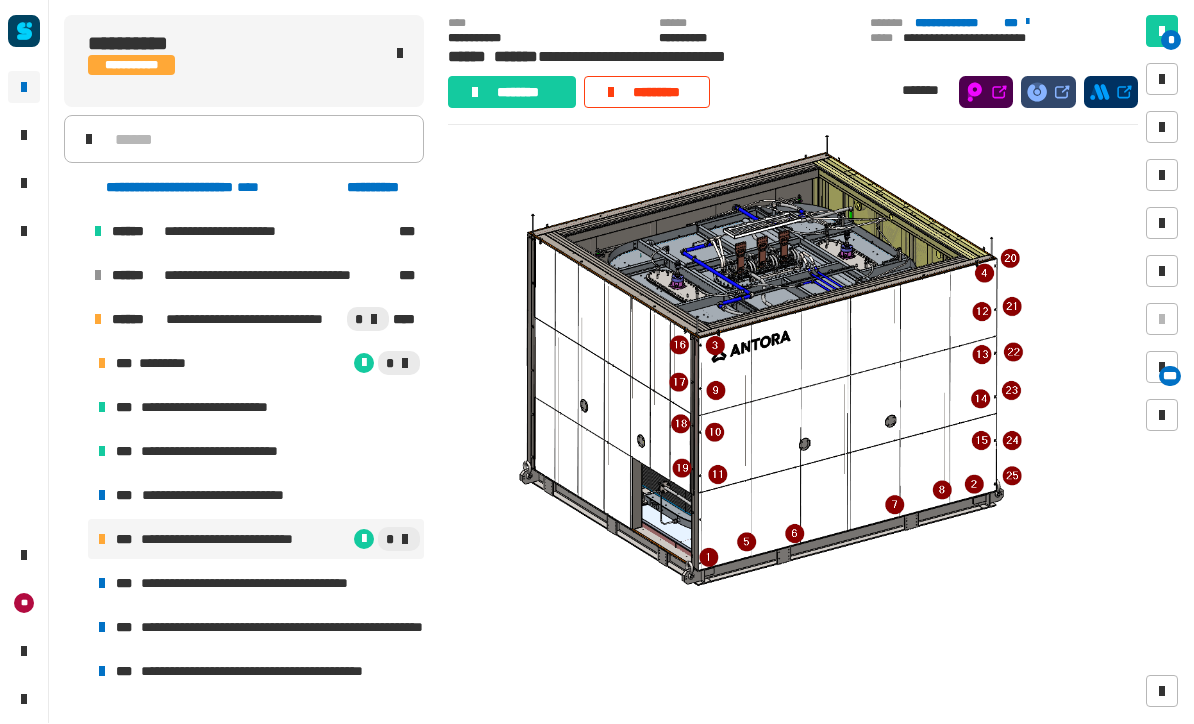 click on "*" at bounding box center (370, 540) 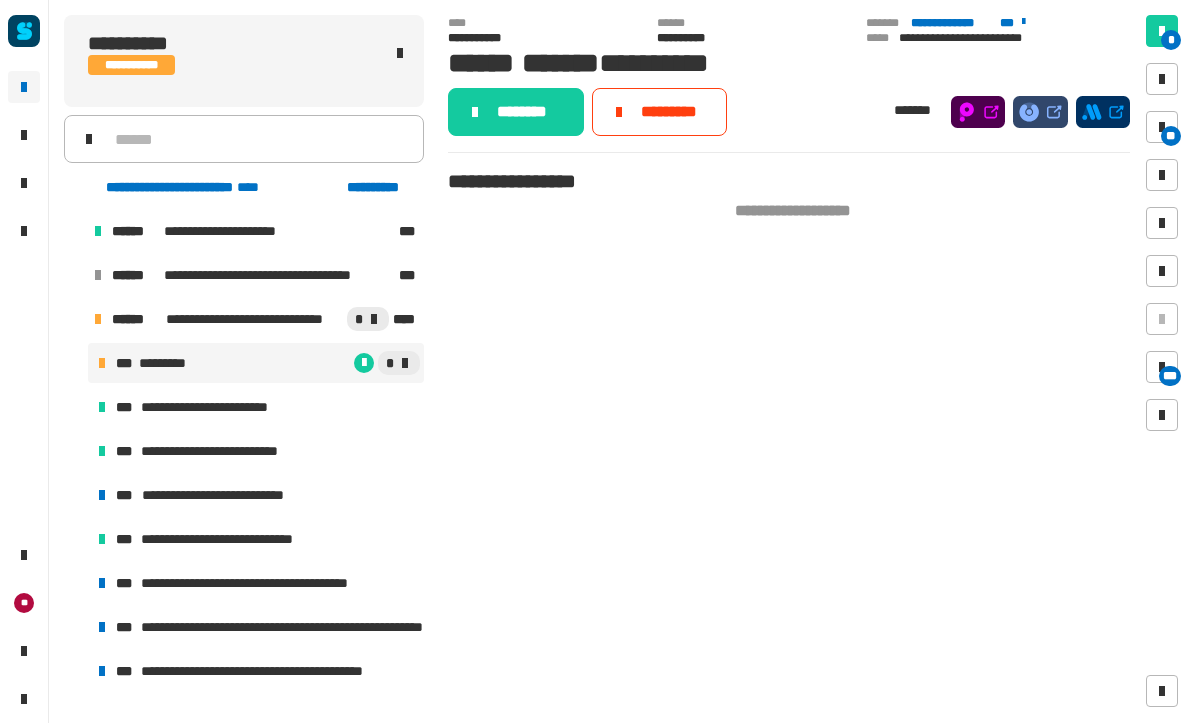 click on "**********" at bounding box center [272, 584] 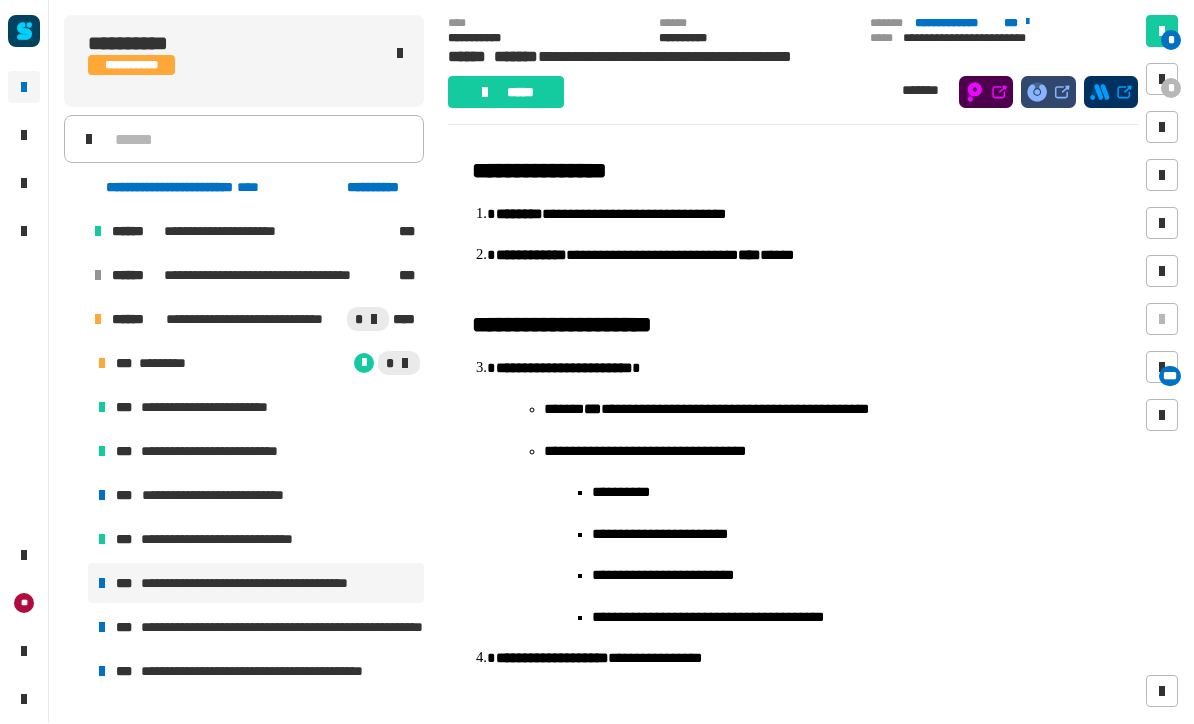 scroll, scrollTop: 725, scrollLeft: 0, axis: vertical 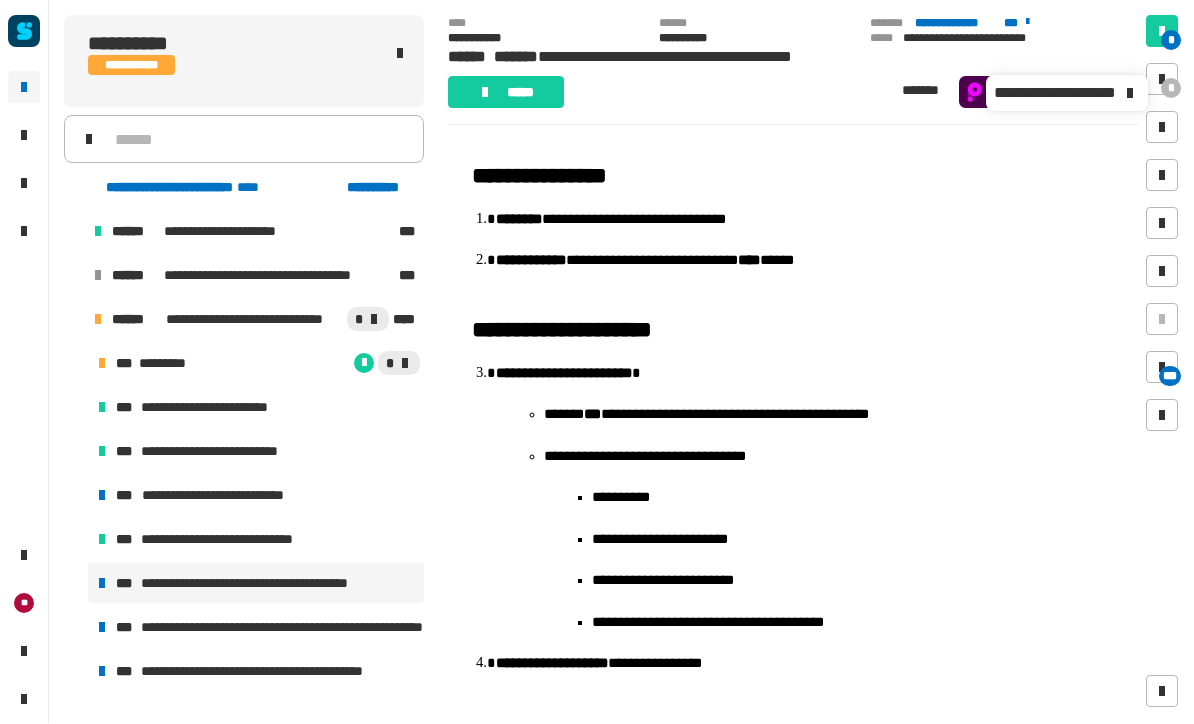 click 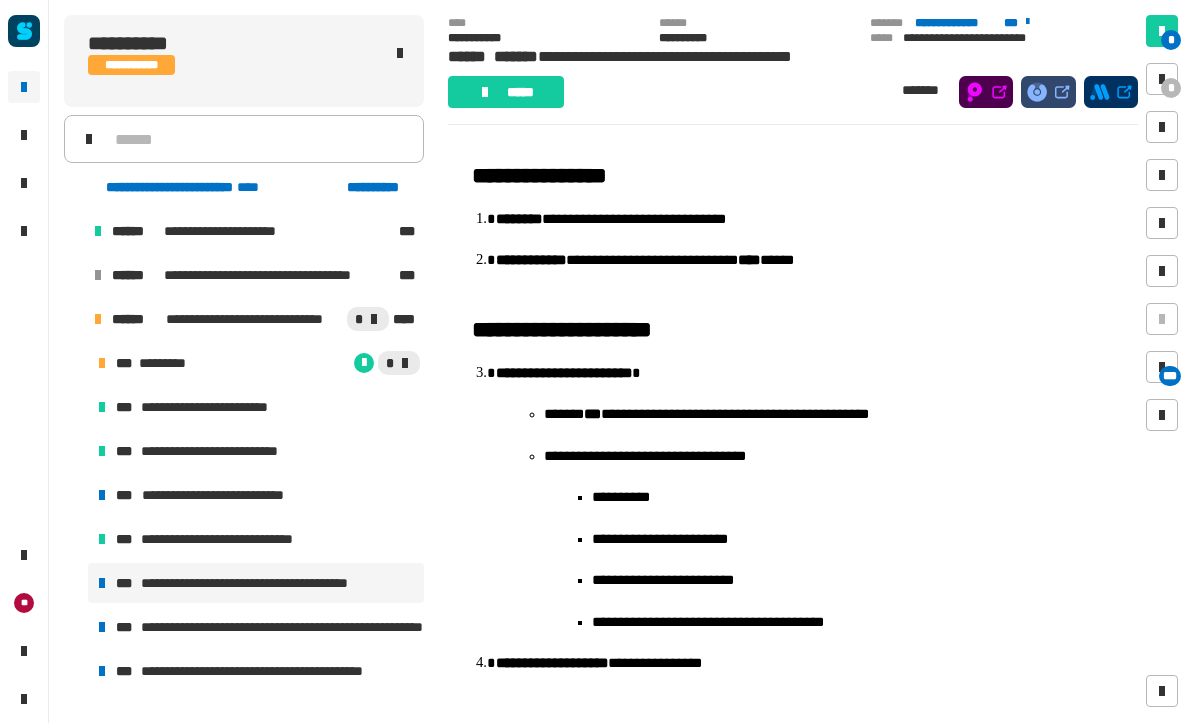 click on "**********" 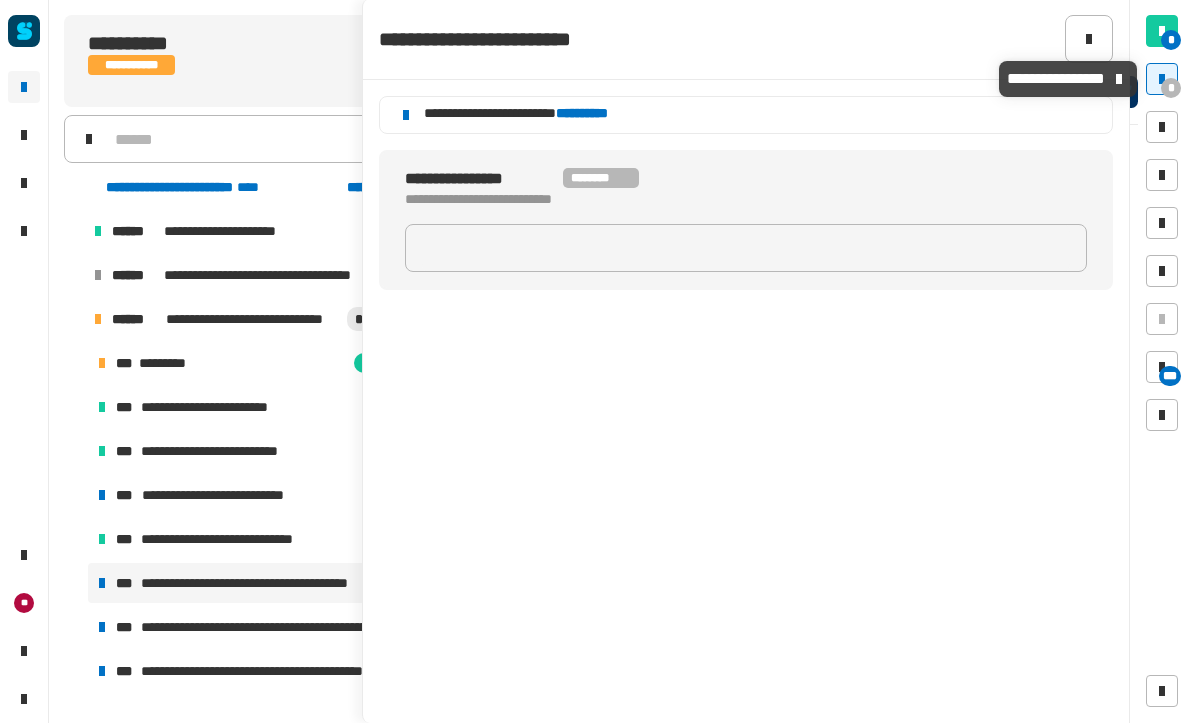 click 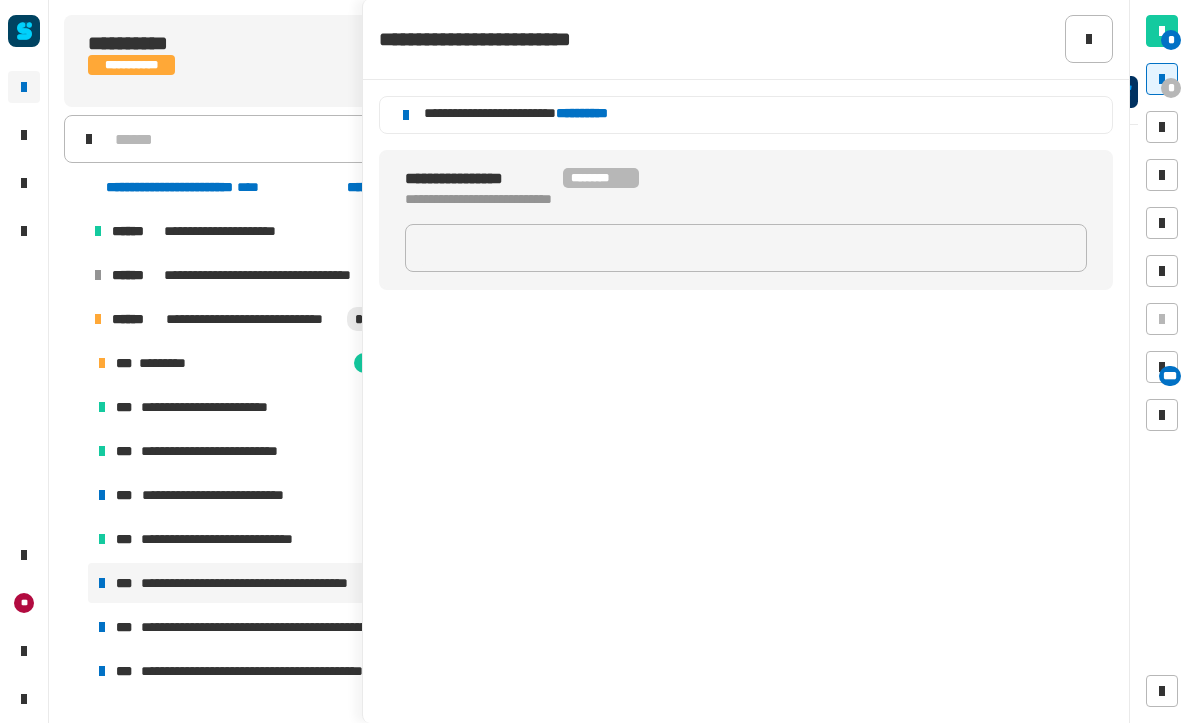 click 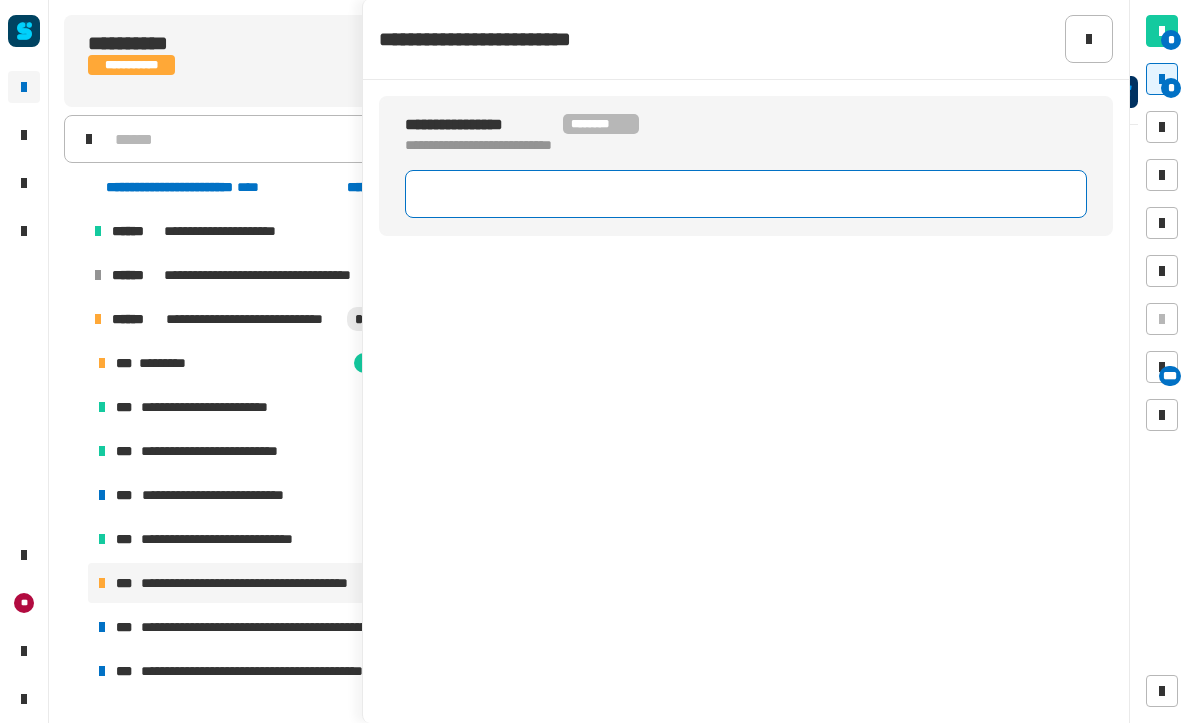 click 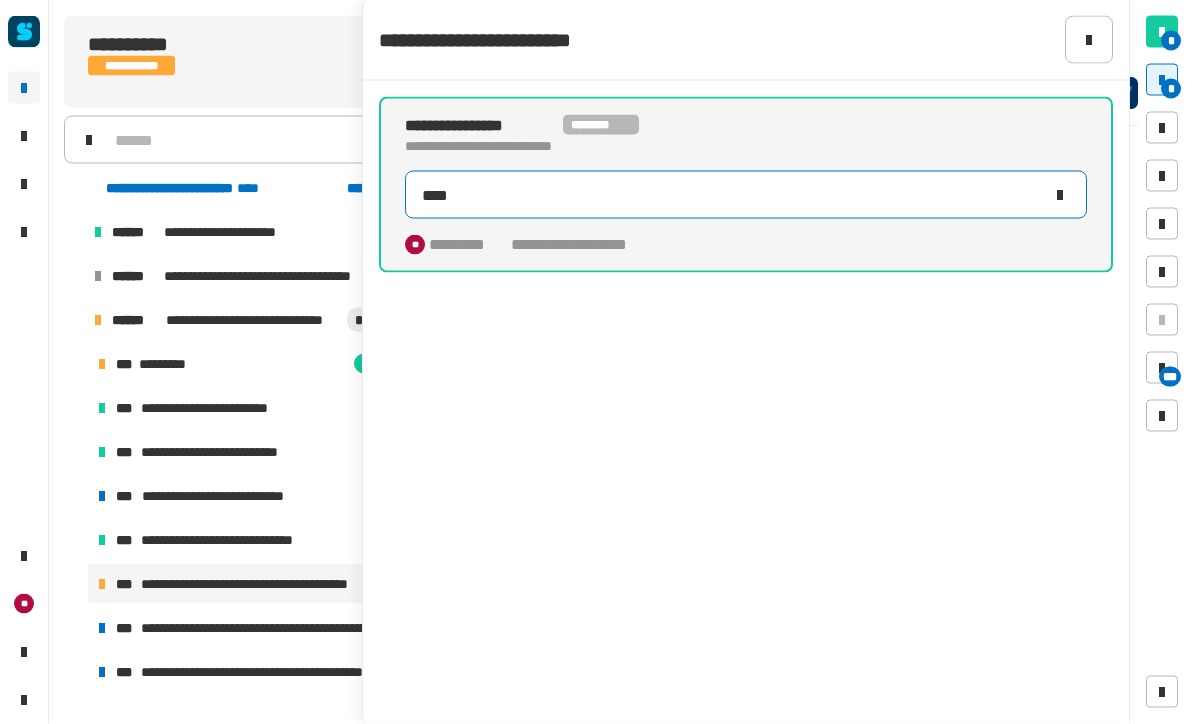 type on "*****" 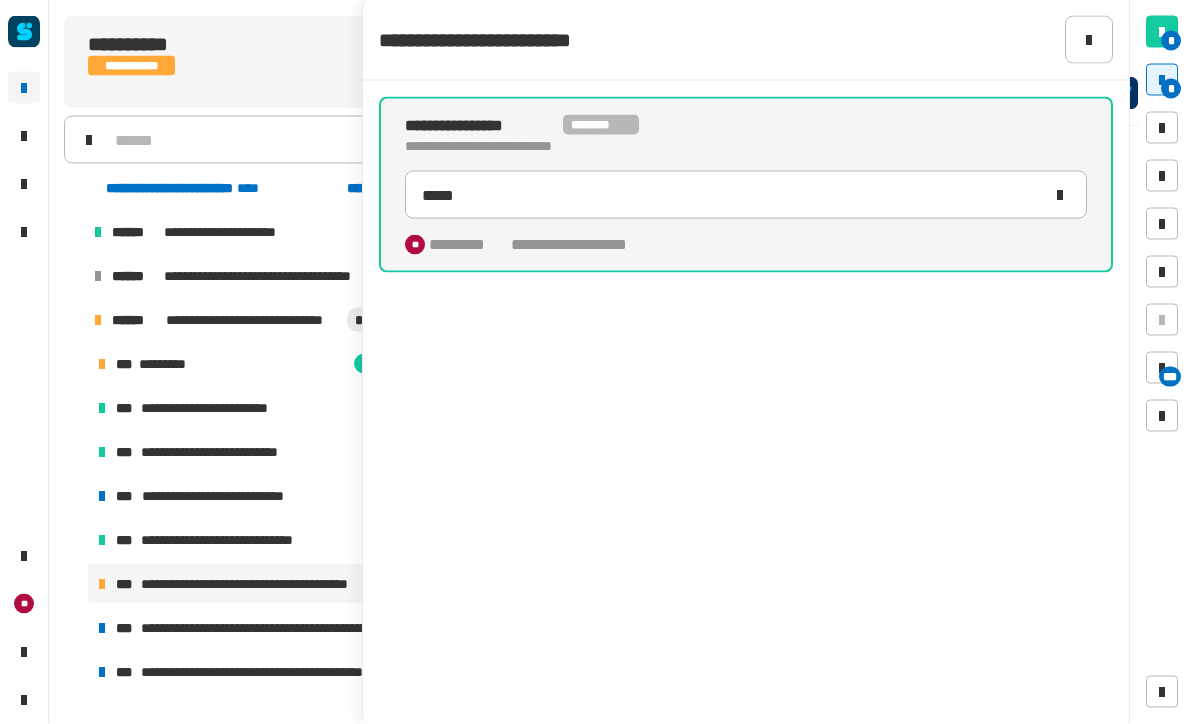 click on "**********" 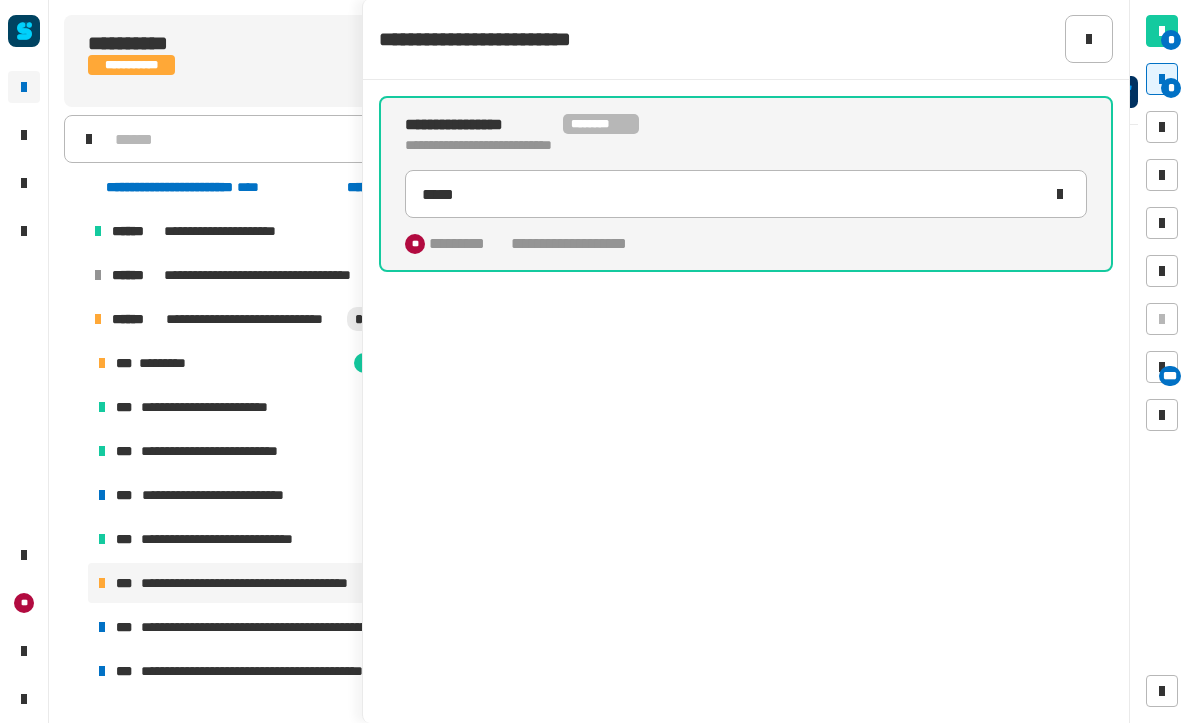 click on "**********" 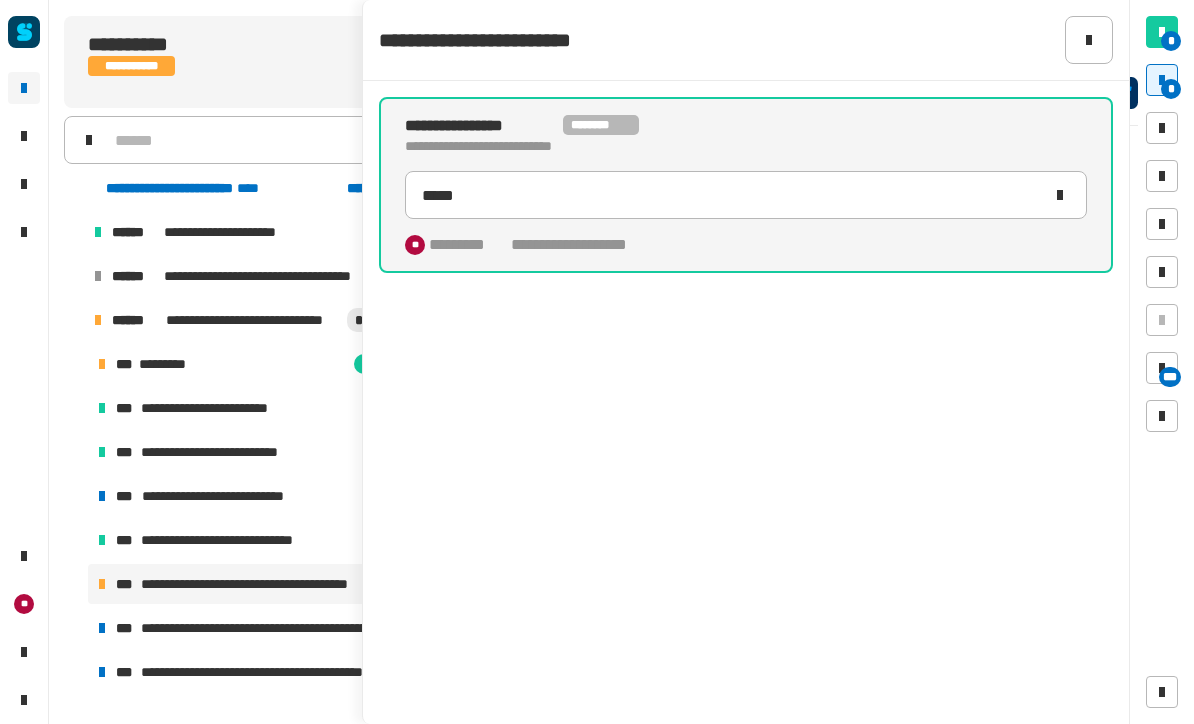 click at bounding box center (1162, 80) 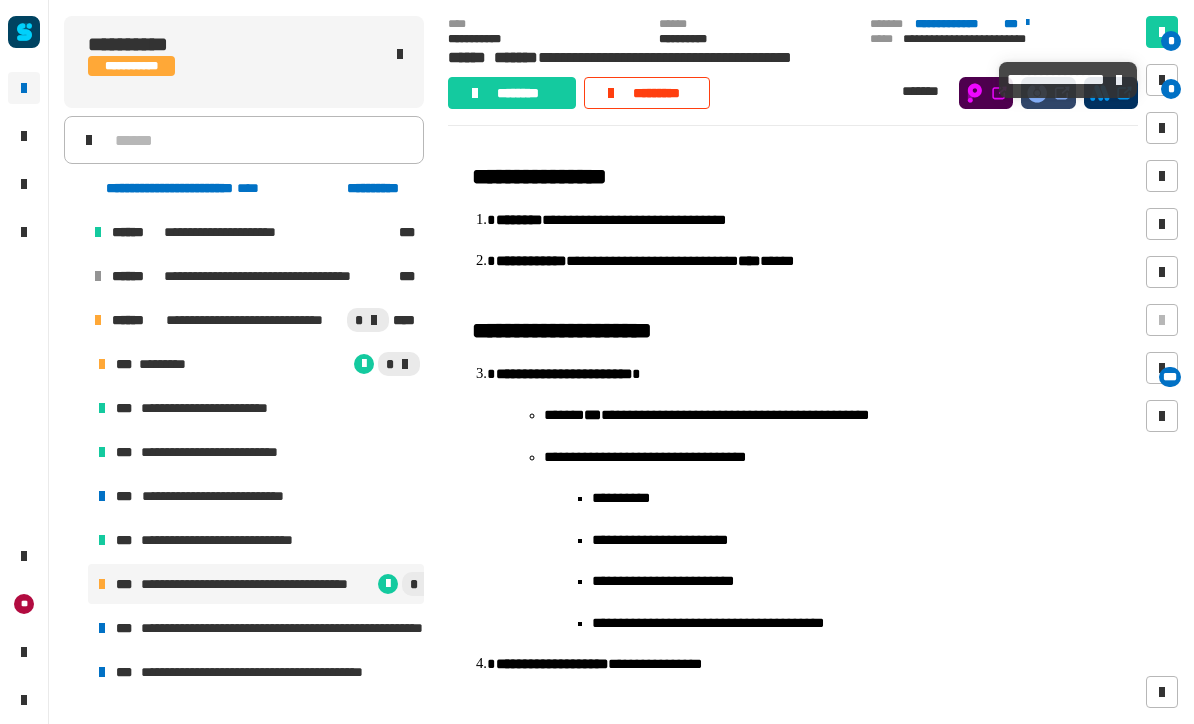 click on "********" 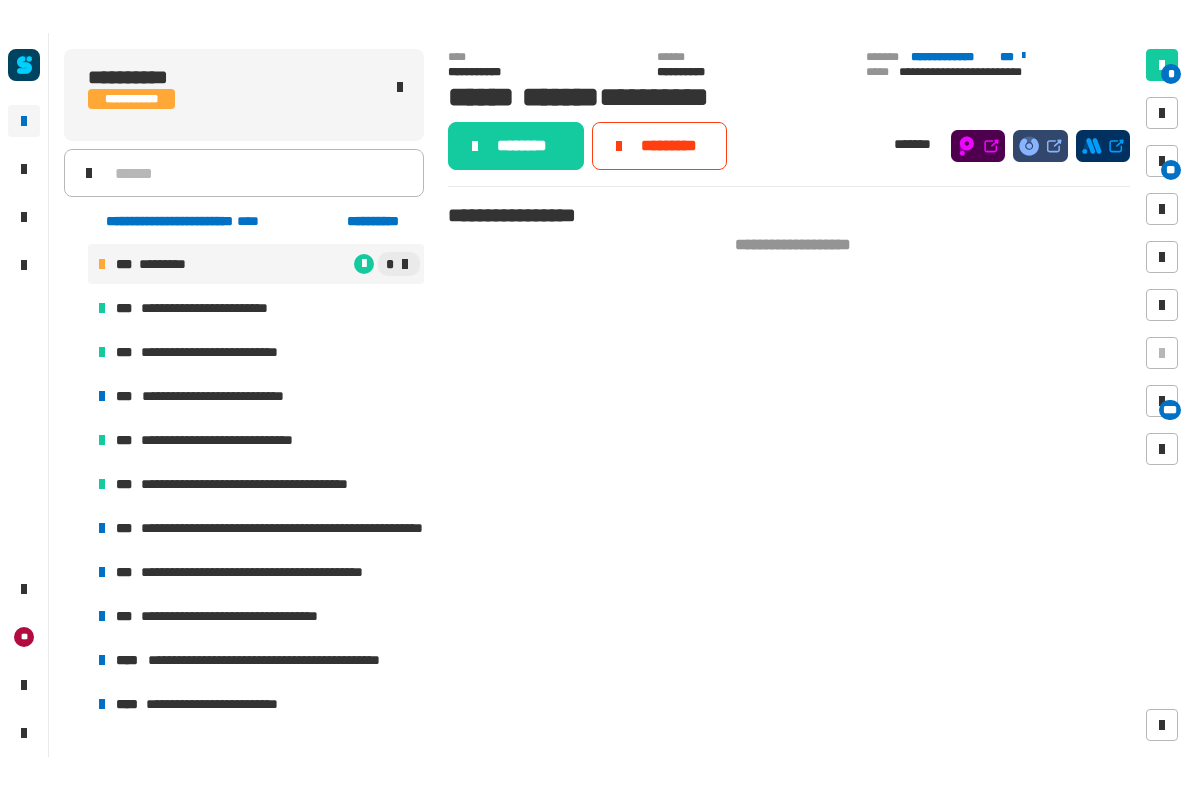 scroll, scrollTop: 2248, scrollLeft: 0, axis: vertical 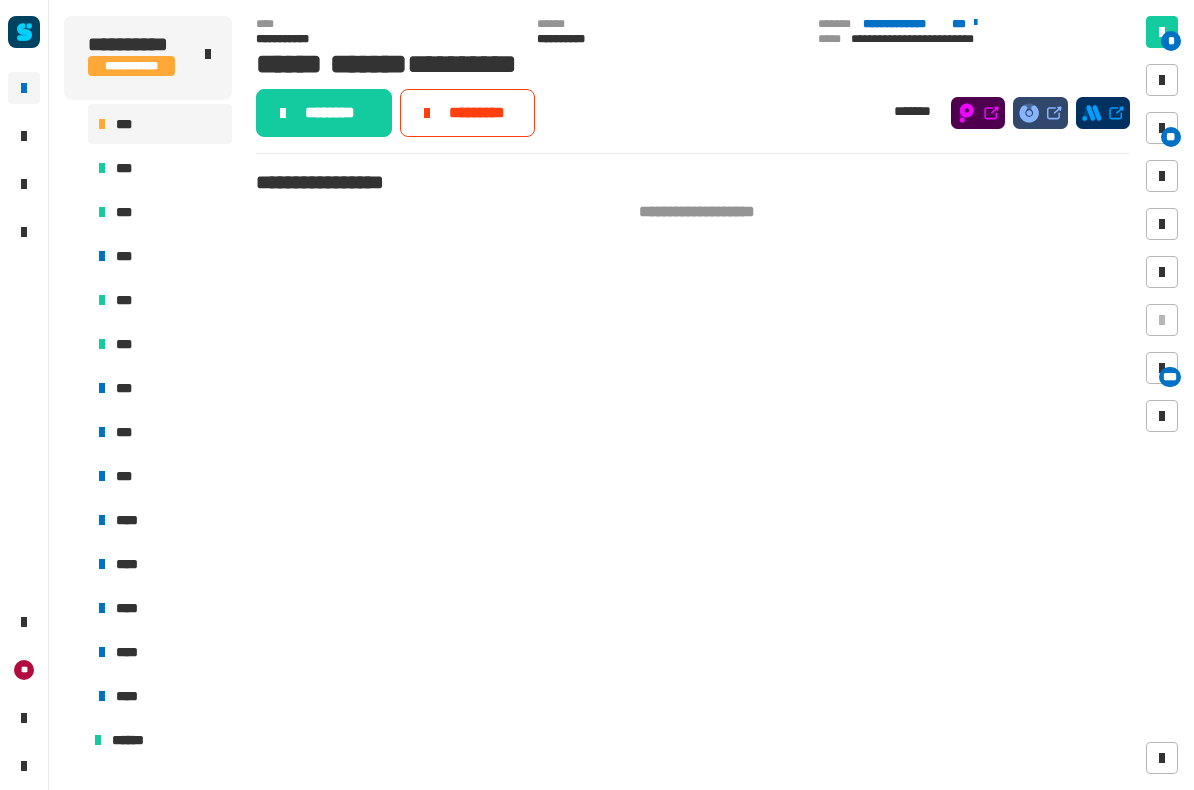 click 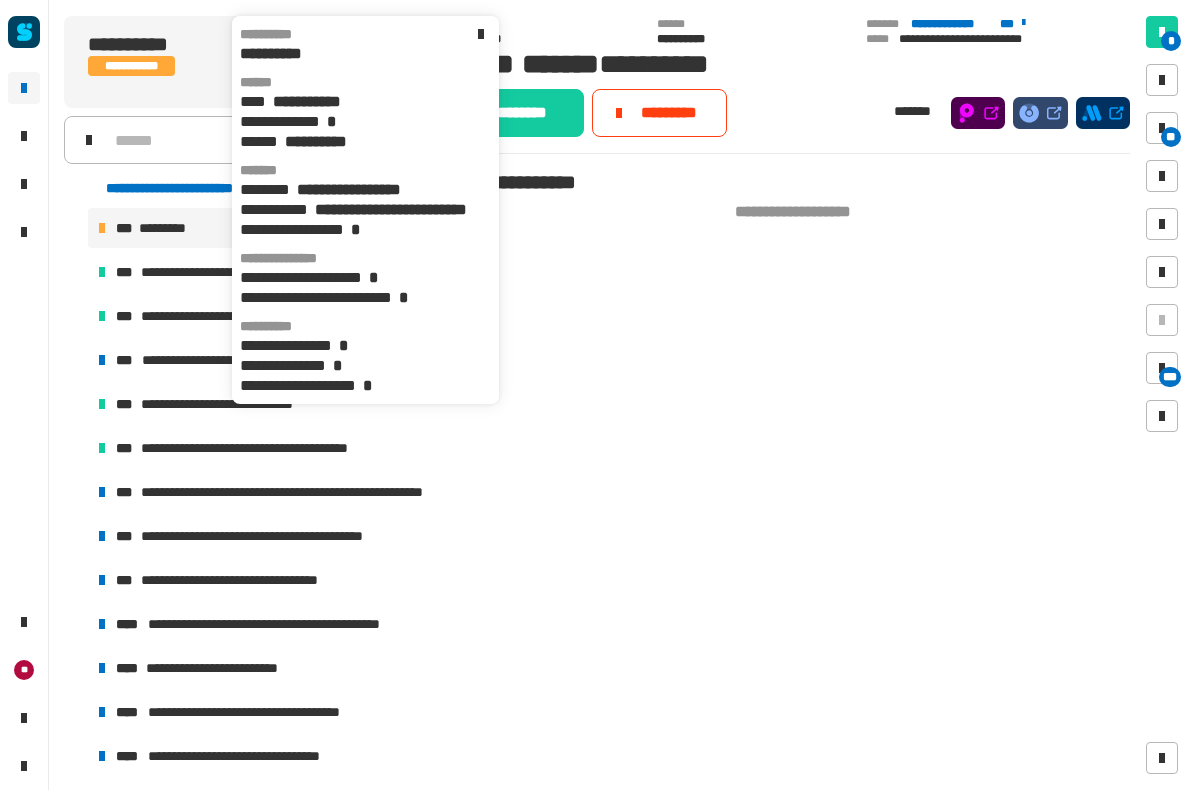 click 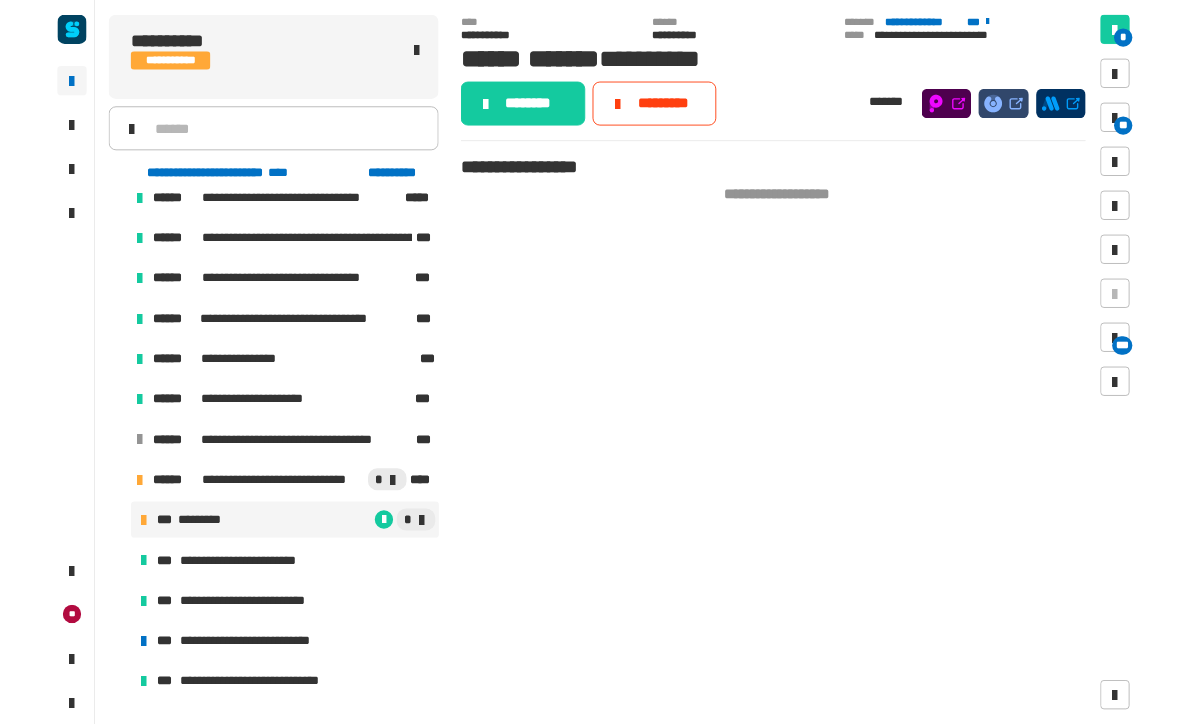 scroll, scrollTop: 1907, scrollLeft: 0, axis: vertical 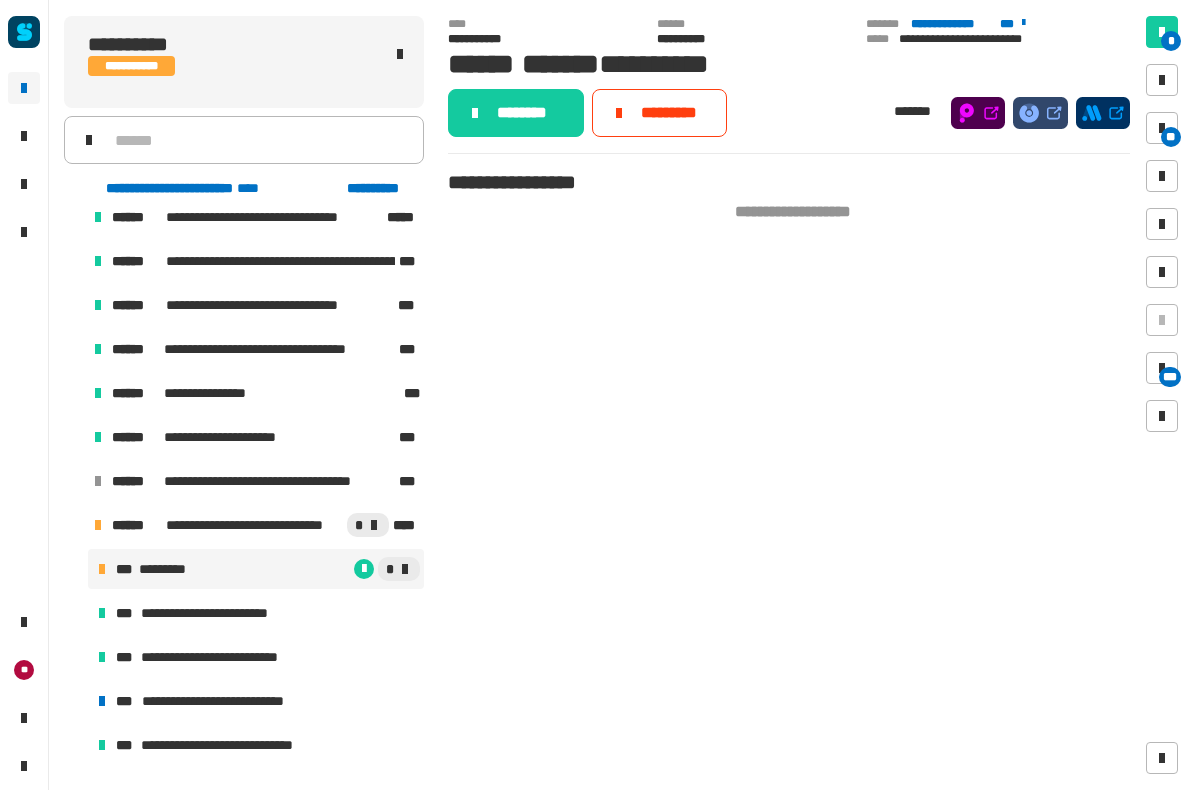 click on "*" at bounding box center (1171, 41) 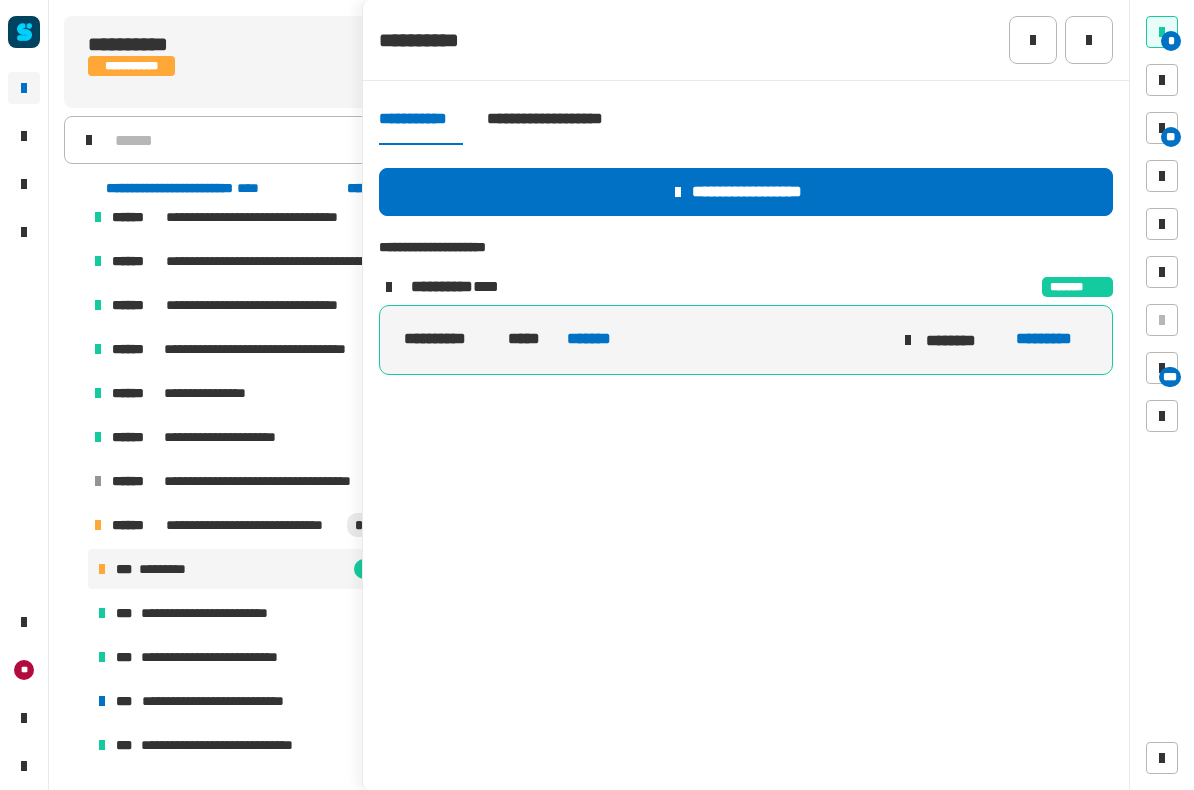 click on "**********" 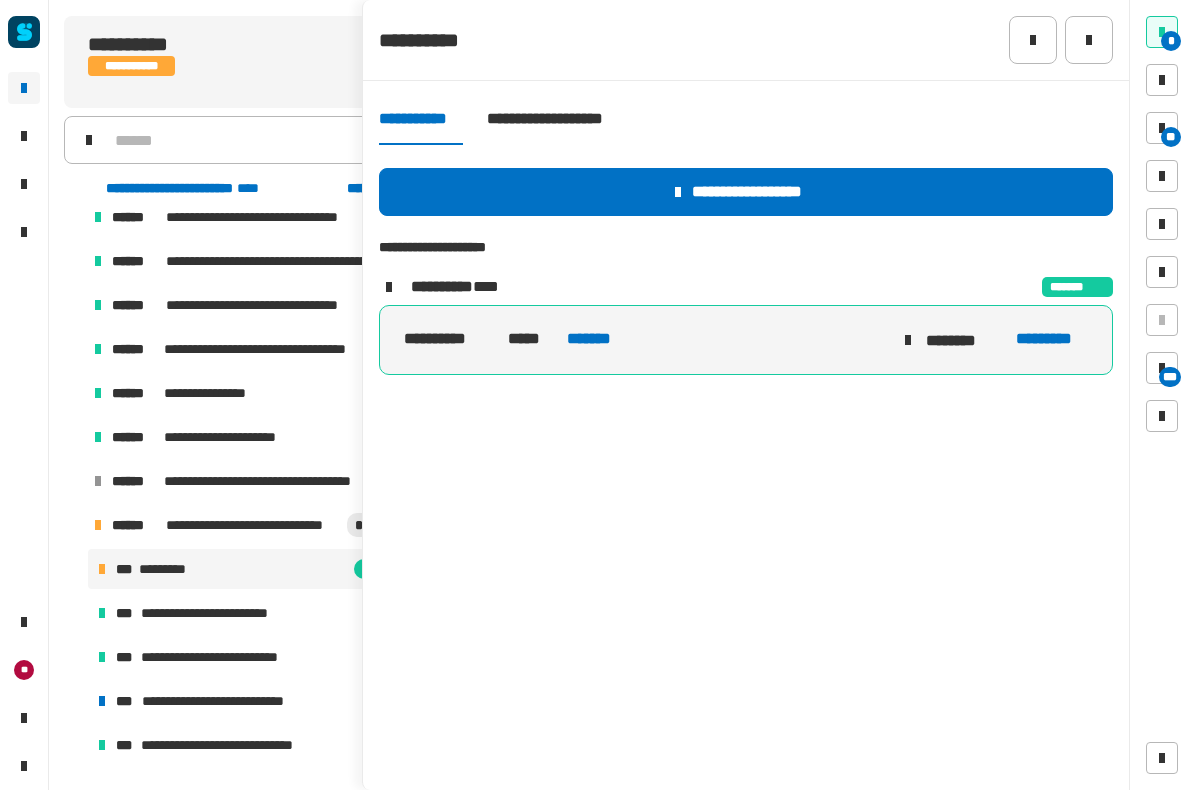 click on "*******" 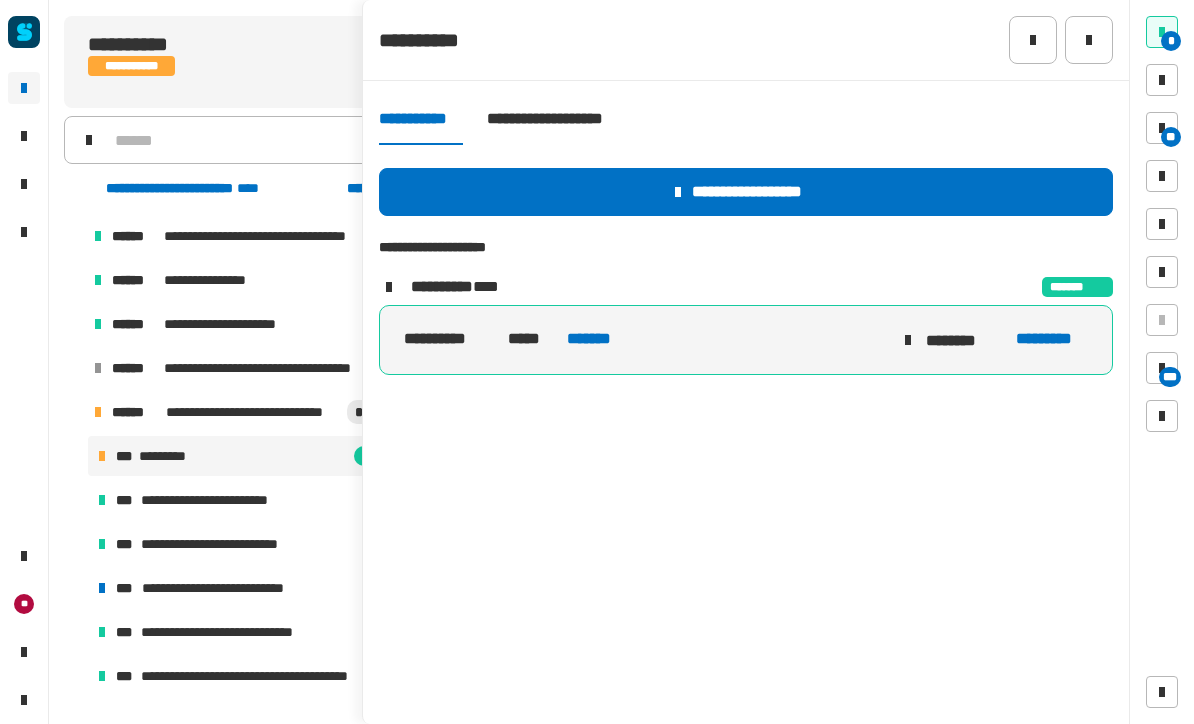 scroll, scrollTop: 2018, scrollLeft: 0, axis: vertical 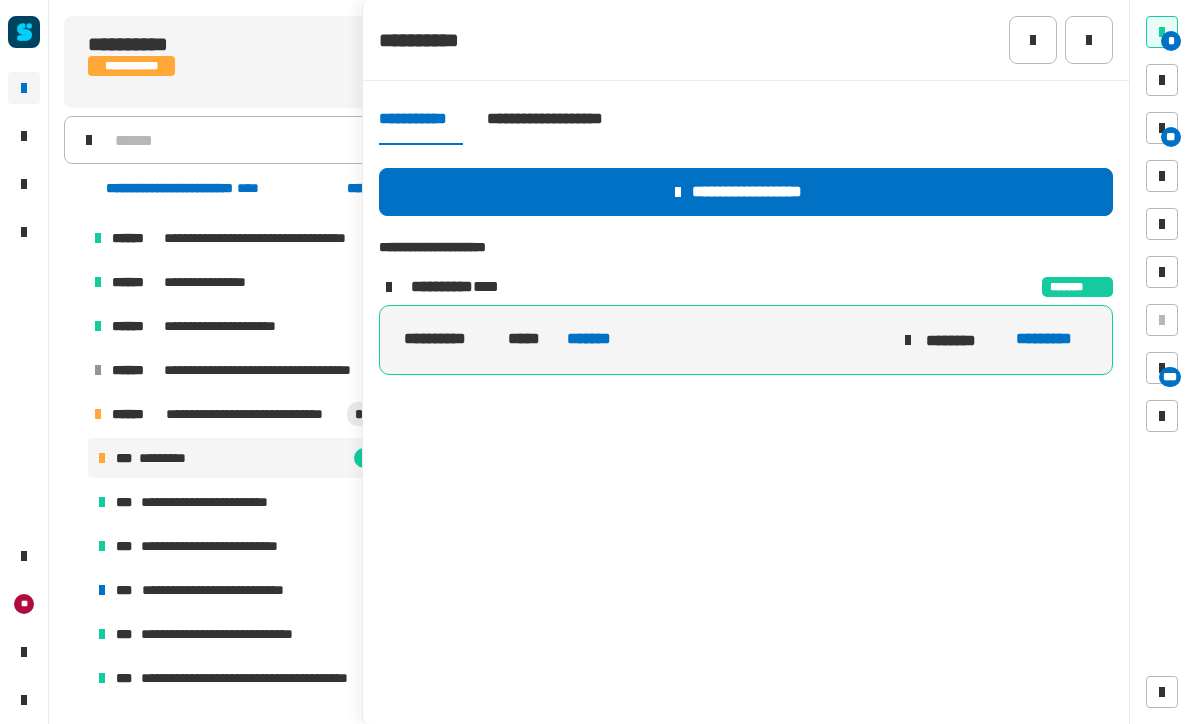 click on "*********" 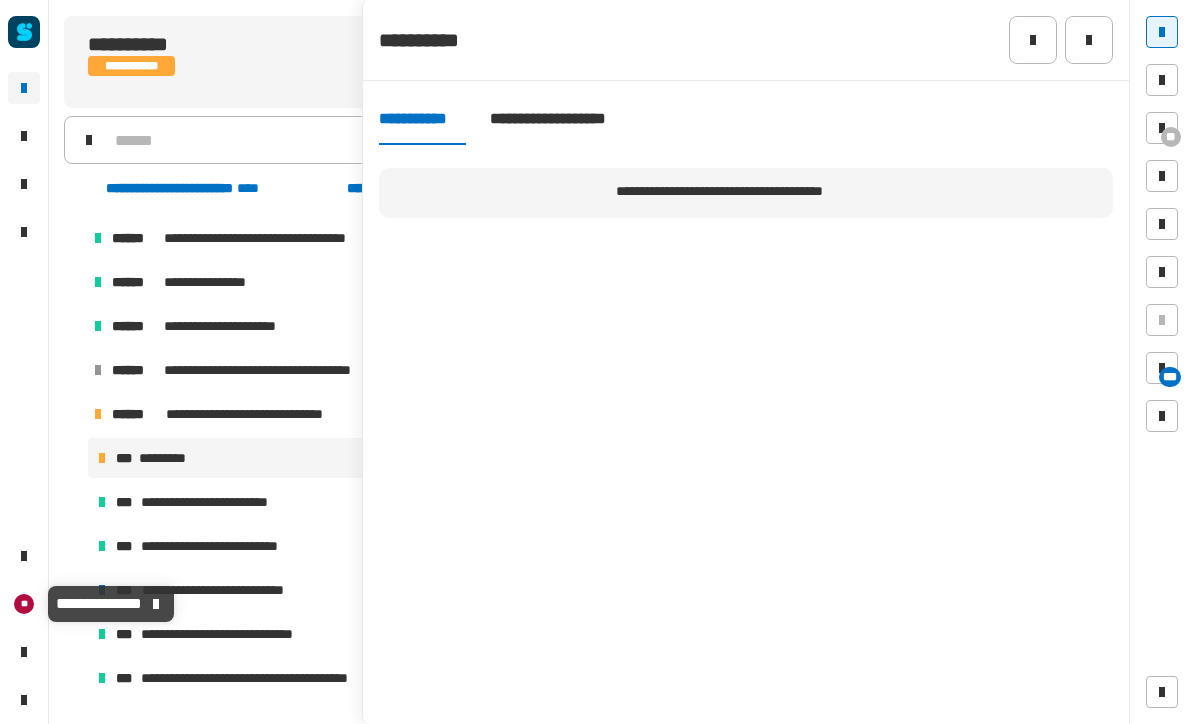 click on "**" 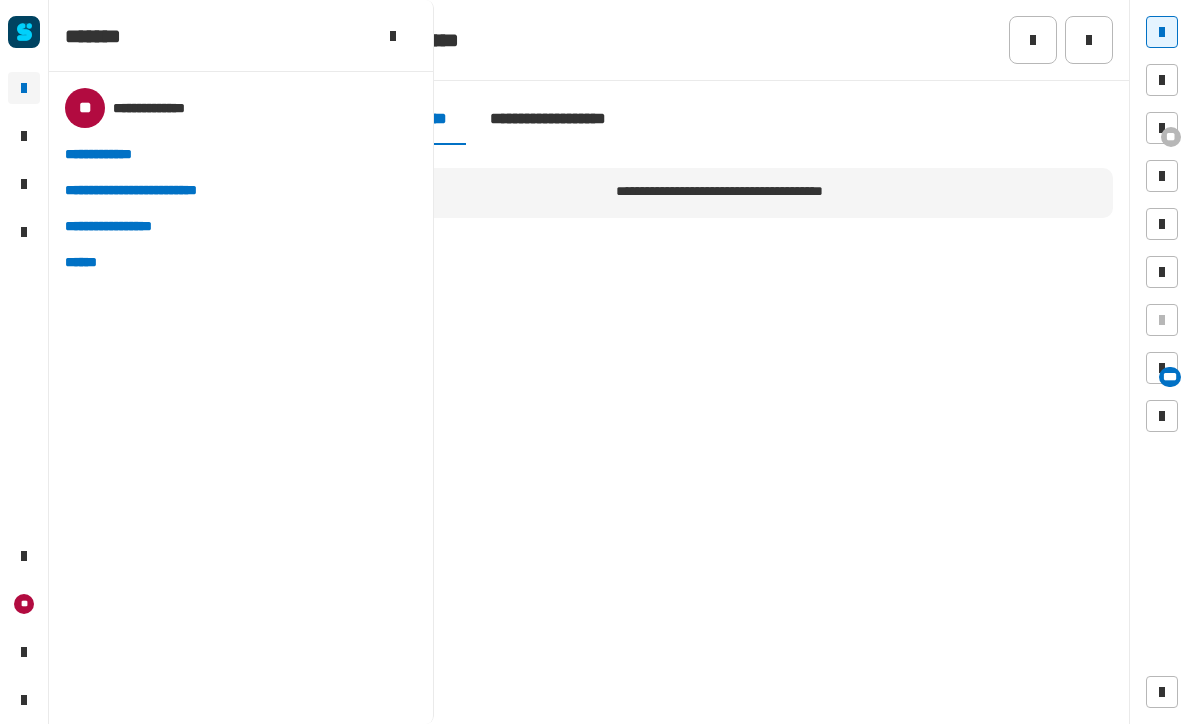 click on "******" at bounding box center (88, 262) 